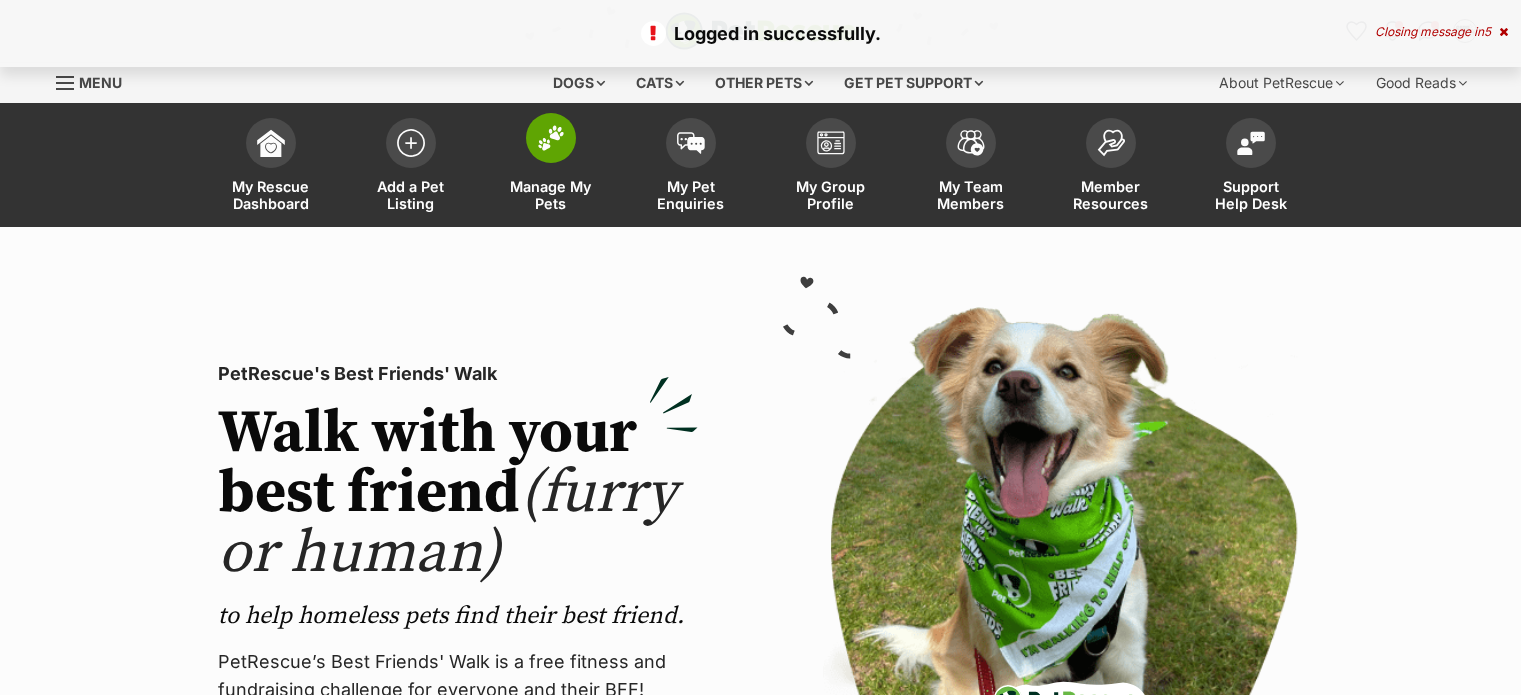 scroll, scrollTop: 0, scrollLeft: 0, axis: both 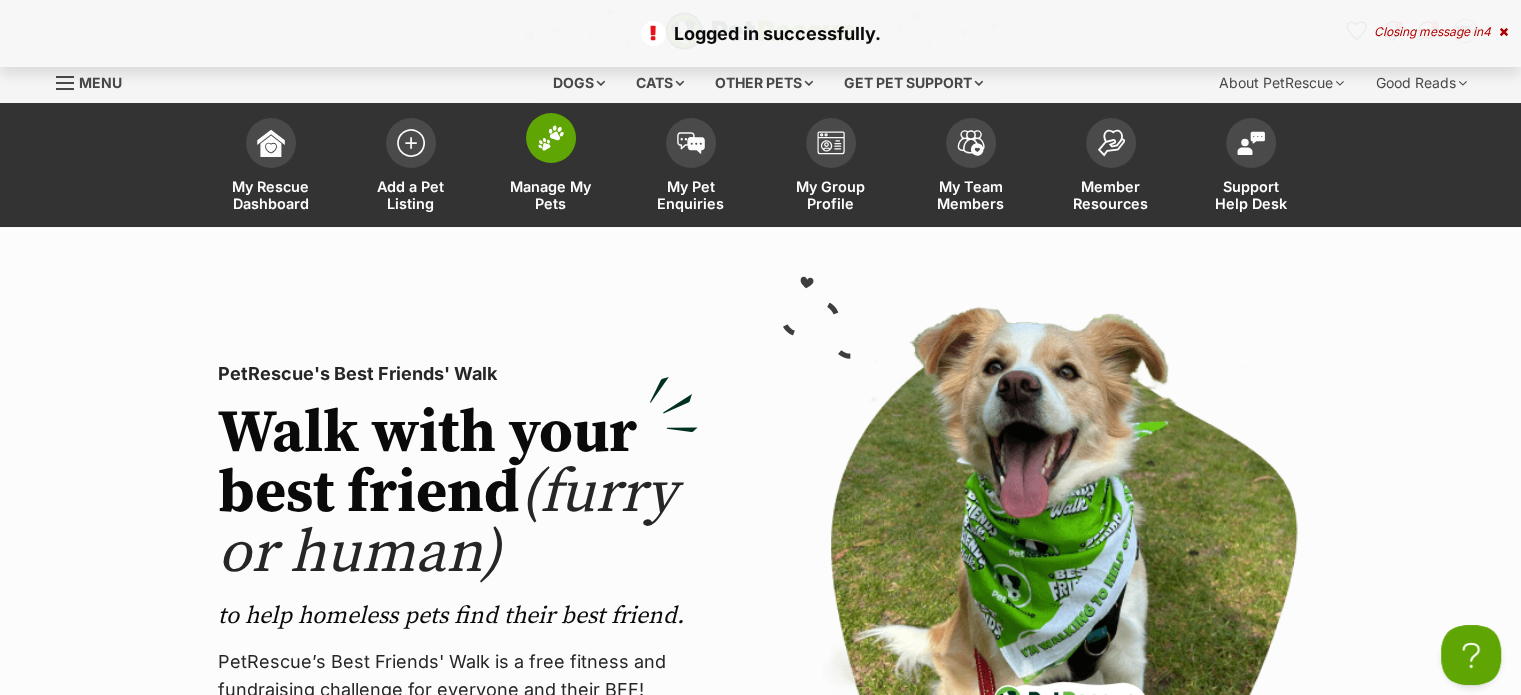 click on "Manage My Pets" at bounding box center [551, 167] 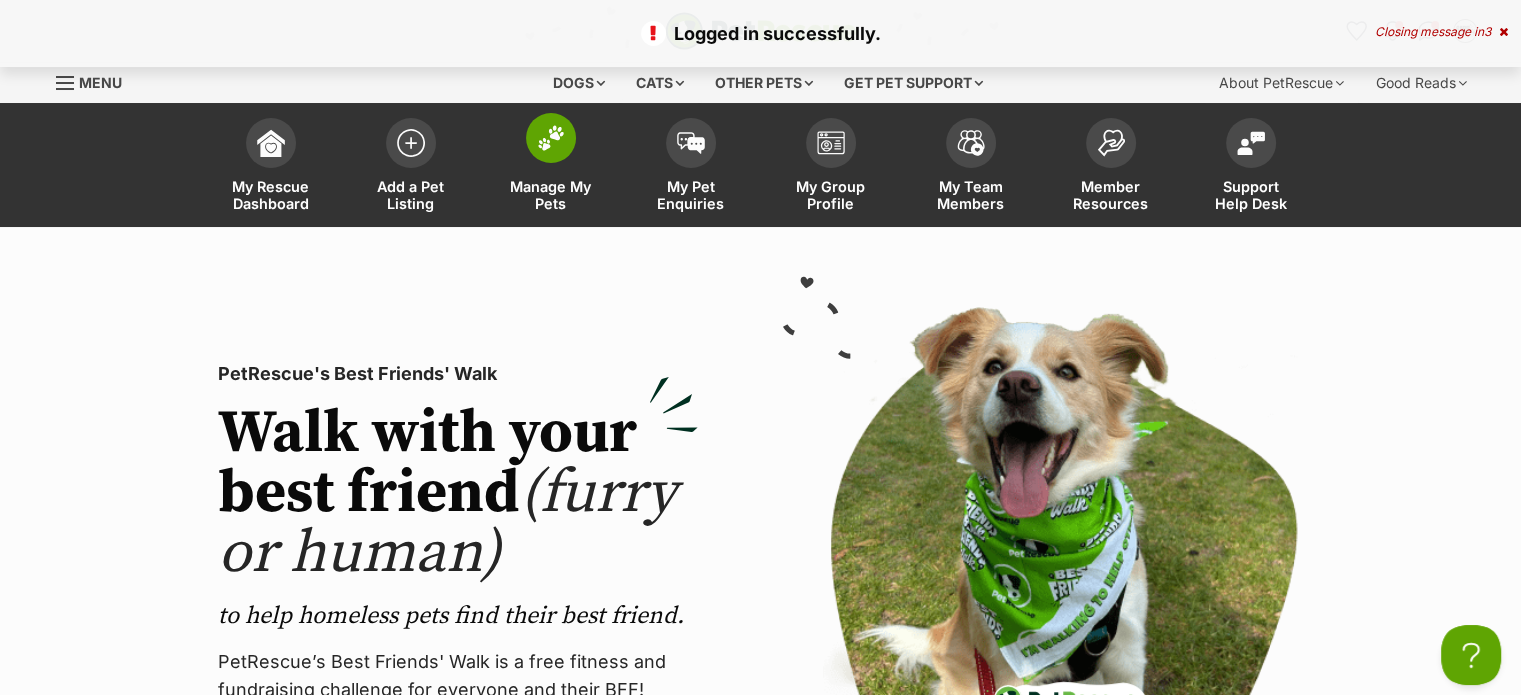 scroll, scrollTop: 0, scrollLeft: 0, axis: both 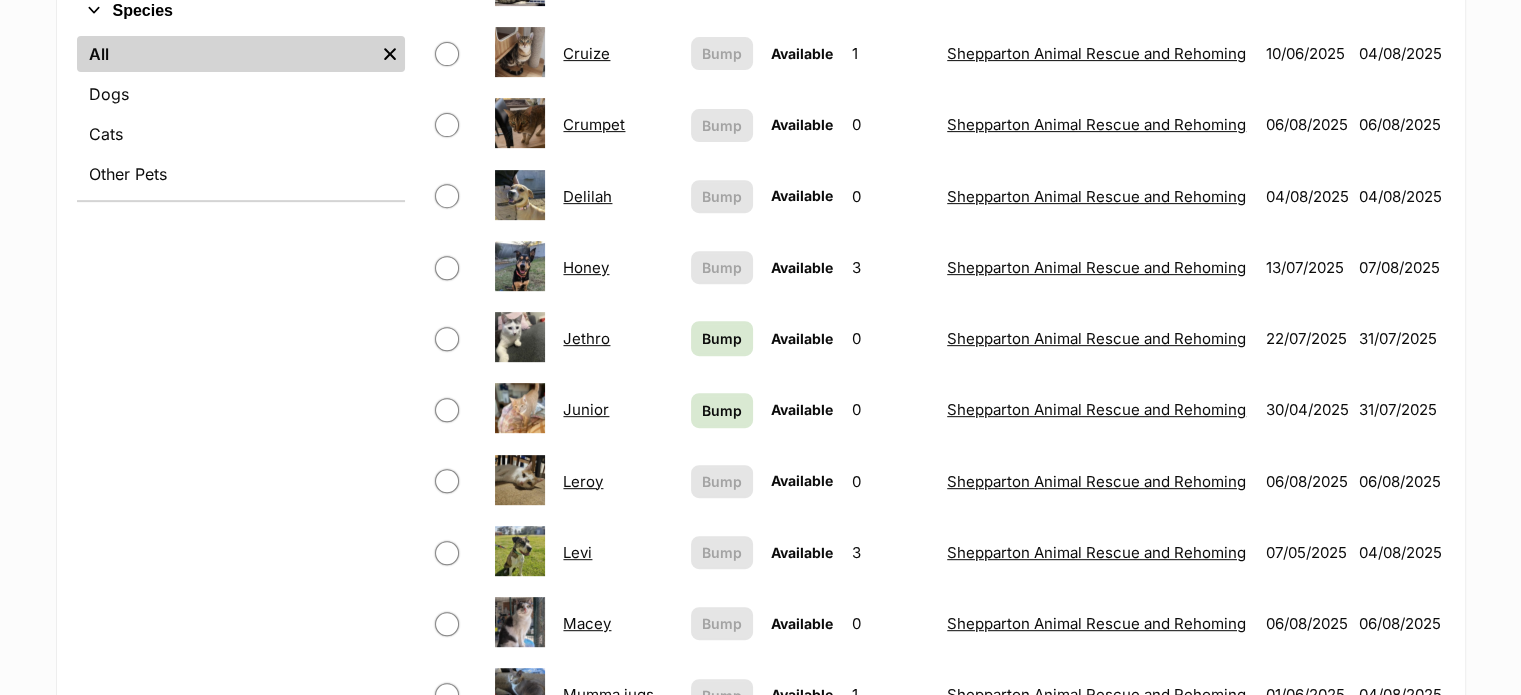 click on "Jethro" at bounding box center [586, 338] 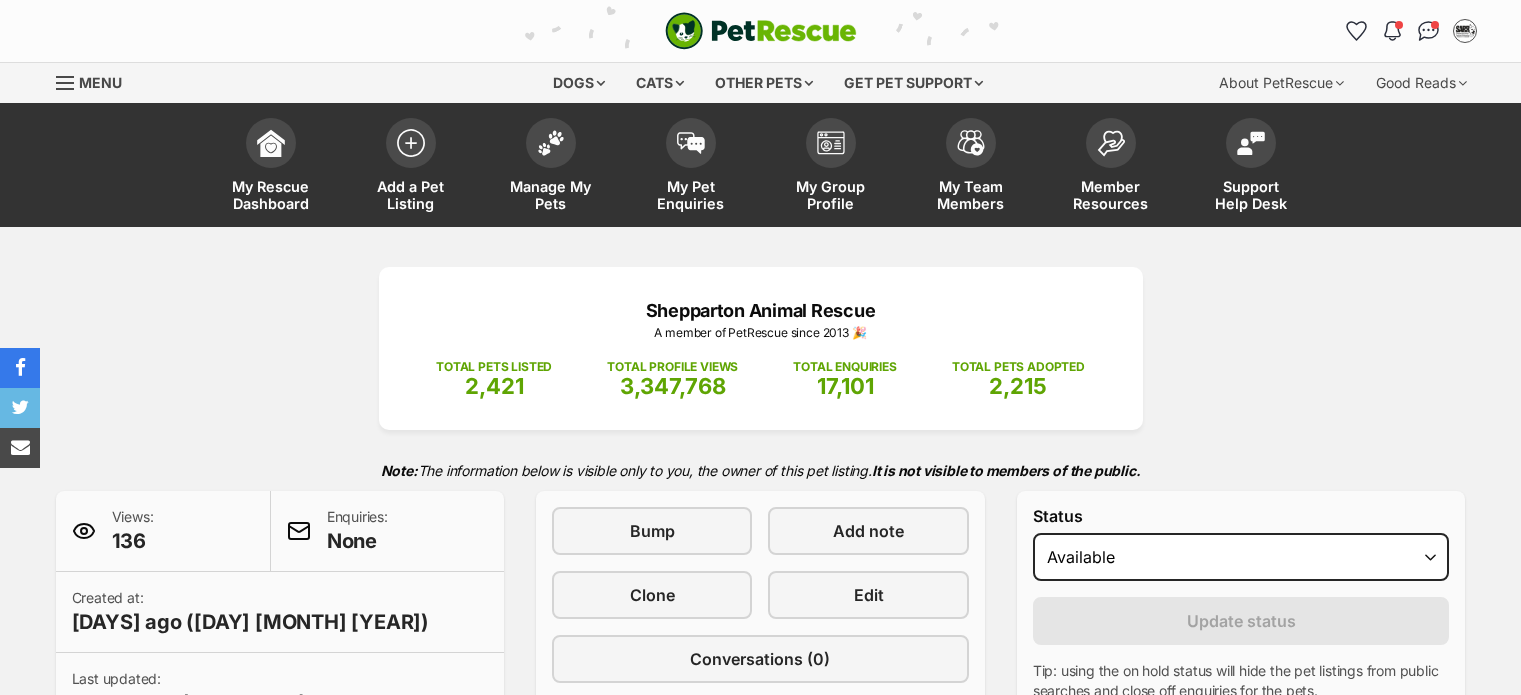 scroll, scrollTop: 123, scrollLeft: 0, axis: vertical 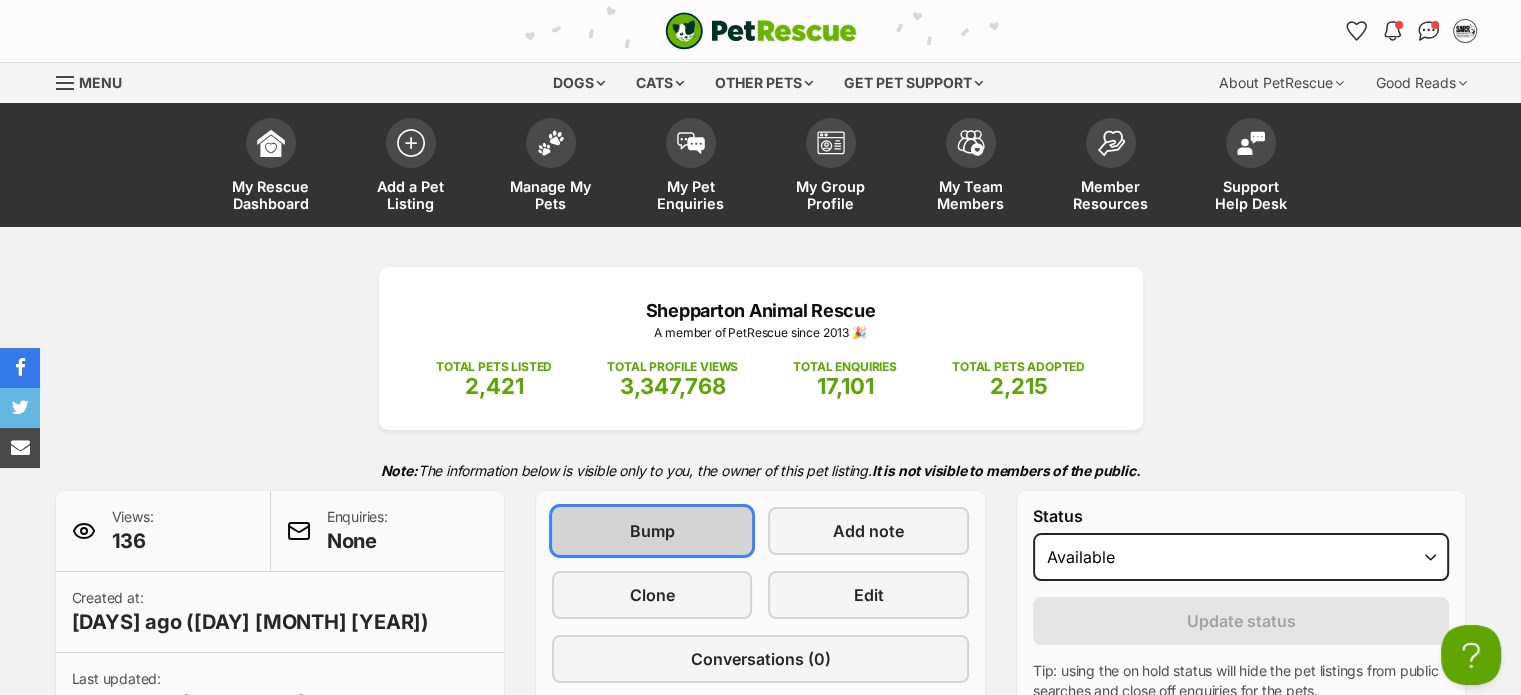click on "Bump" at bounding box center (652, 531) 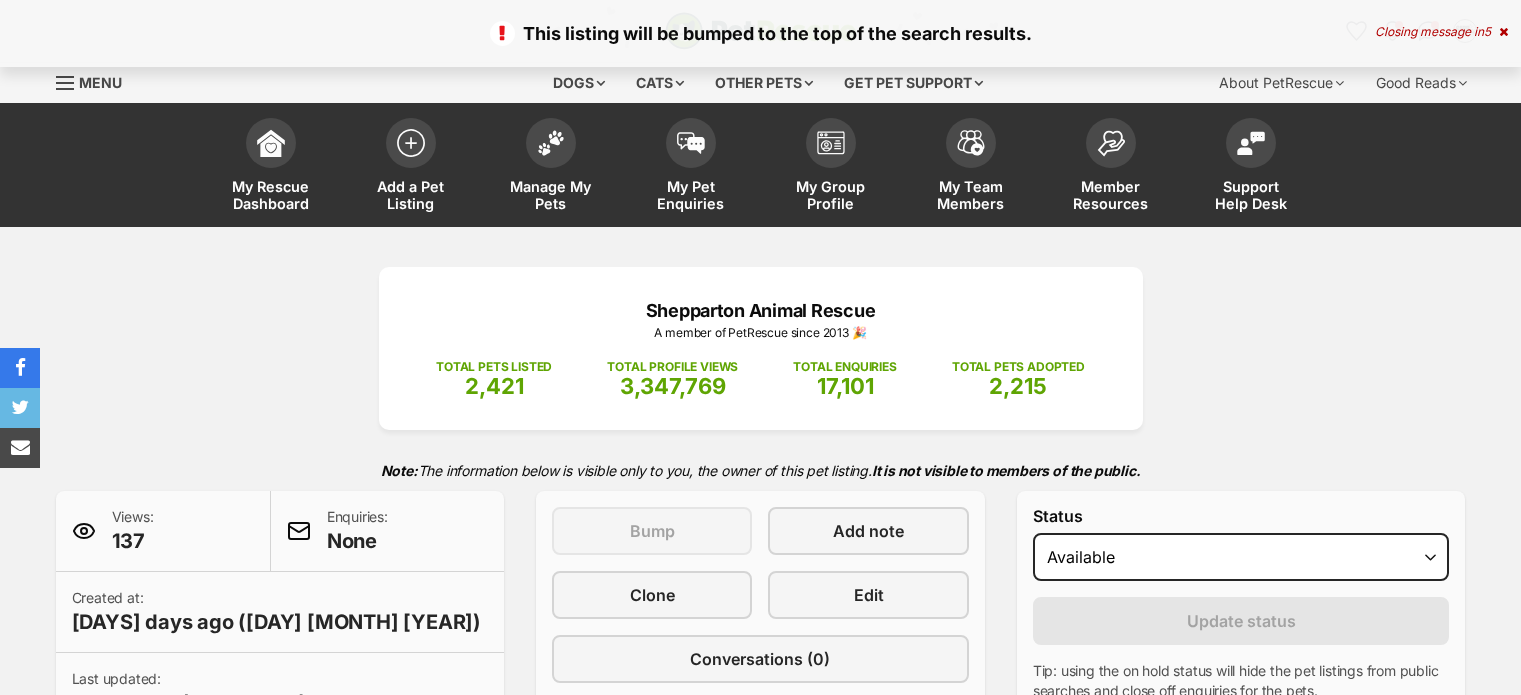 scroll, scrollTop: 0, scrollLeft: 0, axis: both 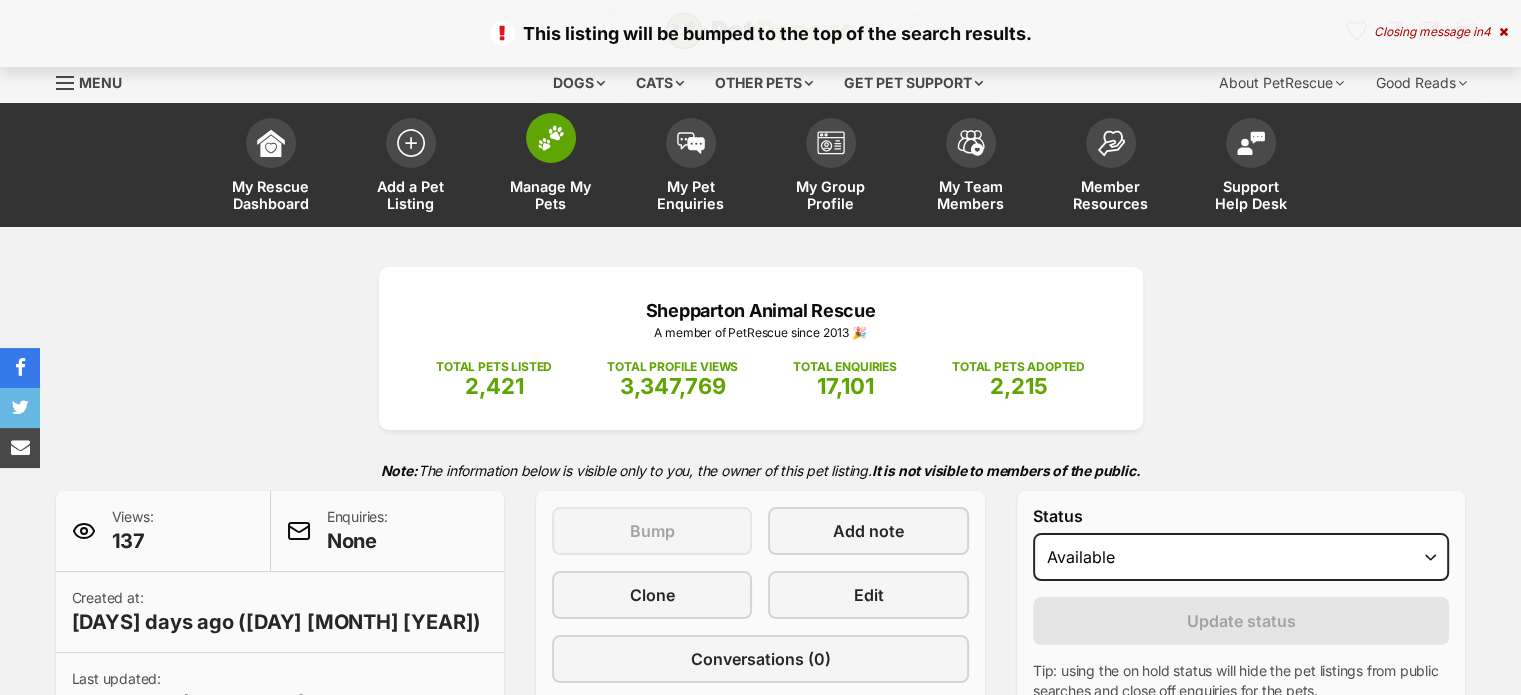 click on "Manage My Pets" at bounding box center (551, 167) 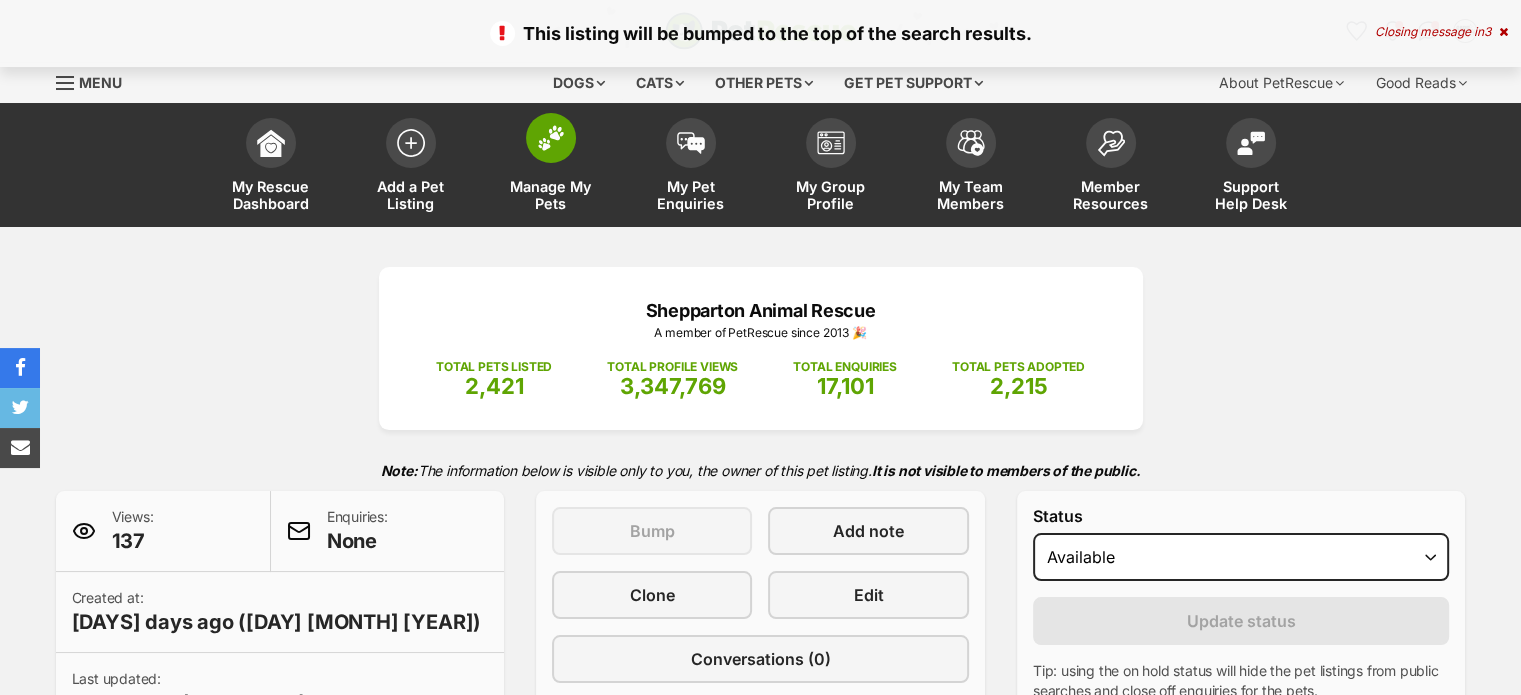 scroll, scrollTop: 0, scrollLeft: 0, axis: both 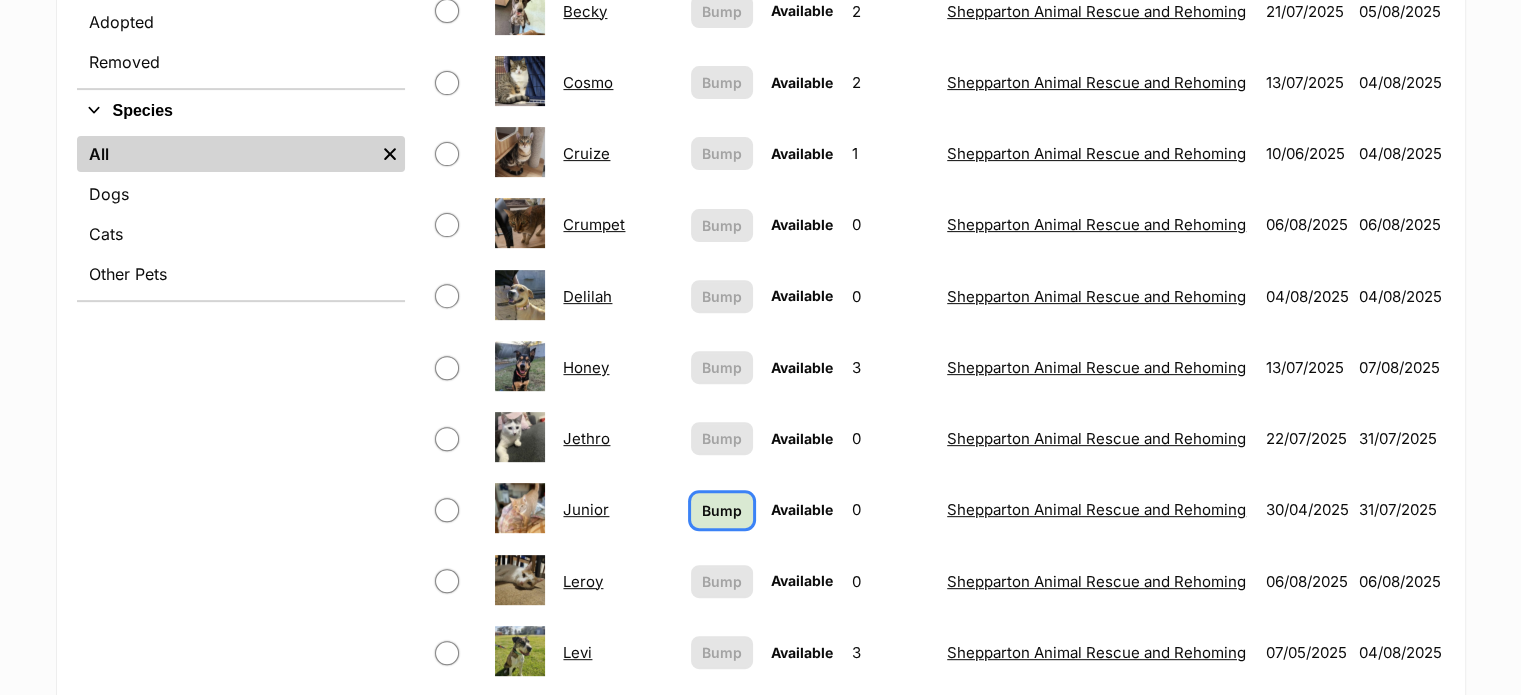 click on "Bump" at bounding box center [722, 510] 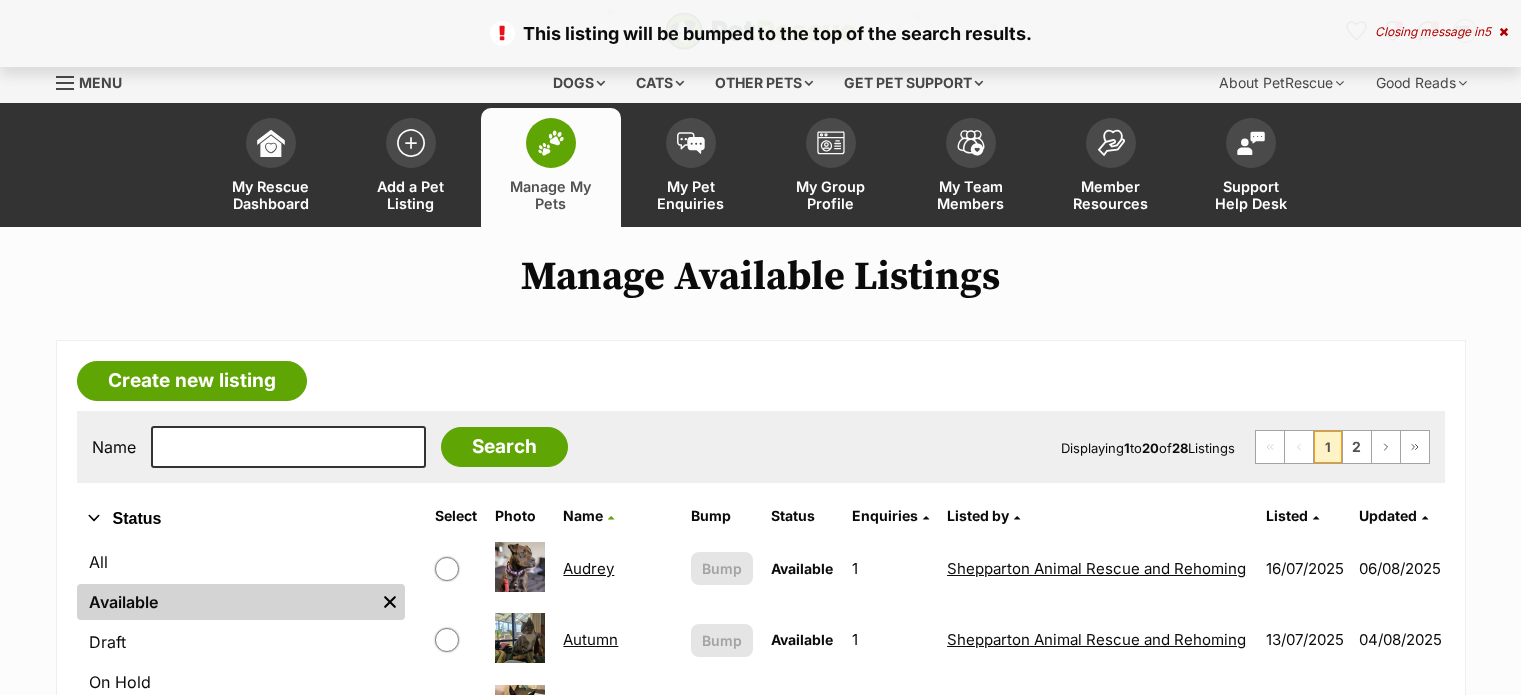 scroll, scrollTop: 0, scrollLeft: 0, axis: both 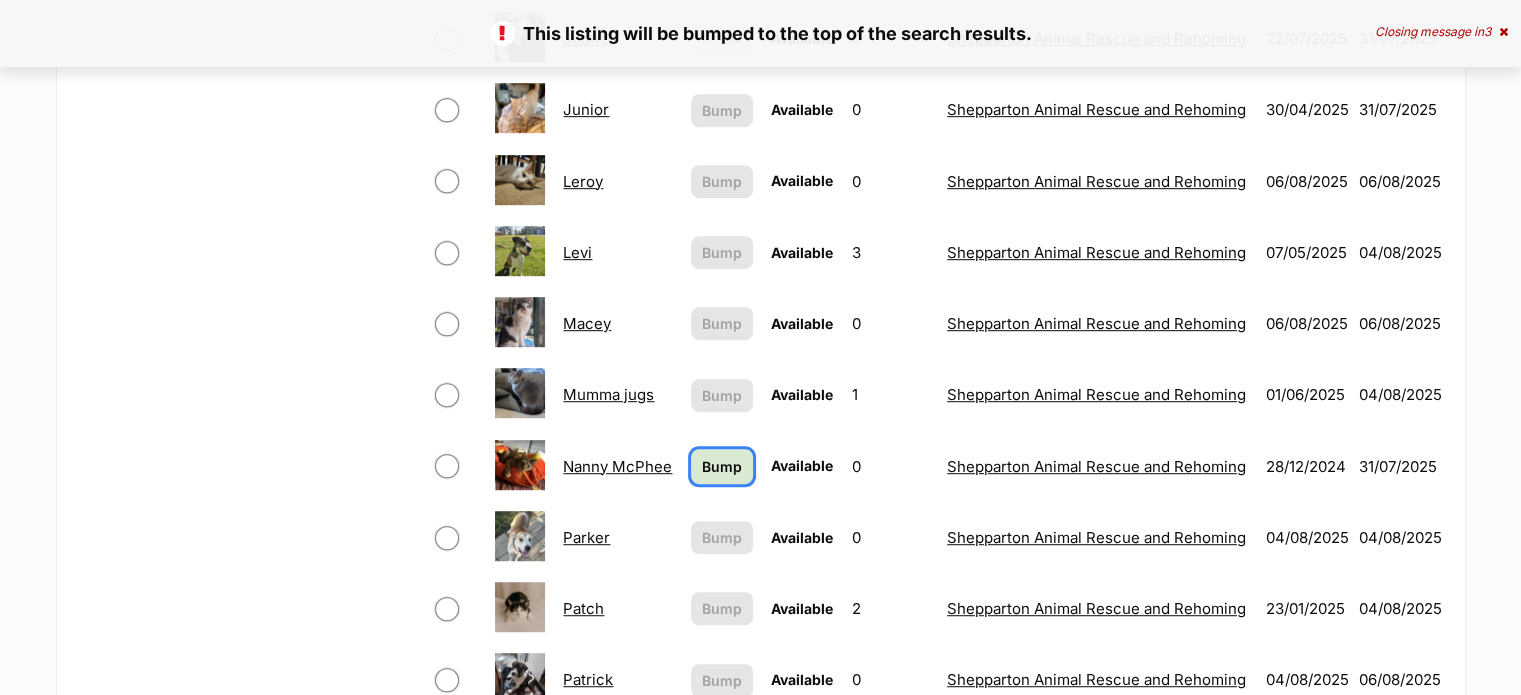 click on "Bump" at bounding box center (722, 466) 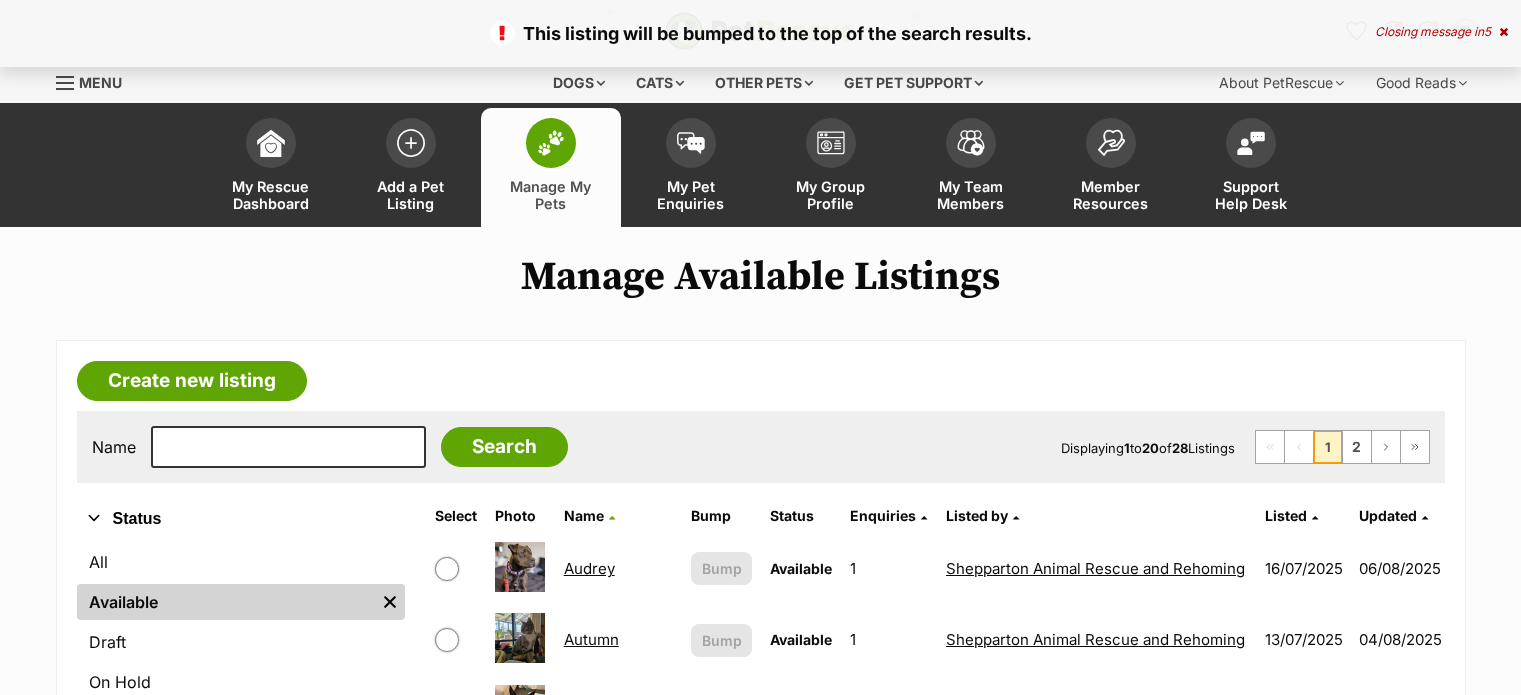 scroll, scrollTop: 542, scrollLeft: 0, axis: vertical 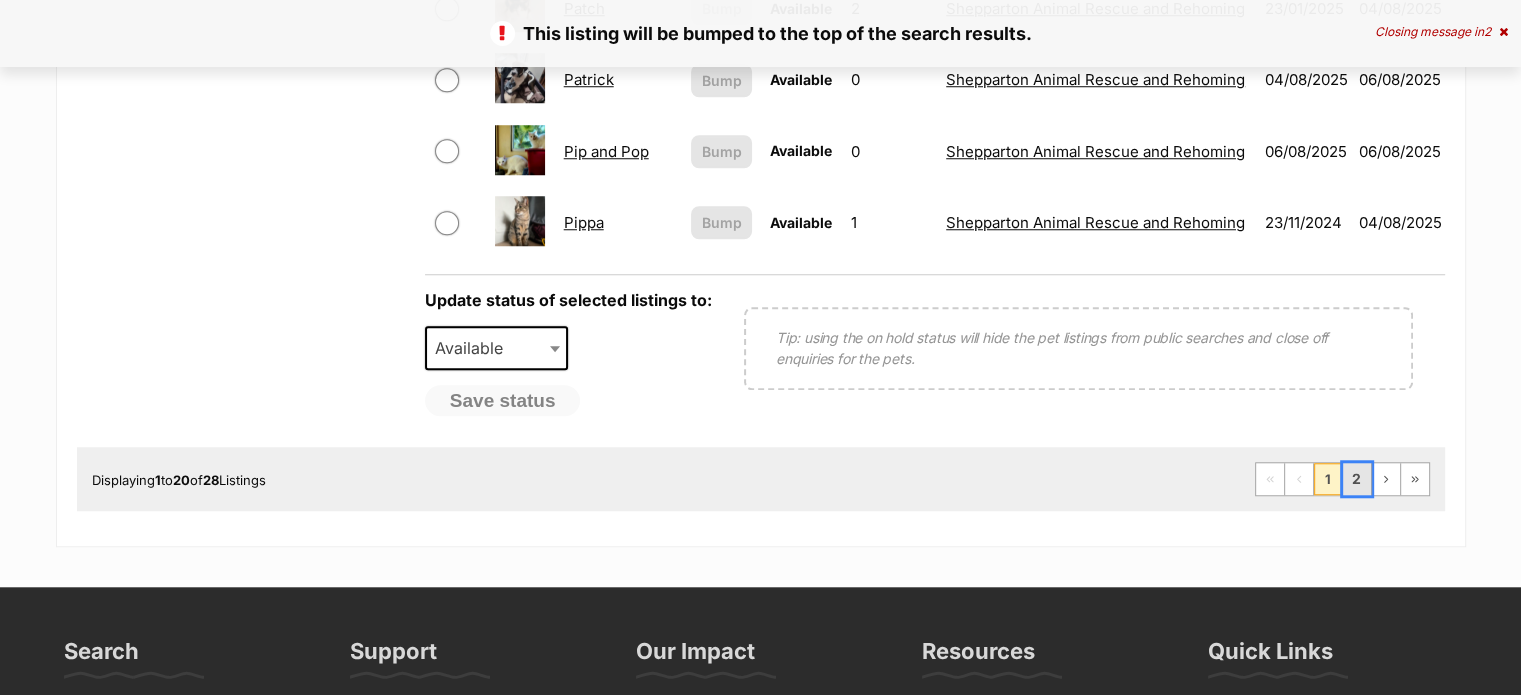 click on "2" at bounding box center [1357, 479] 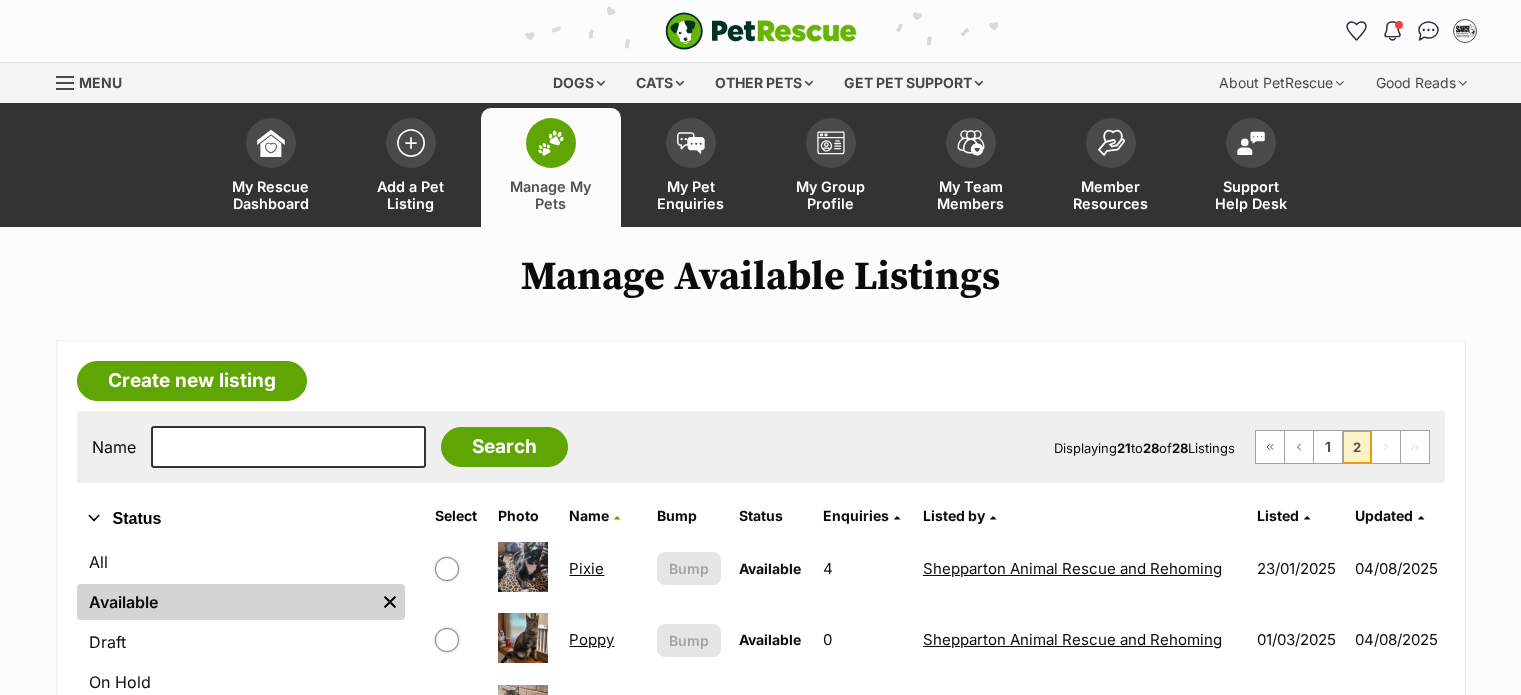 scroll, scrollTop: 0, scrollLeft: 0, axis: both 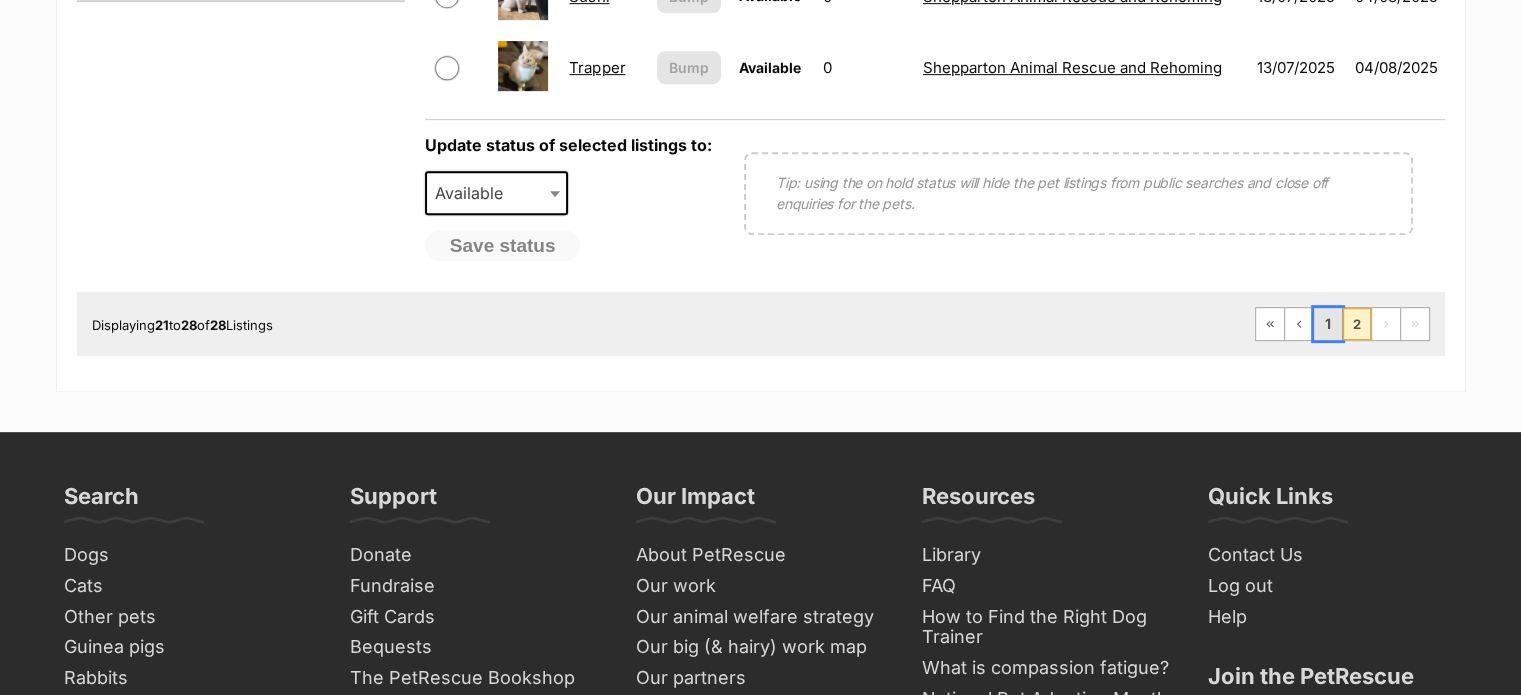 click on "1" at bounding box center (1328, 324) 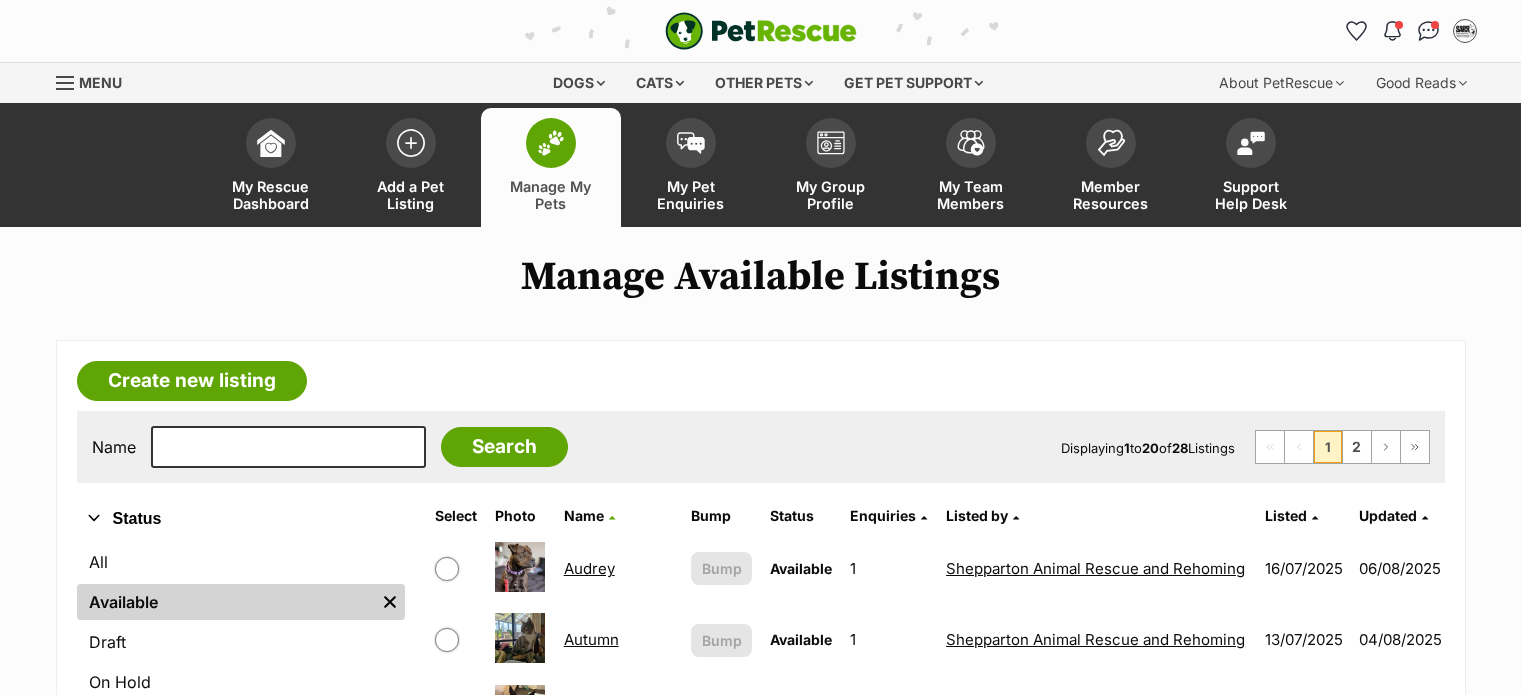 scroll, scrollTop: 168, scrollLeft: 0, axis: vertical 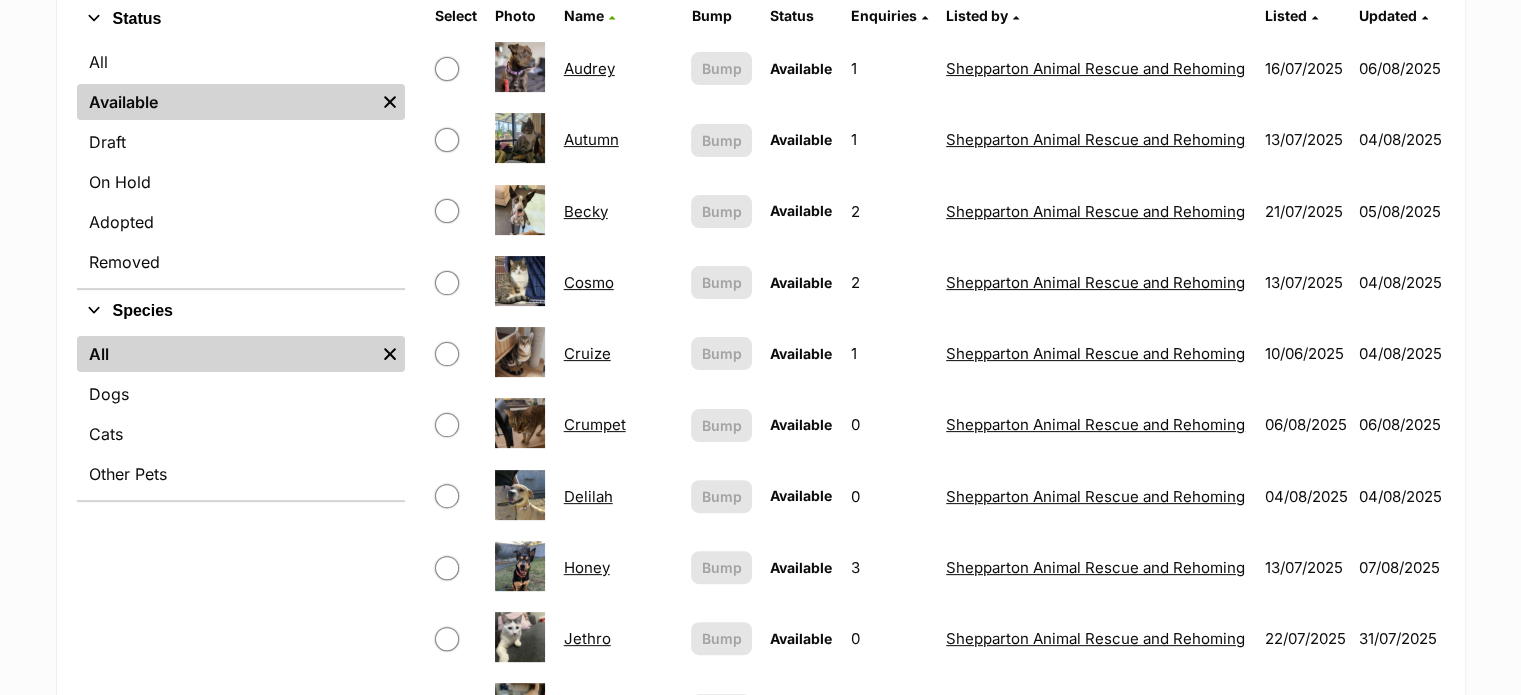 click on "Autumn" at bounding box center [591, 139] 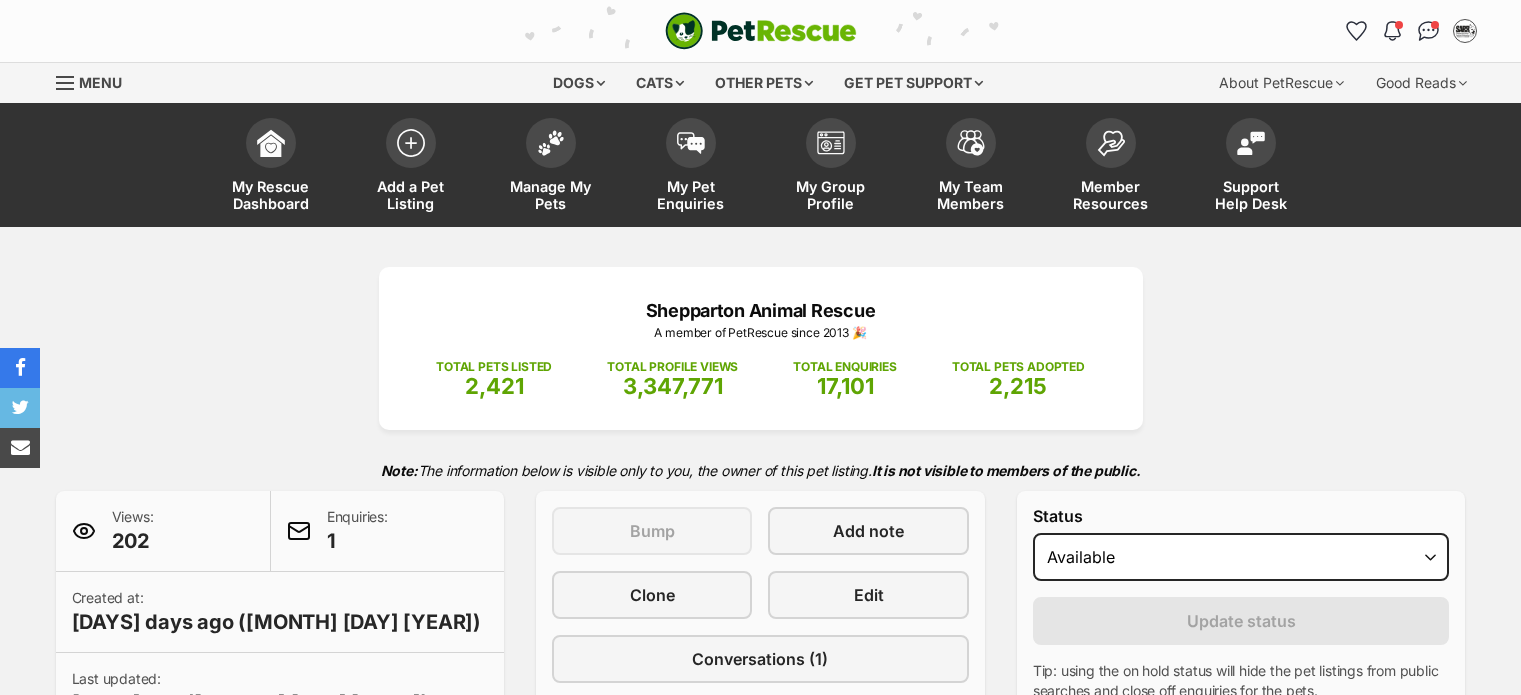 scroll, scrollTop: 500, scrollLeft: 0, axis: vertical 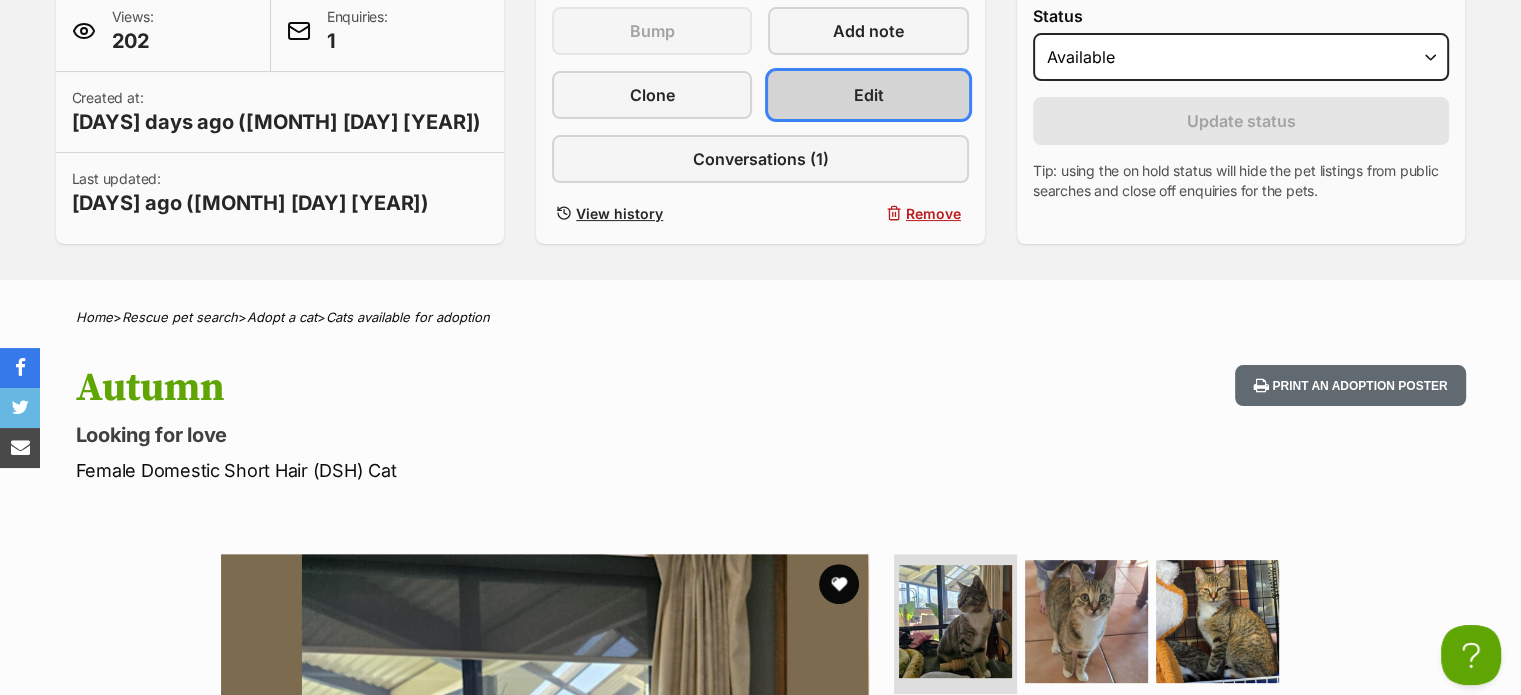 click on "Edit" at bounding box center [868, 95] 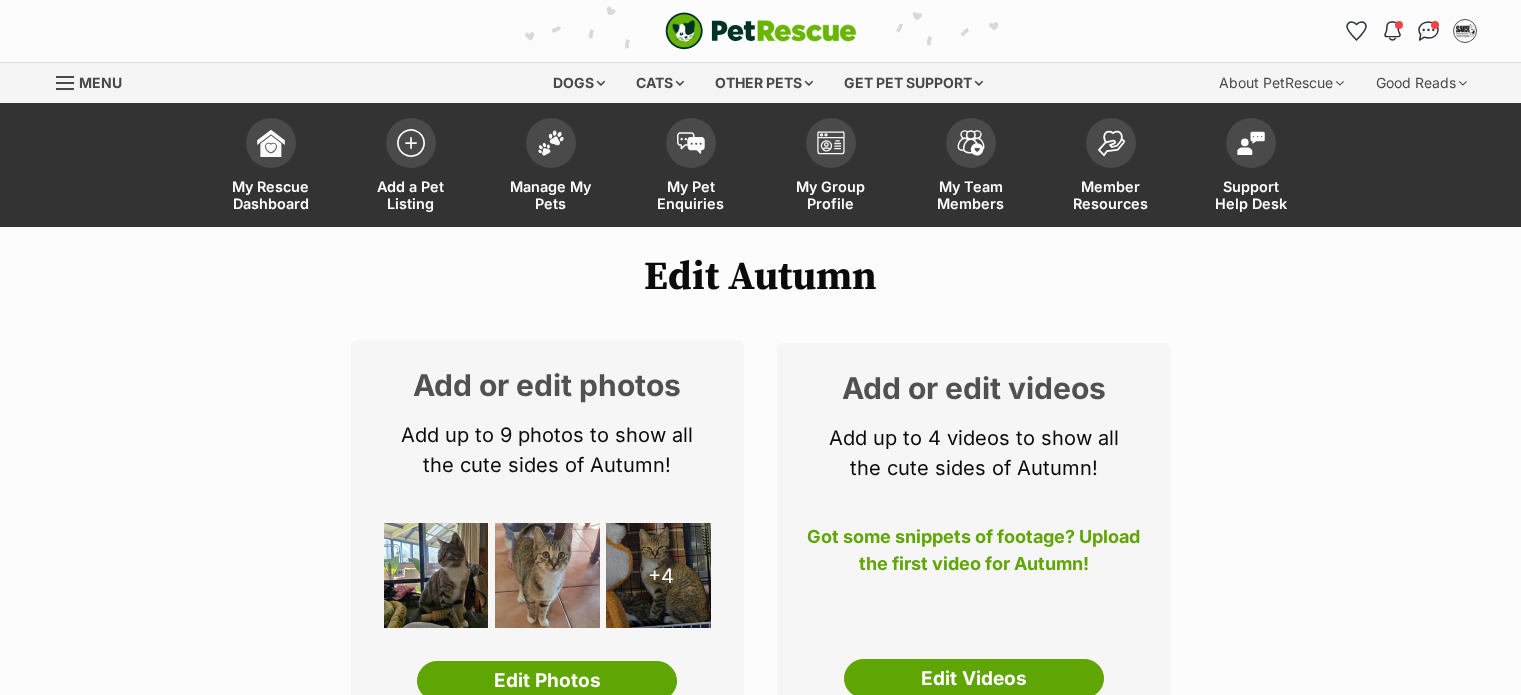 scroll, scrollTop: 0, scrollLeft: 0, axis: both 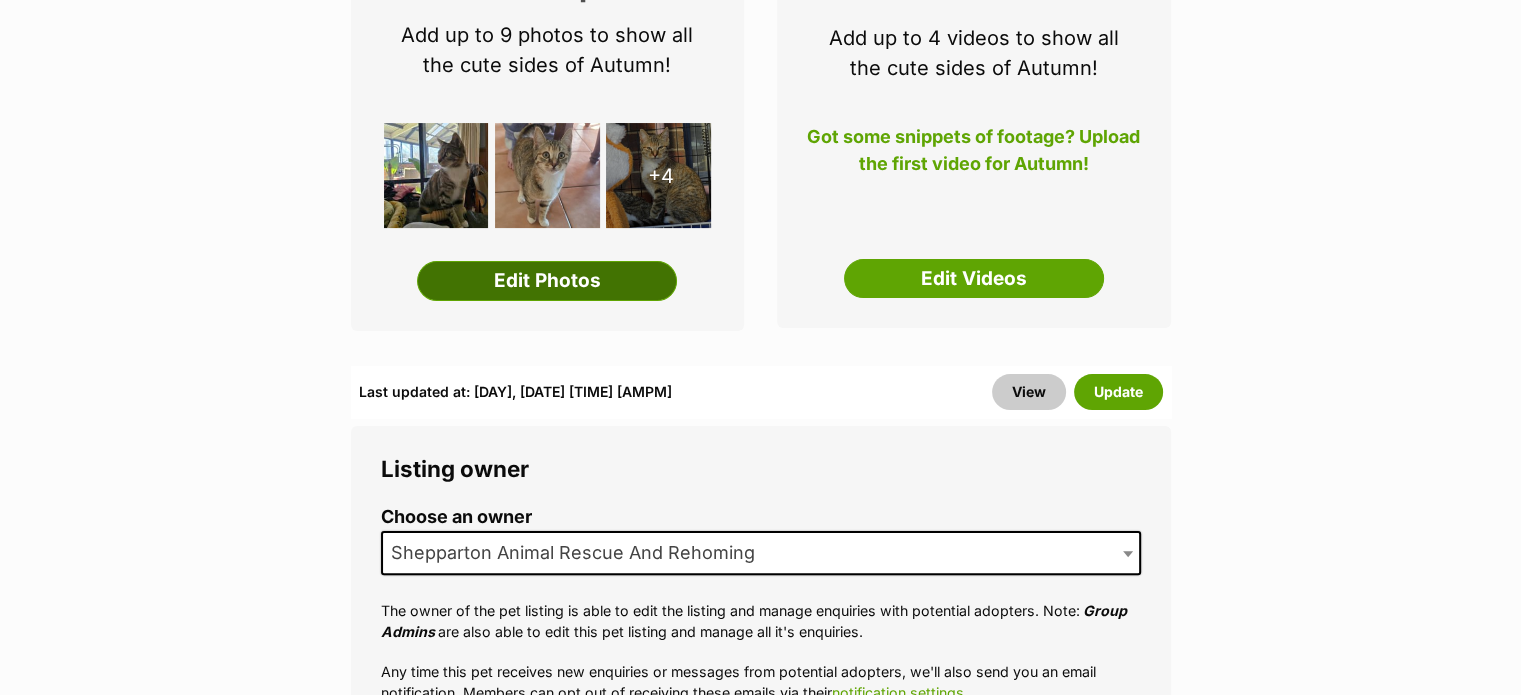 click on "Edit Photos" at bounding box center (547, 281) 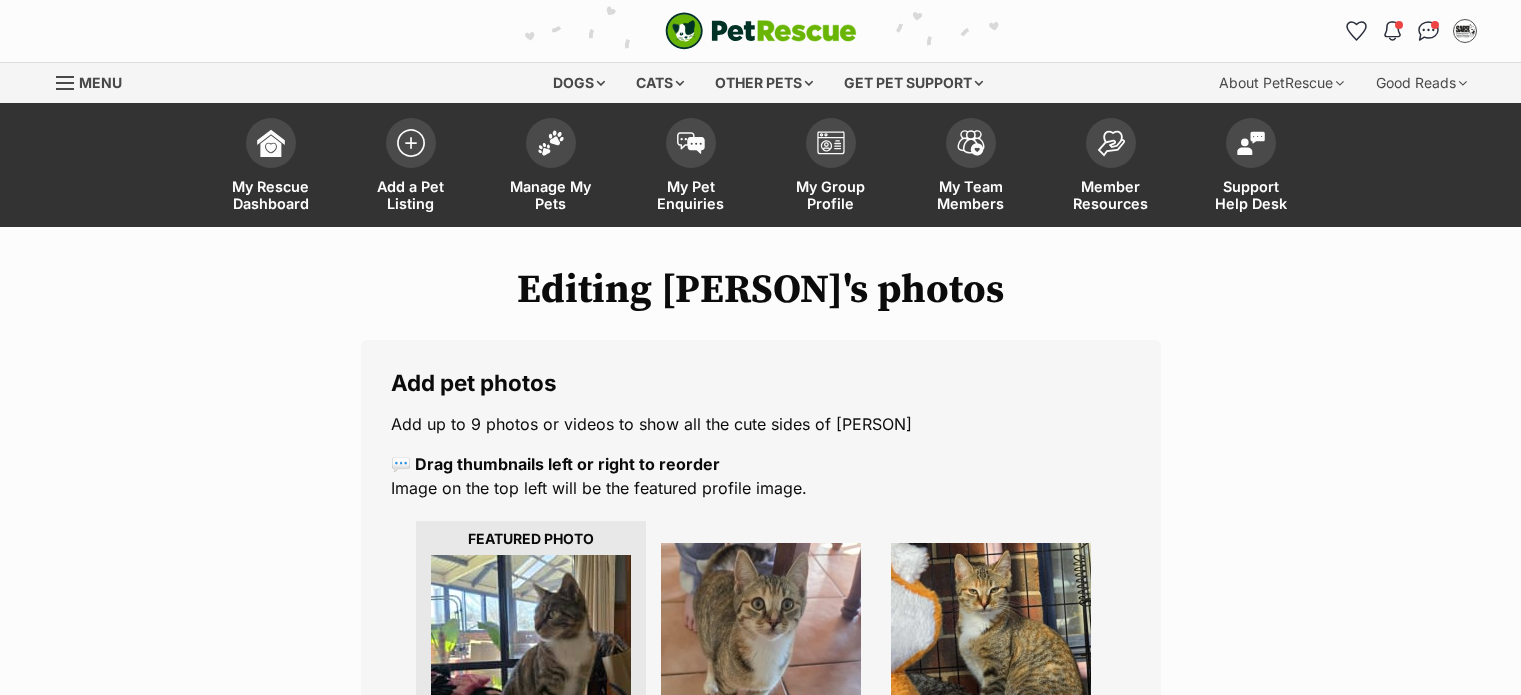 scroll, scrollTop: 0, scrollLeft: 0, axis: both 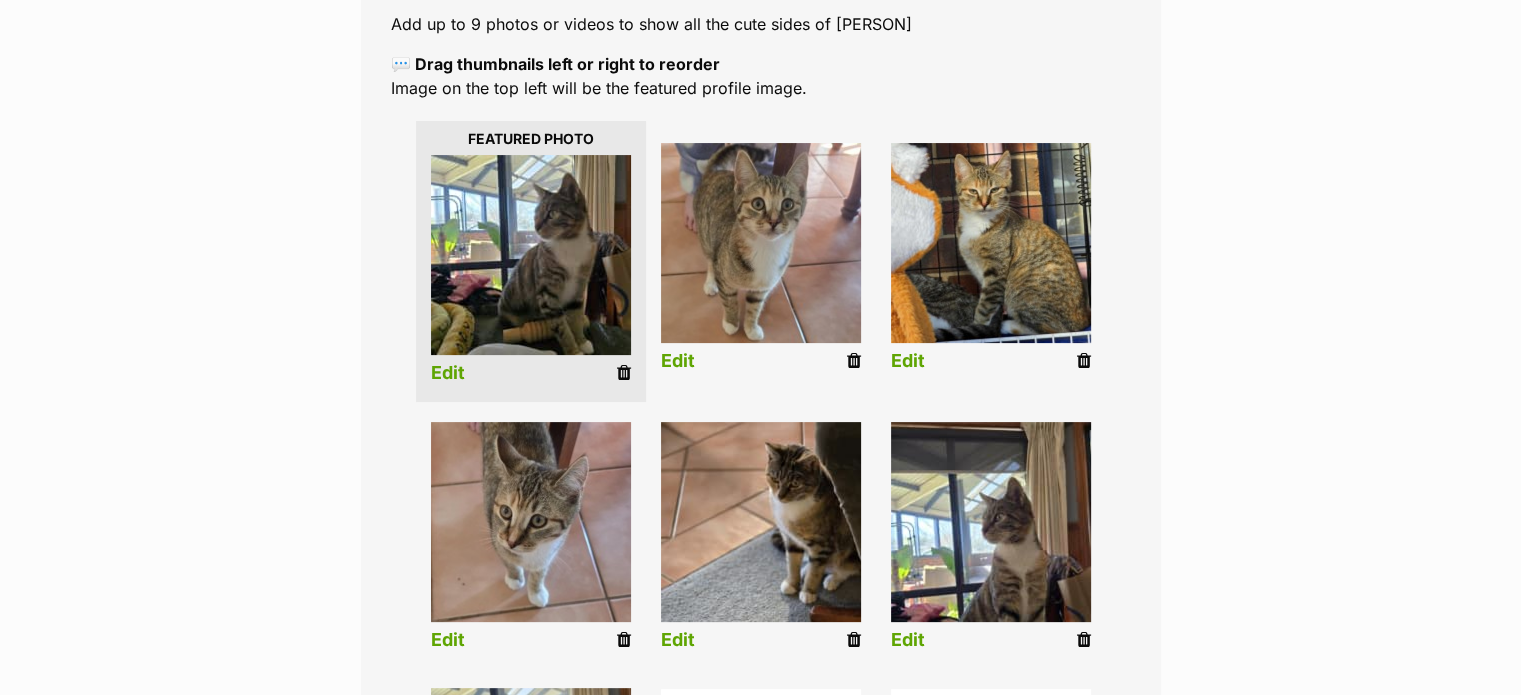 click 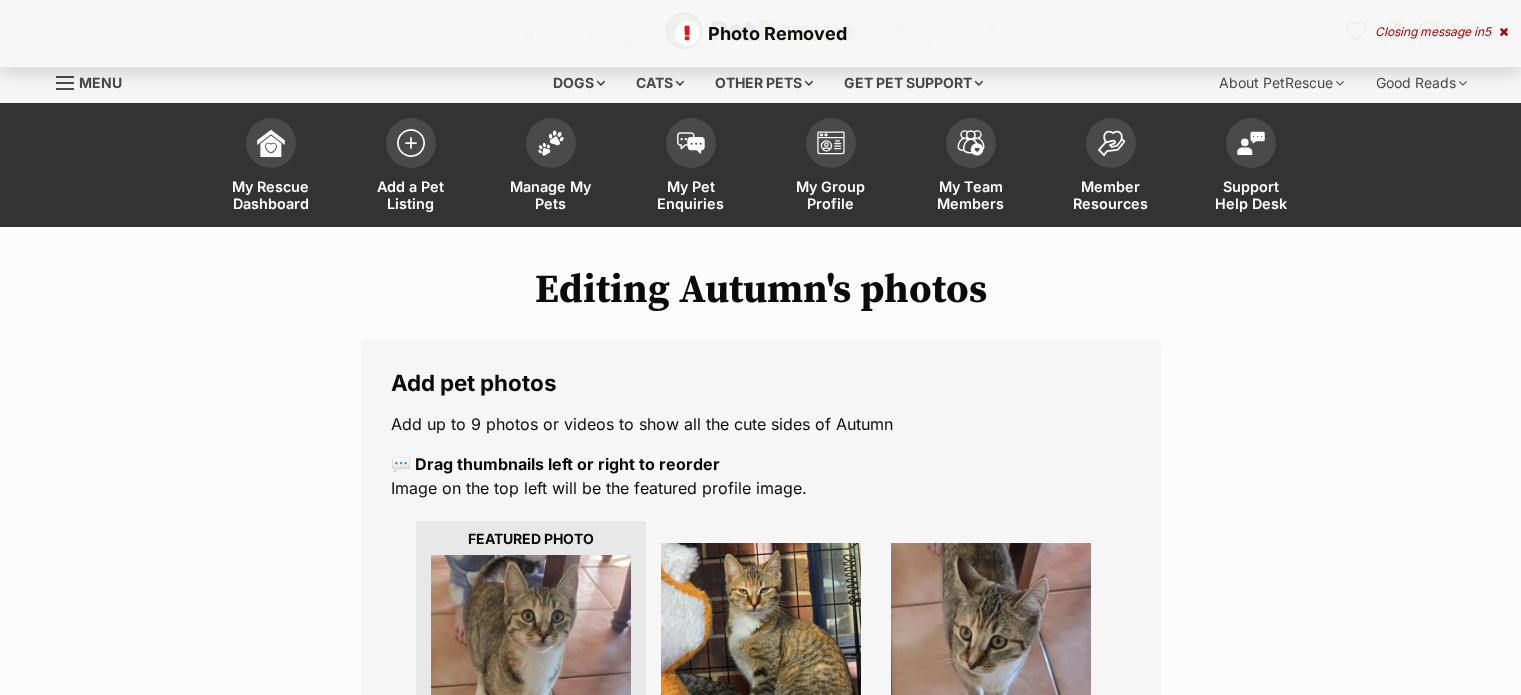scroll, scrollTop: 0, scrollLeft: 0, axis: both 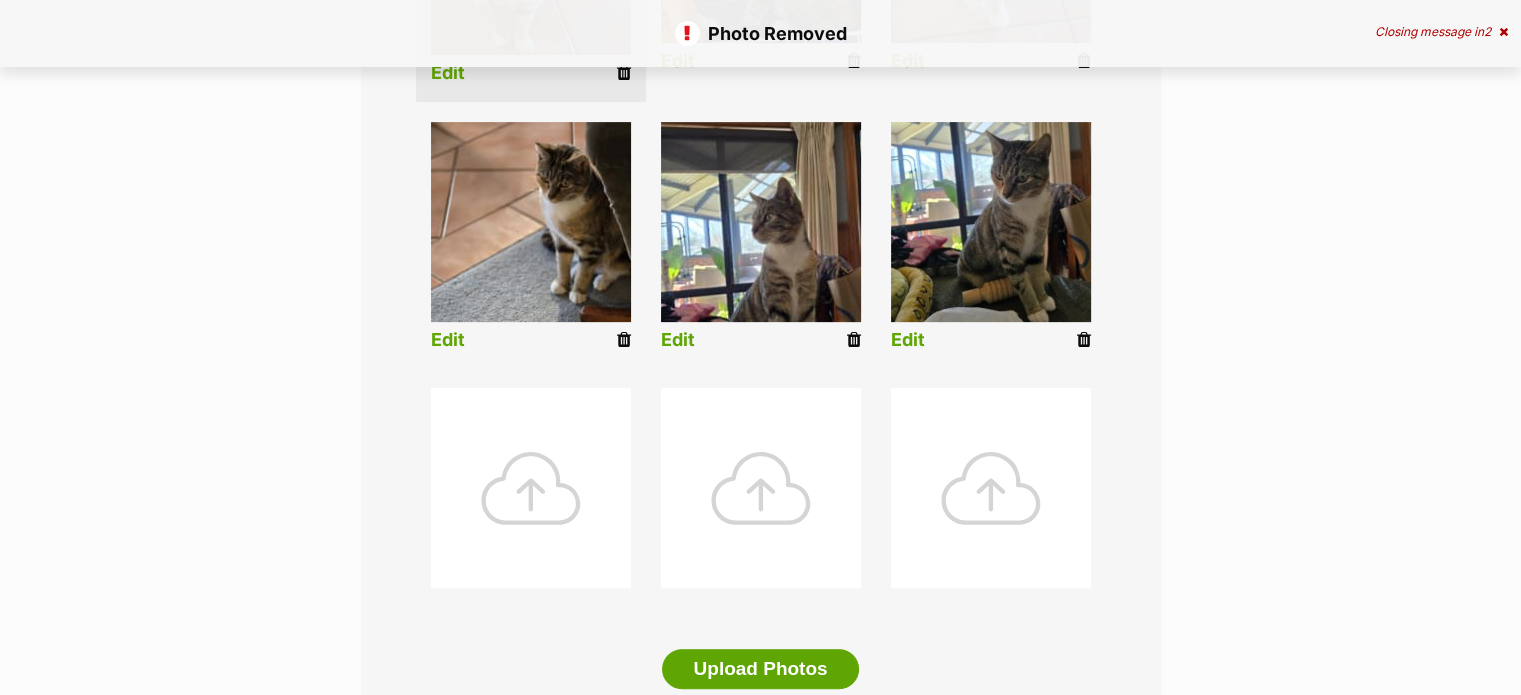 click at bounding box center (854, 340) 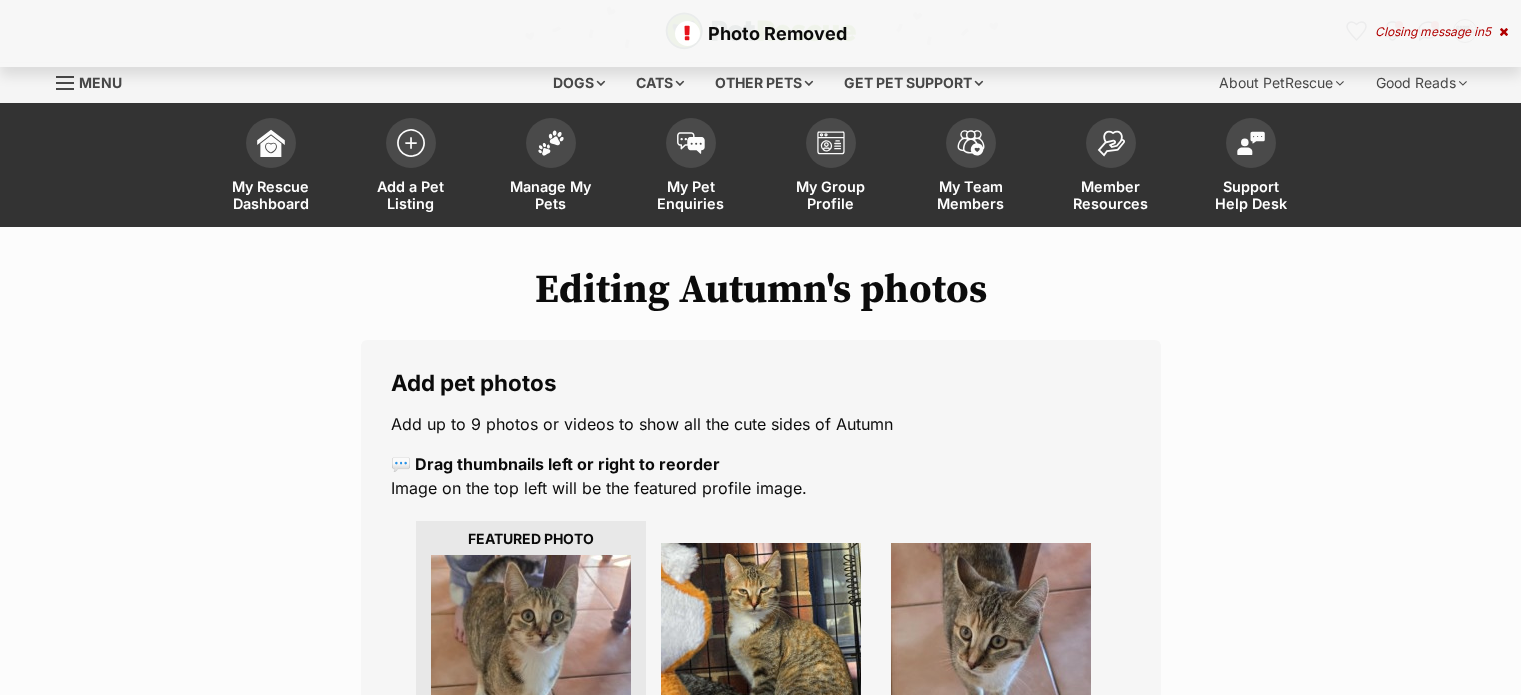 scroll, scrollTop: 0, scrollLeft: 0, axis: both 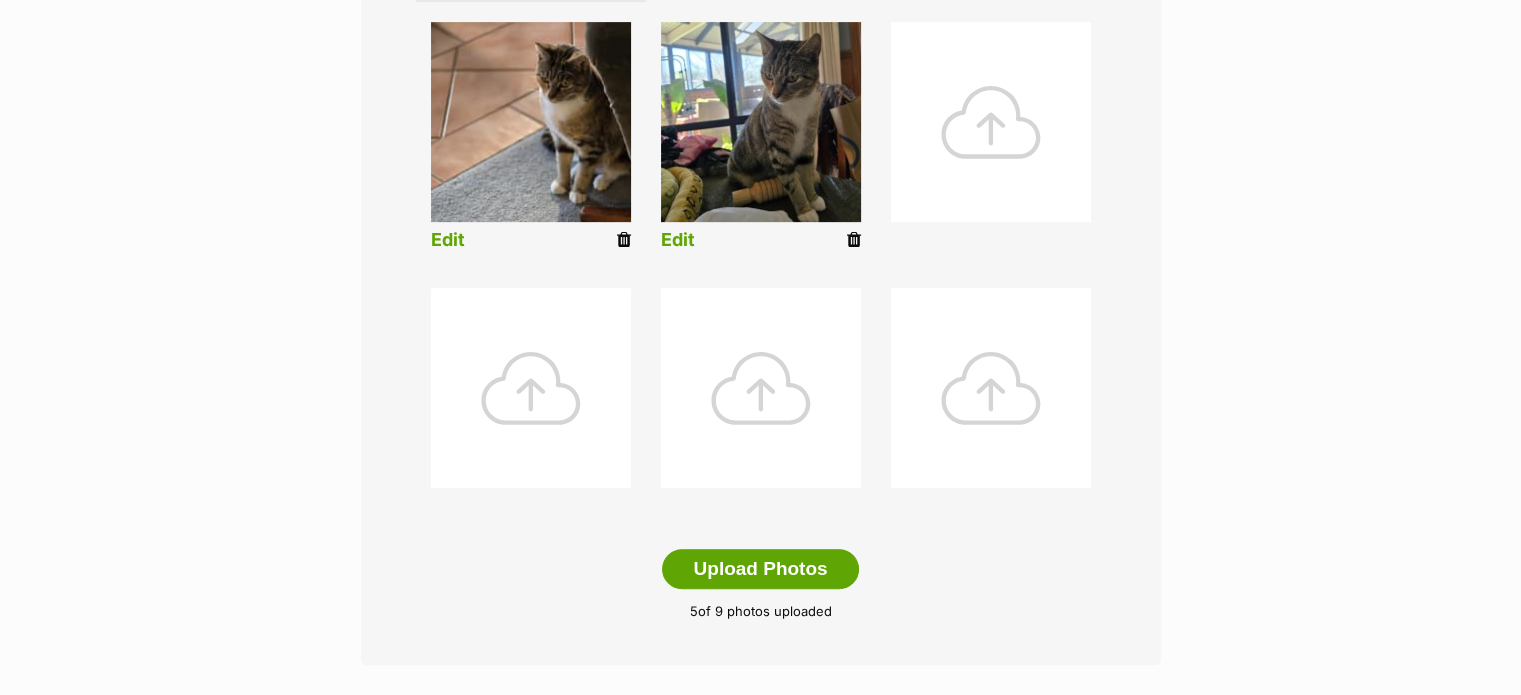 drag, startPoint x: 625, startPoint y: 246, endPoint x: 836, endPoint y: 71, distance: 274.12772 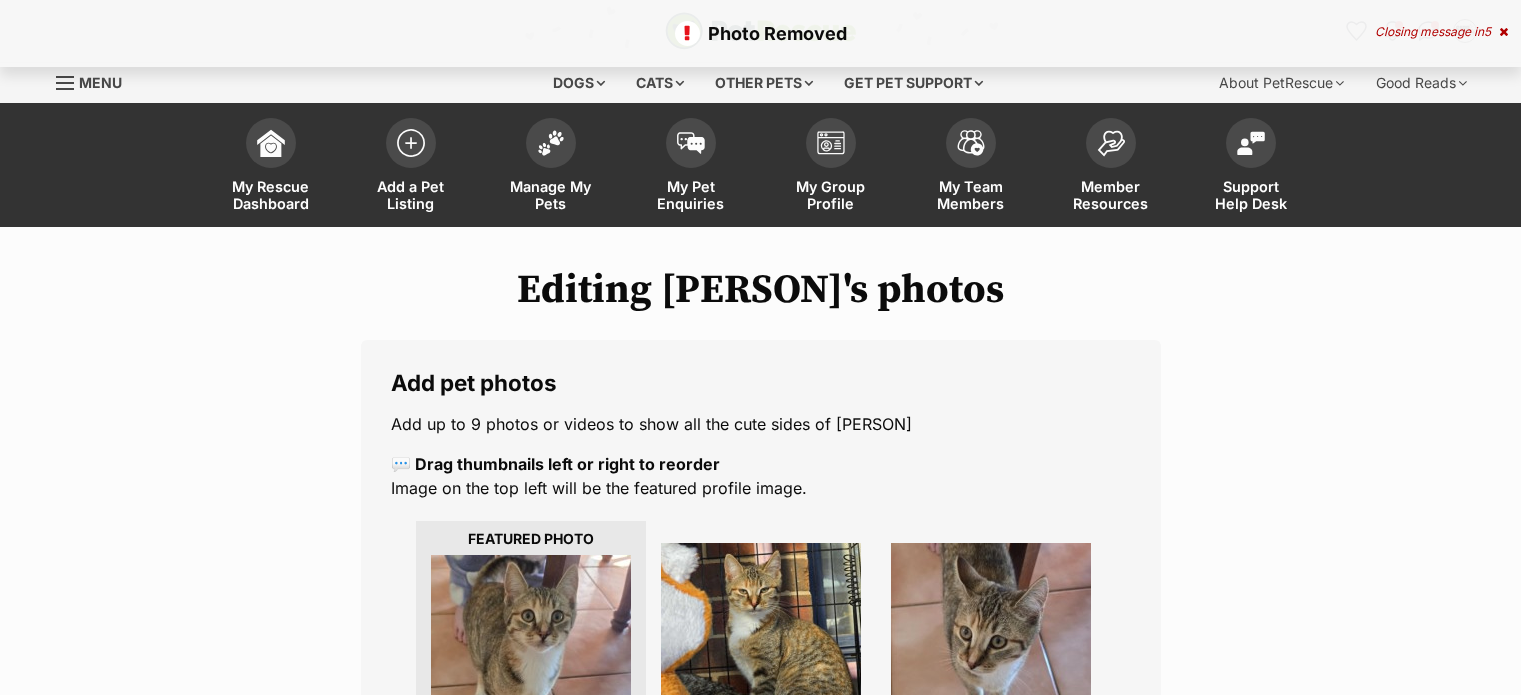 scroll, scrollTop: 0, scrollLeft: 0, axis: both 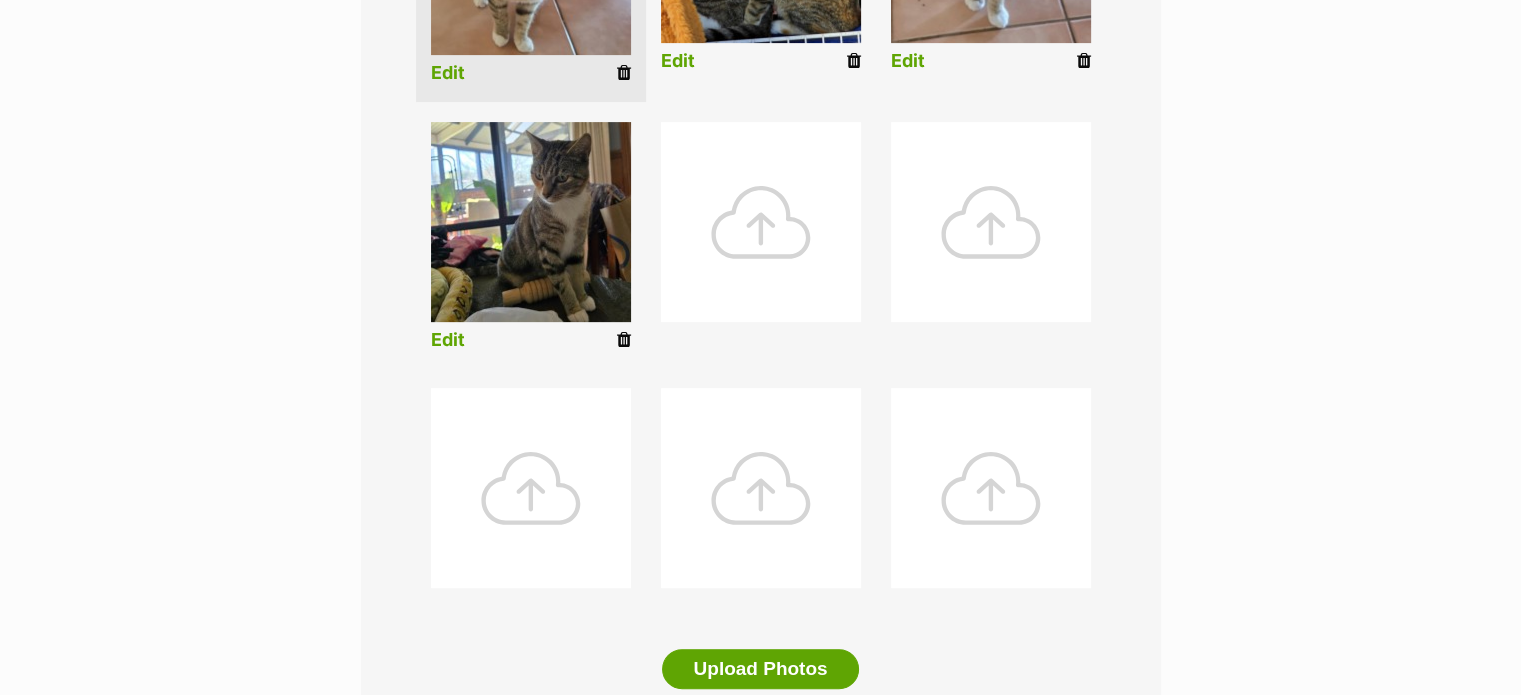 click 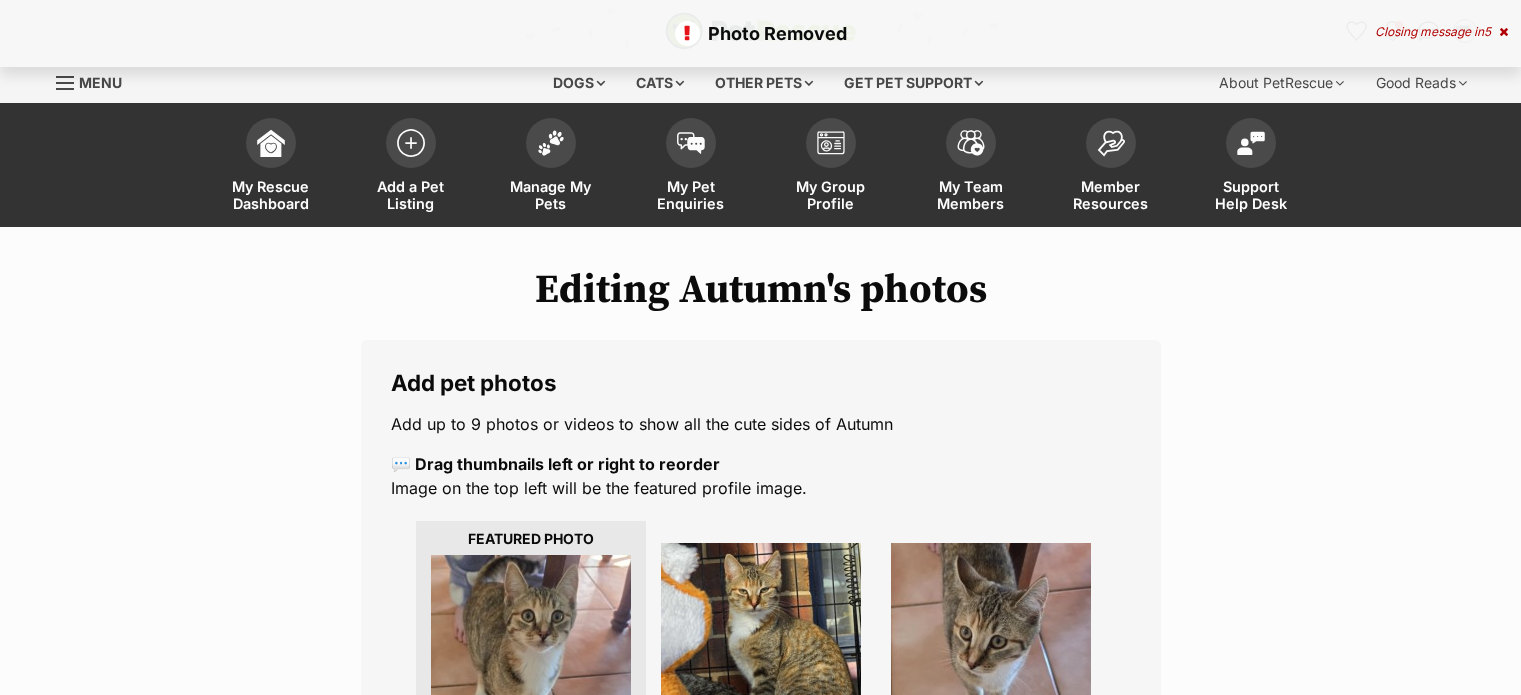 scroll, scrollTop: 0, scrollLeft: 0, axis: both 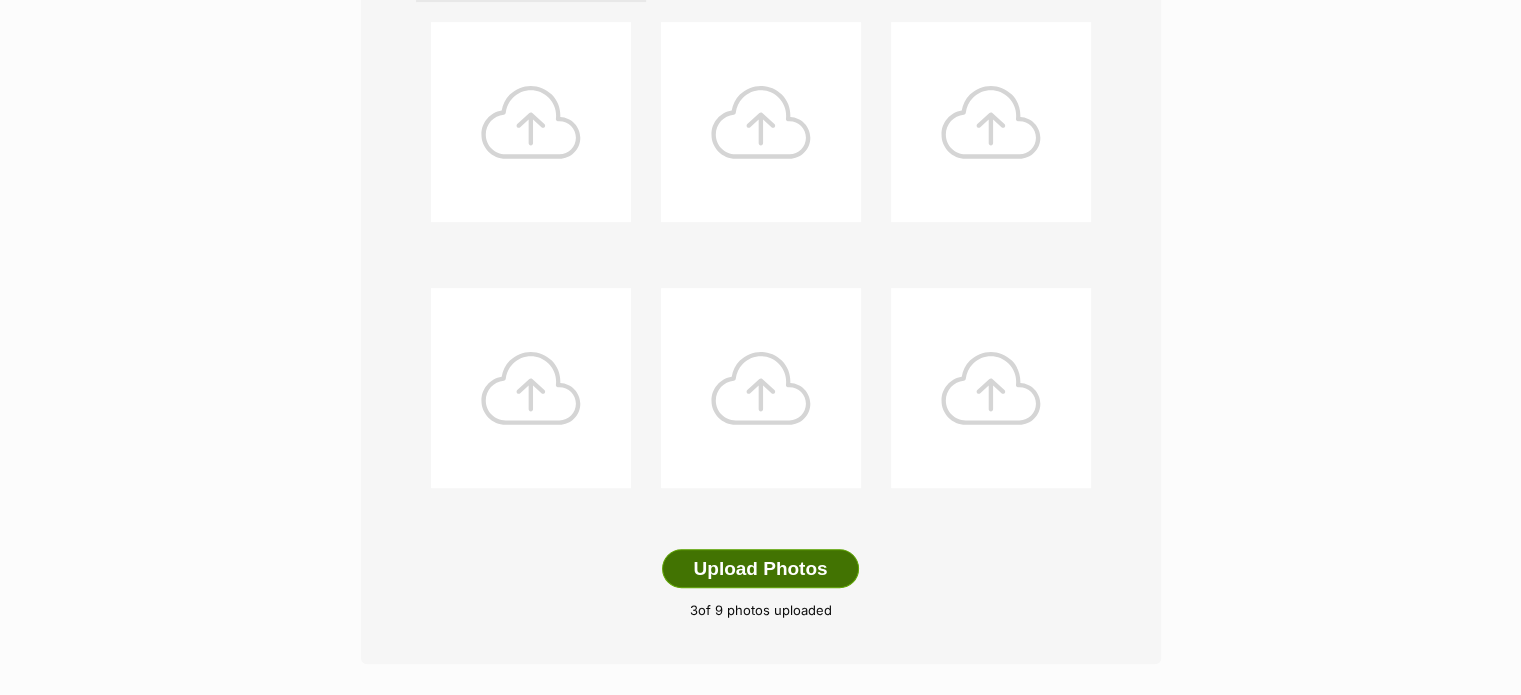 click on "Upload Photos" at bounding box center [760, 569] 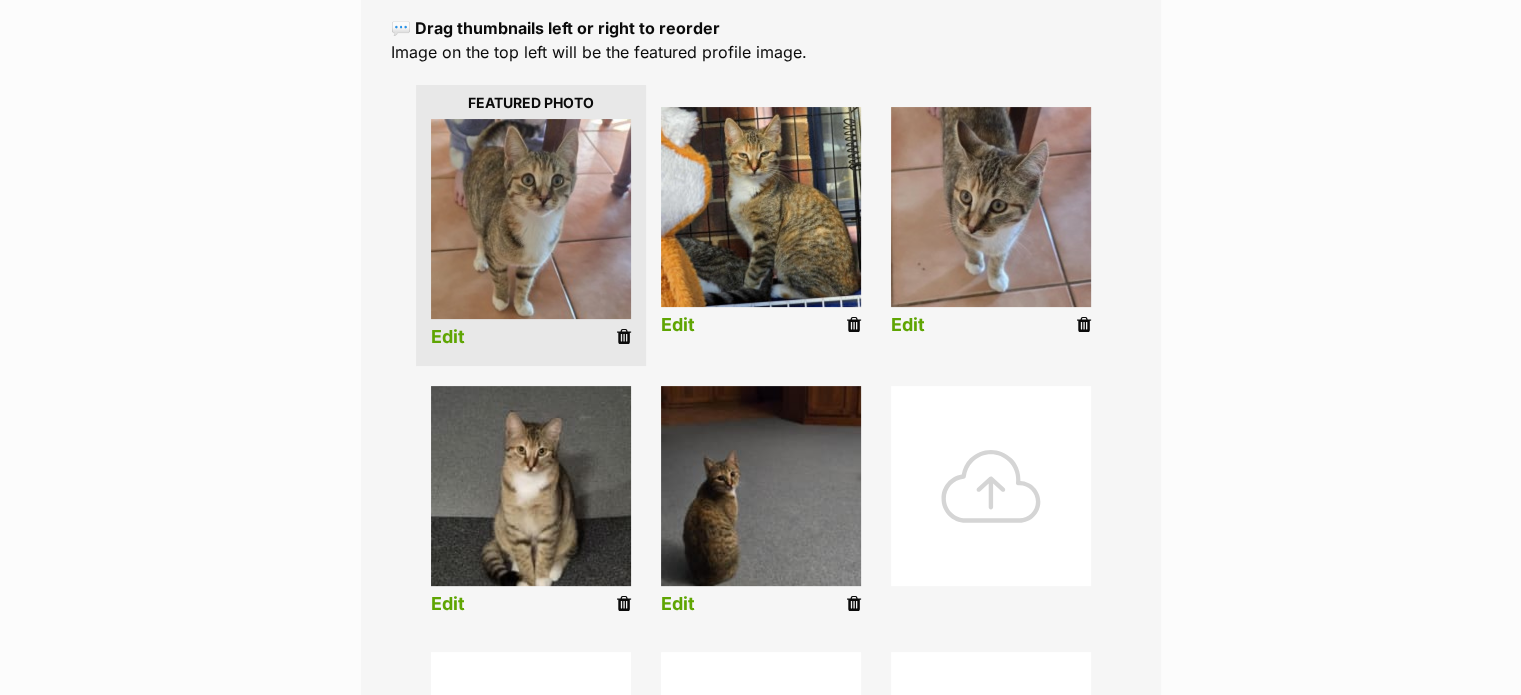 scroll, scrollTop: 400, scrollLeft: 0, axis: vertical 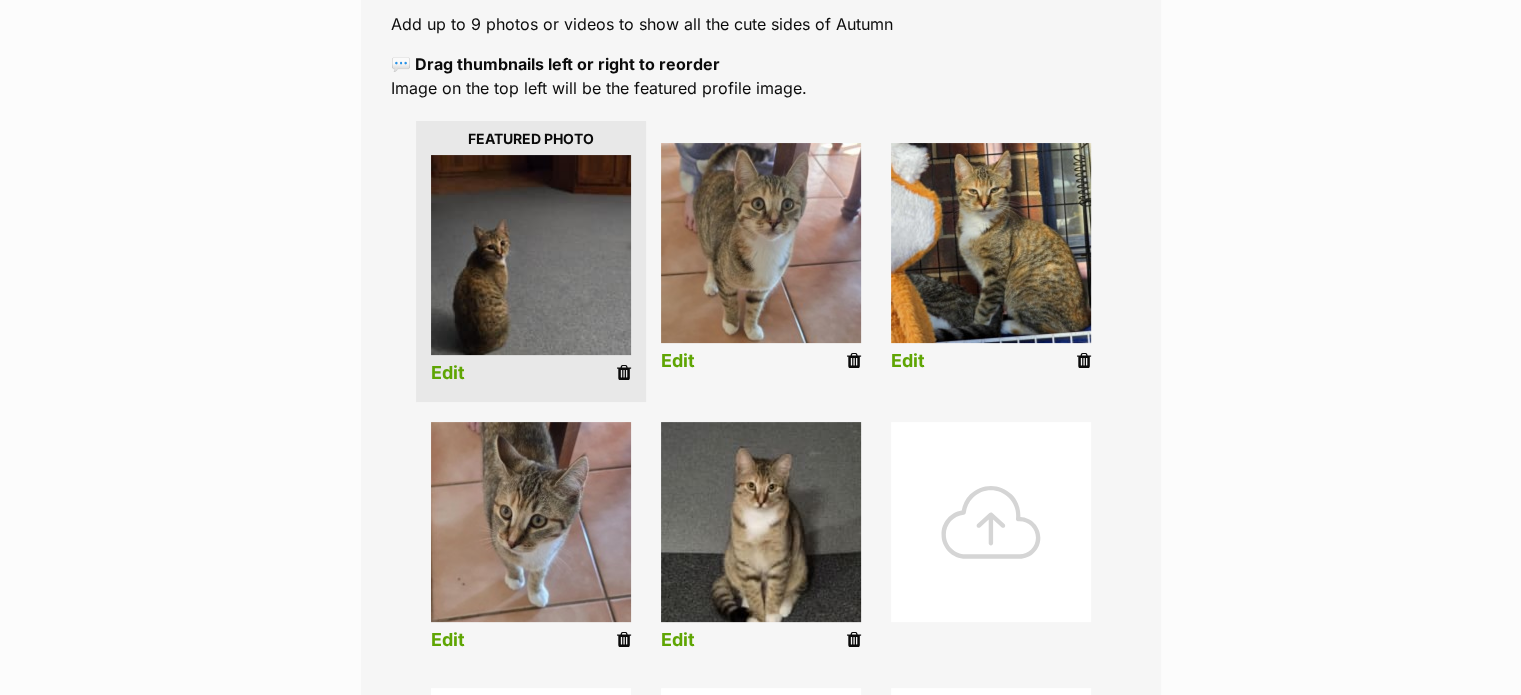 click on "Edit" at bounding box center [448, 373] 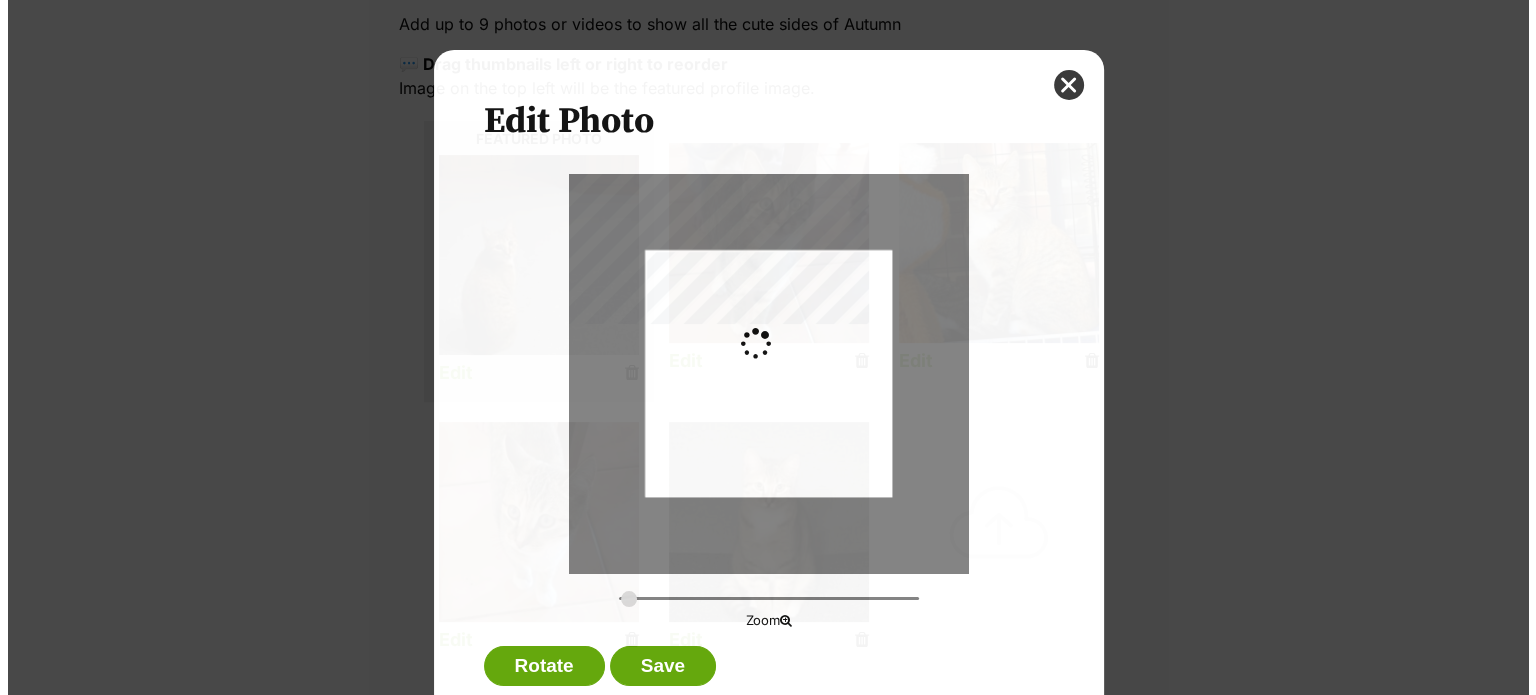 scroll, scrollTop: 0, scrollLeft: 0, axis: both 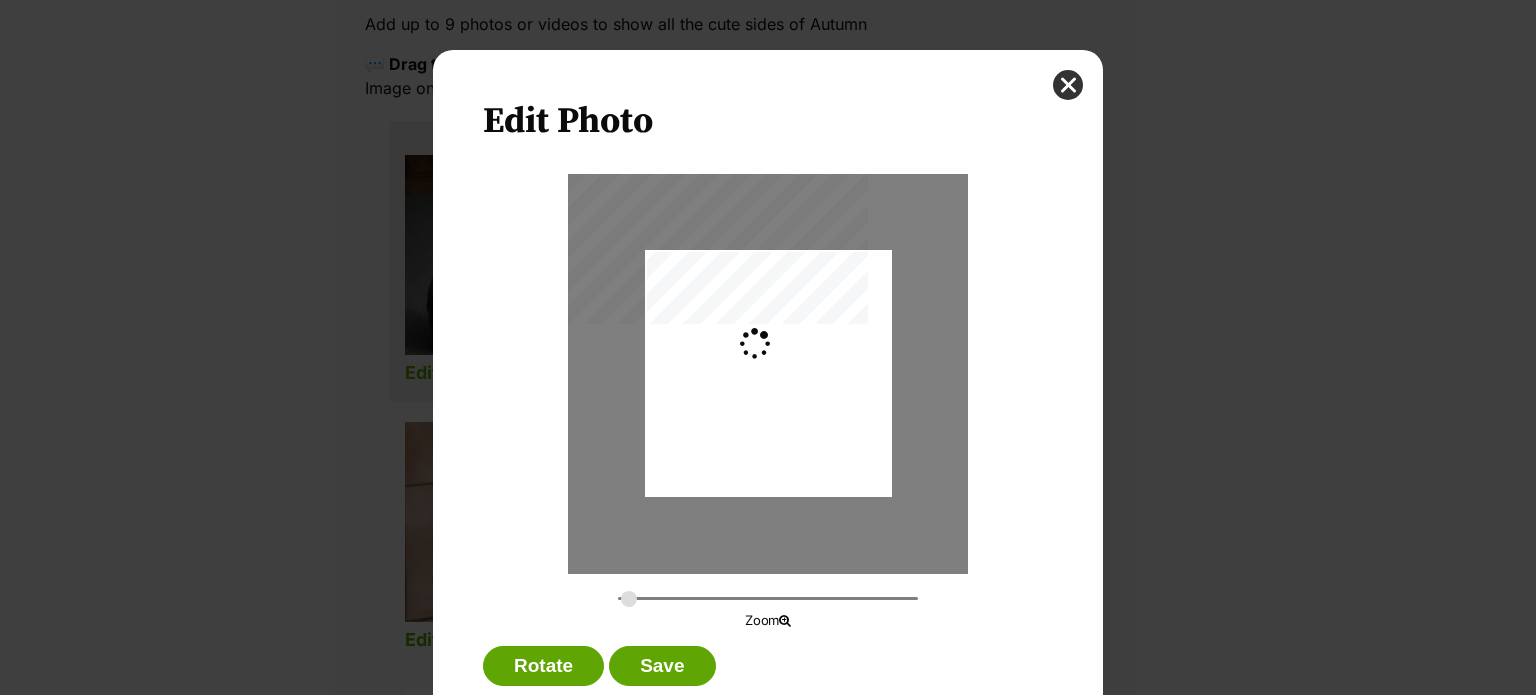 type on "0.2744" 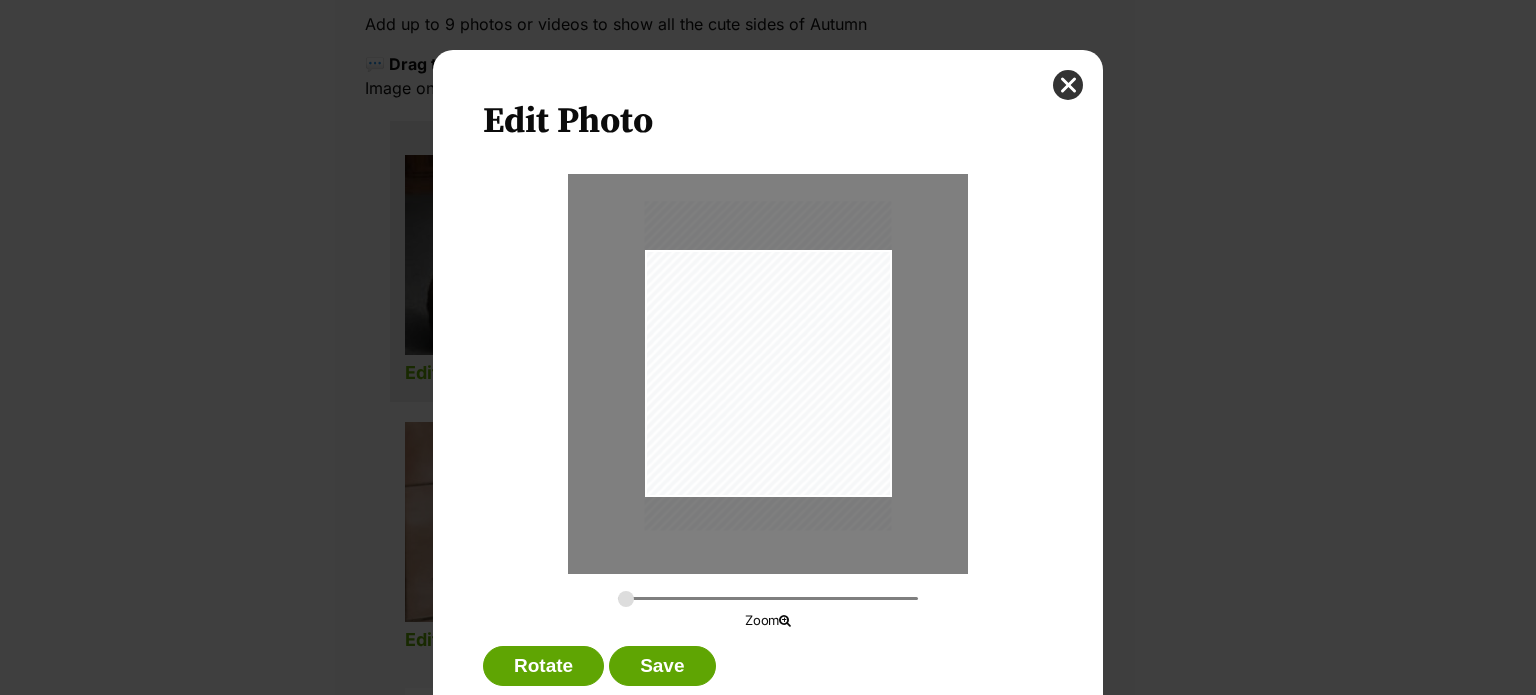click at bounding box center [768, 365] 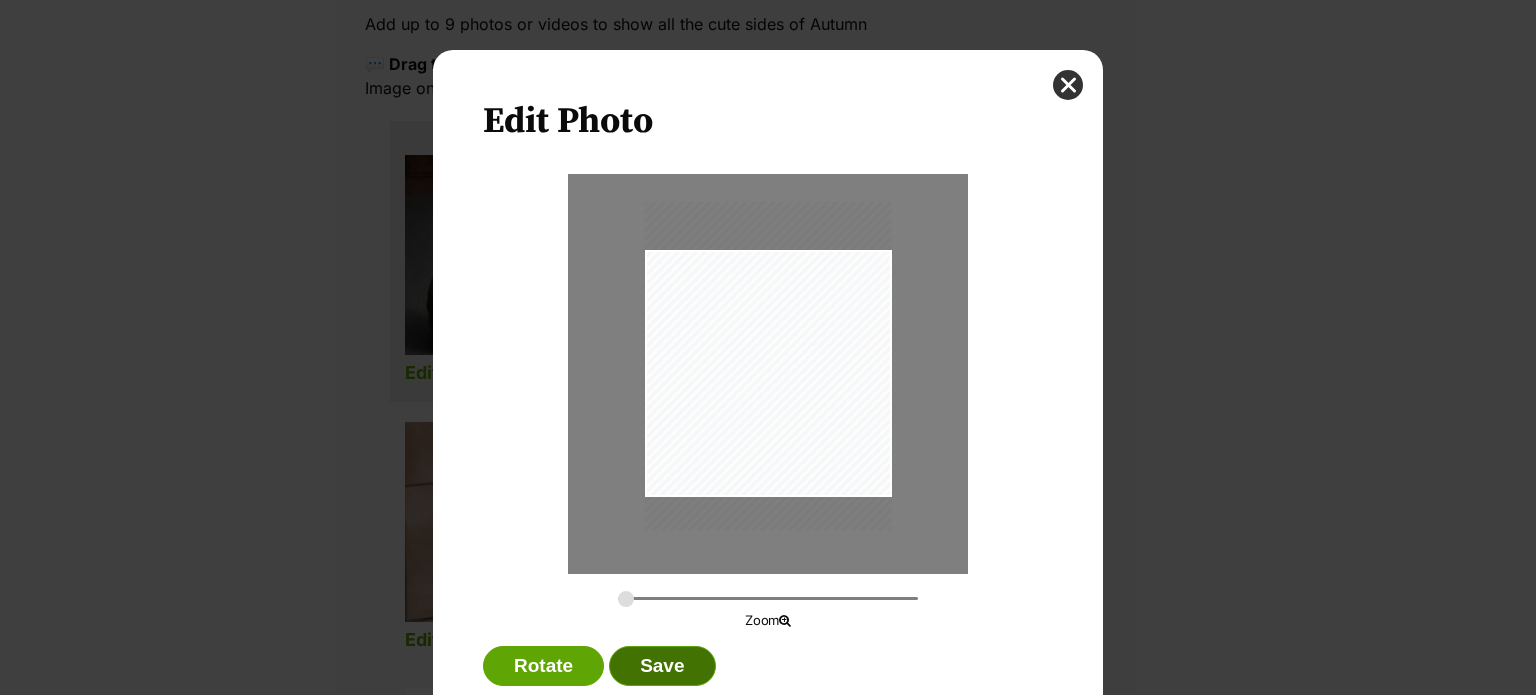 click on "Save" at bounding box center [662, 666] 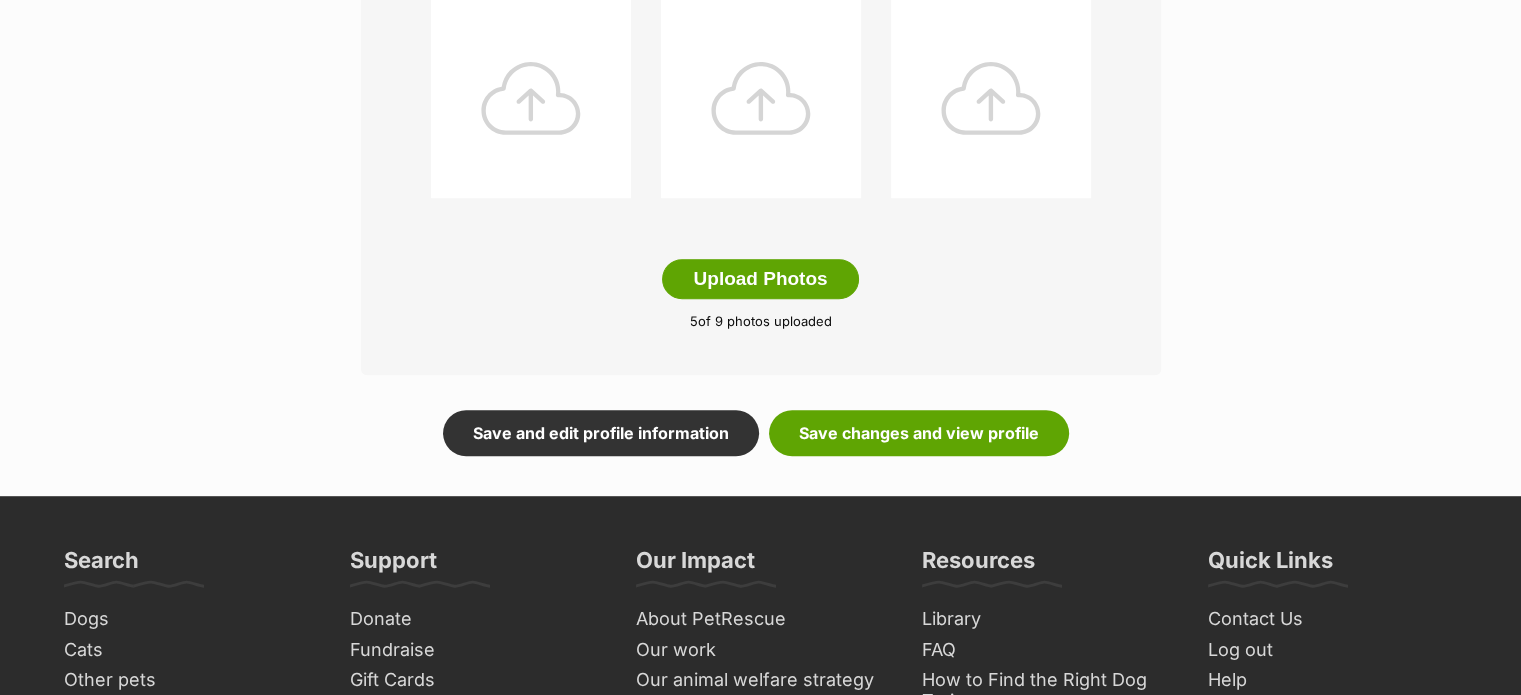 scroll, scrollTop: 1100, scrollLeft: 0, axis: vertical 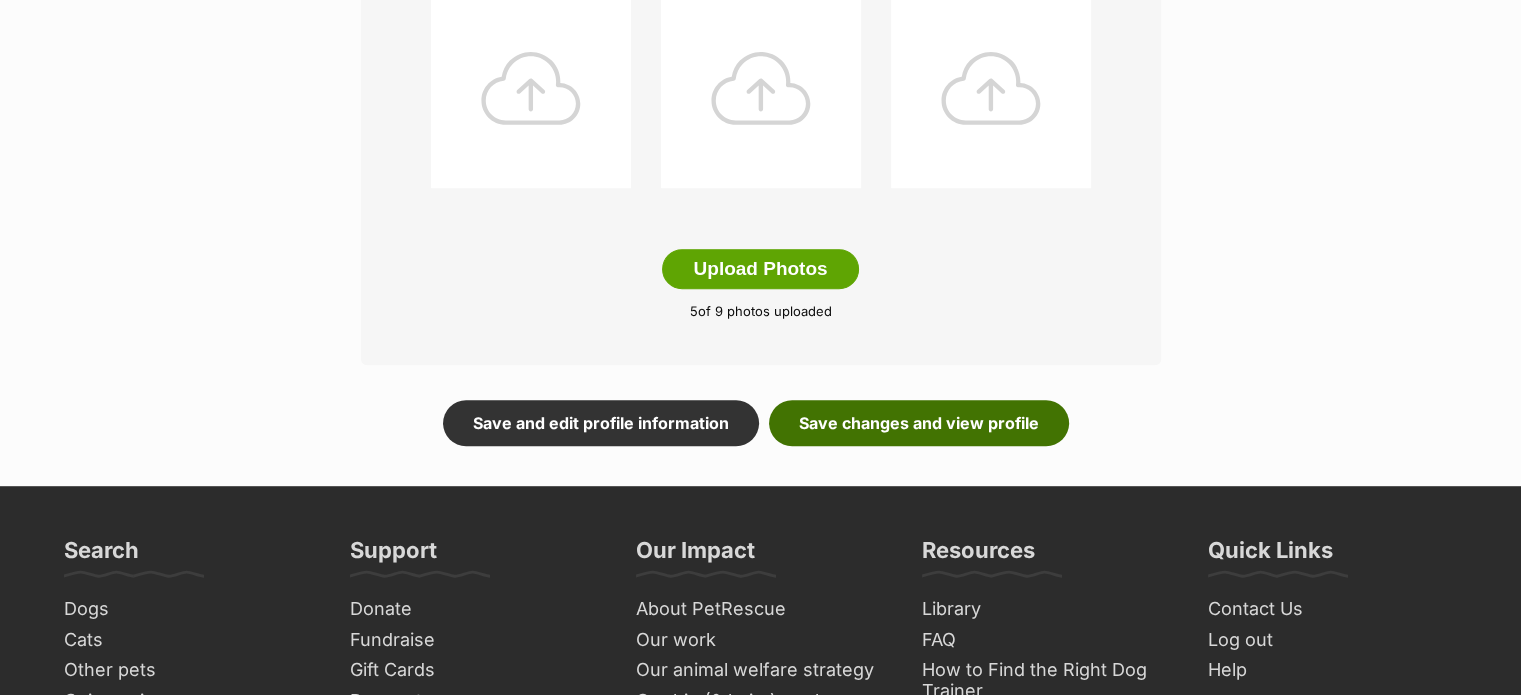 click on "Save changes and view profile" at bounding box center [919, 423] 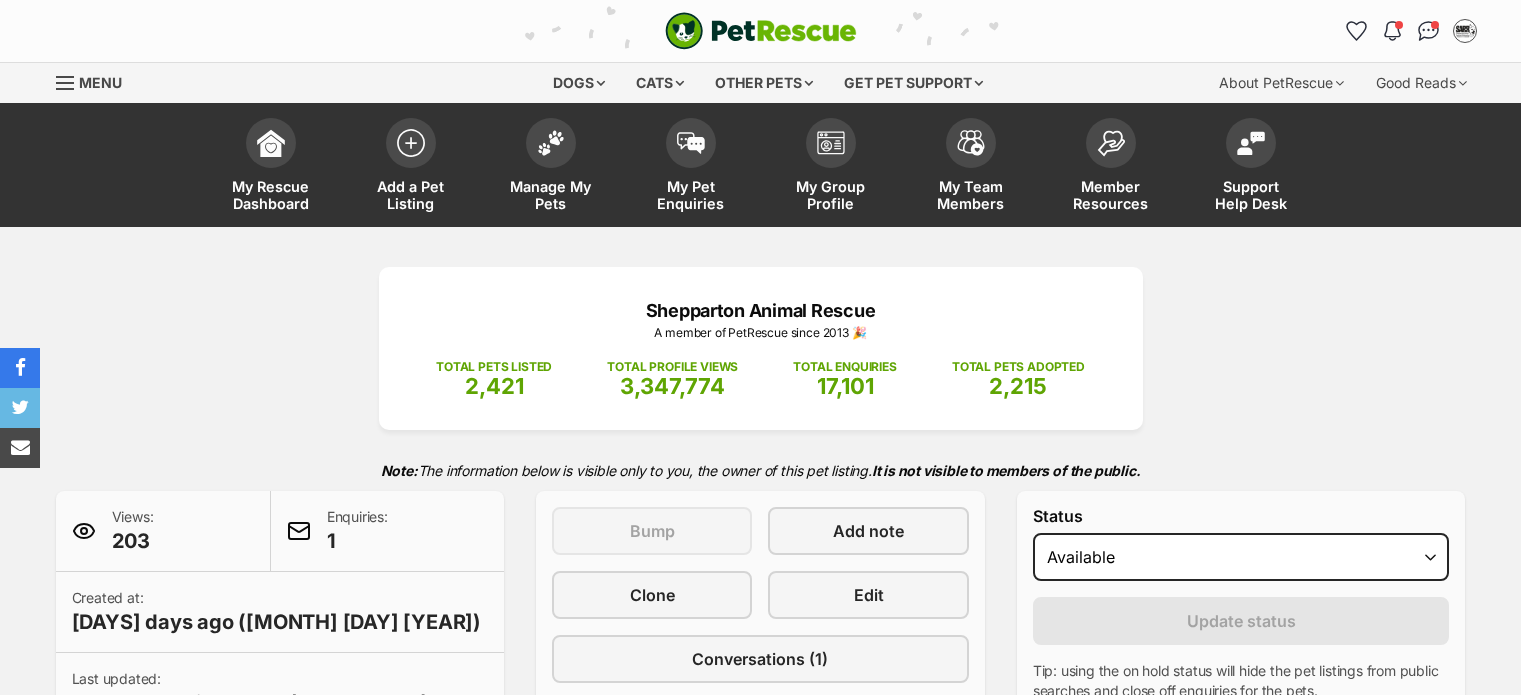 scroll, scrollTop: 0, scrollLeft: 0, axis: both 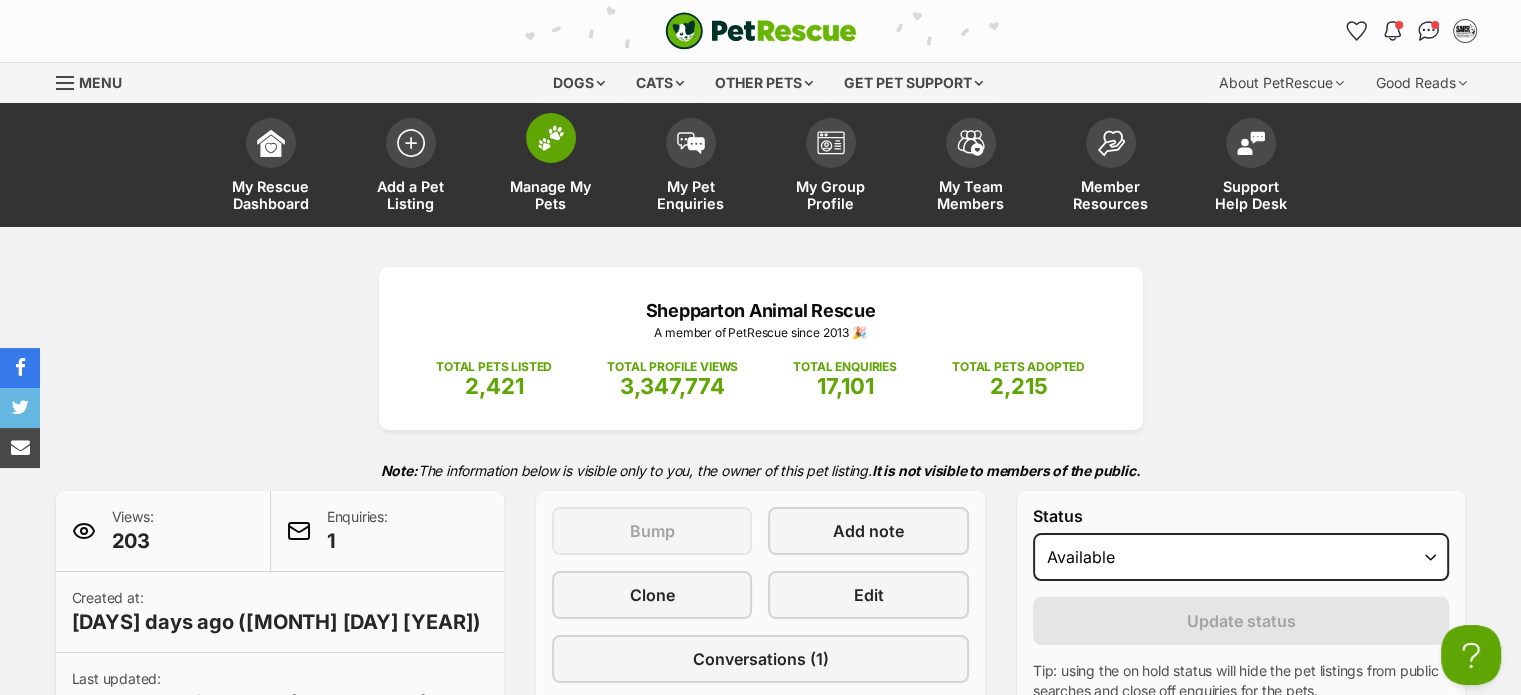 click at bounding box center [551, 138] 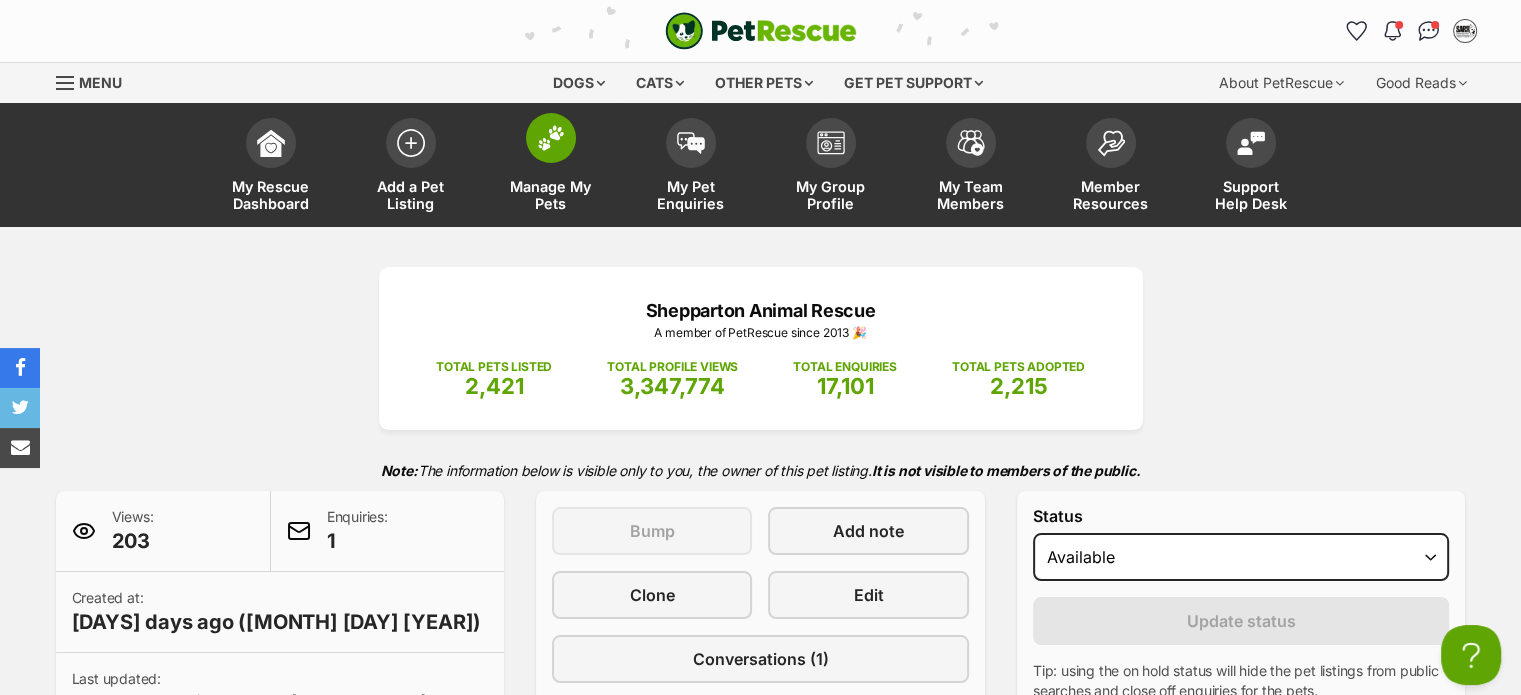 scroll, scrollTop: 0, scrollLeft: 0, axis: both 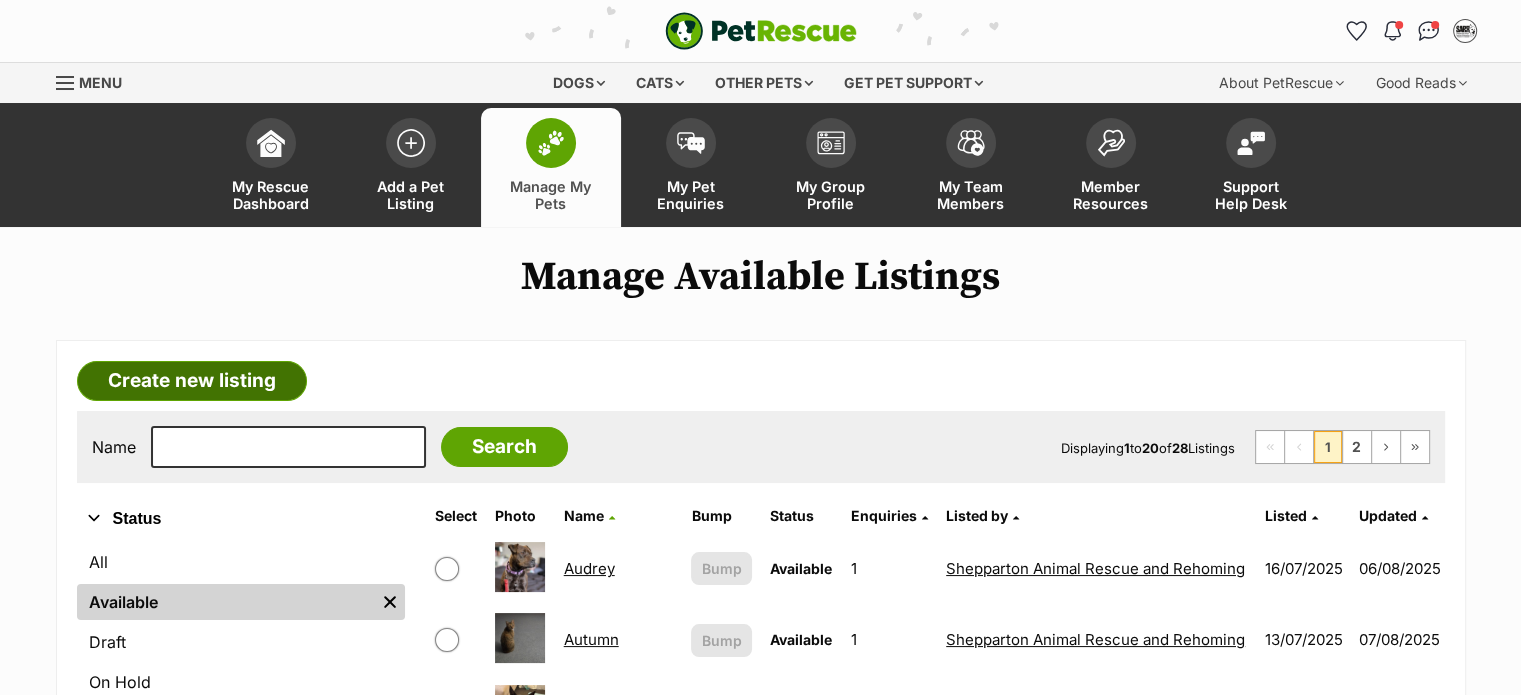 click on "Create new listing" at bounding box center [192, 381] 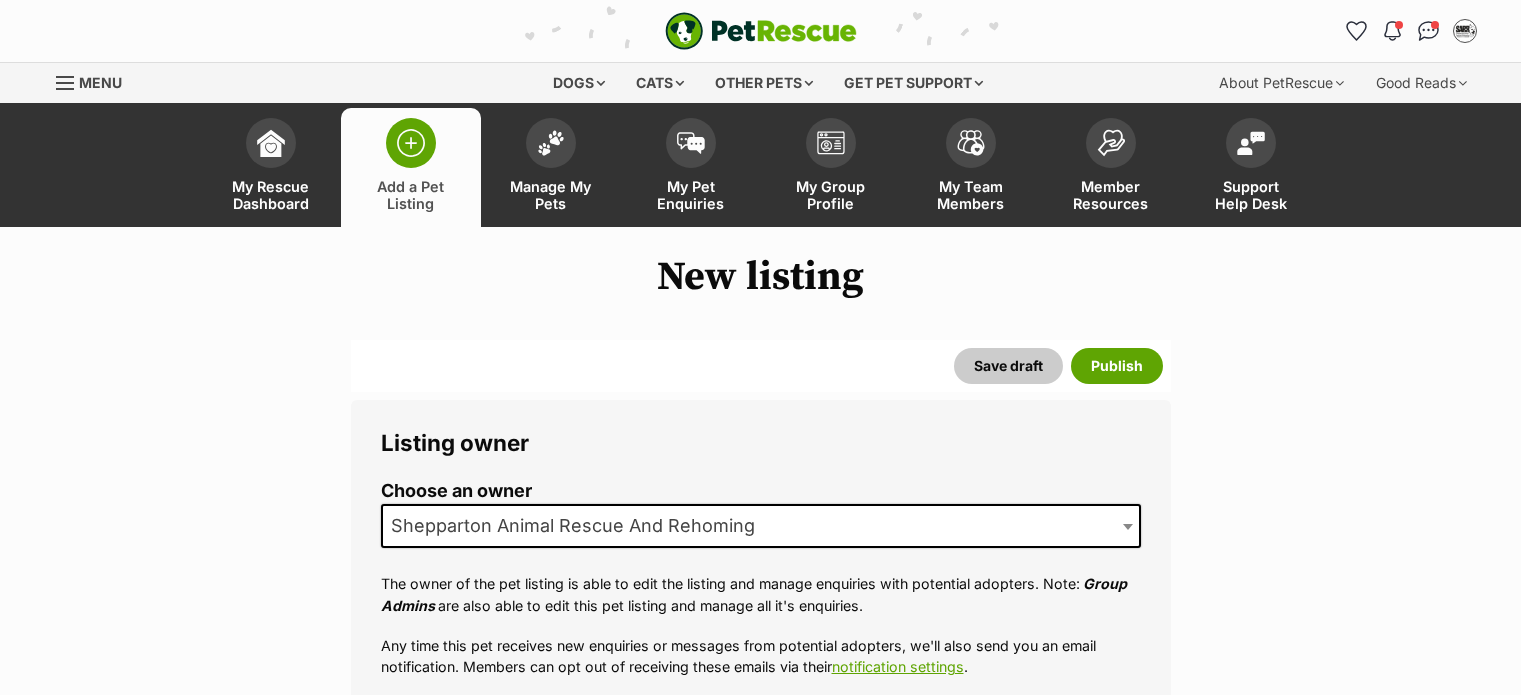 scroll, scrollTop: 500, scrollLeft: 0, axis: vertical 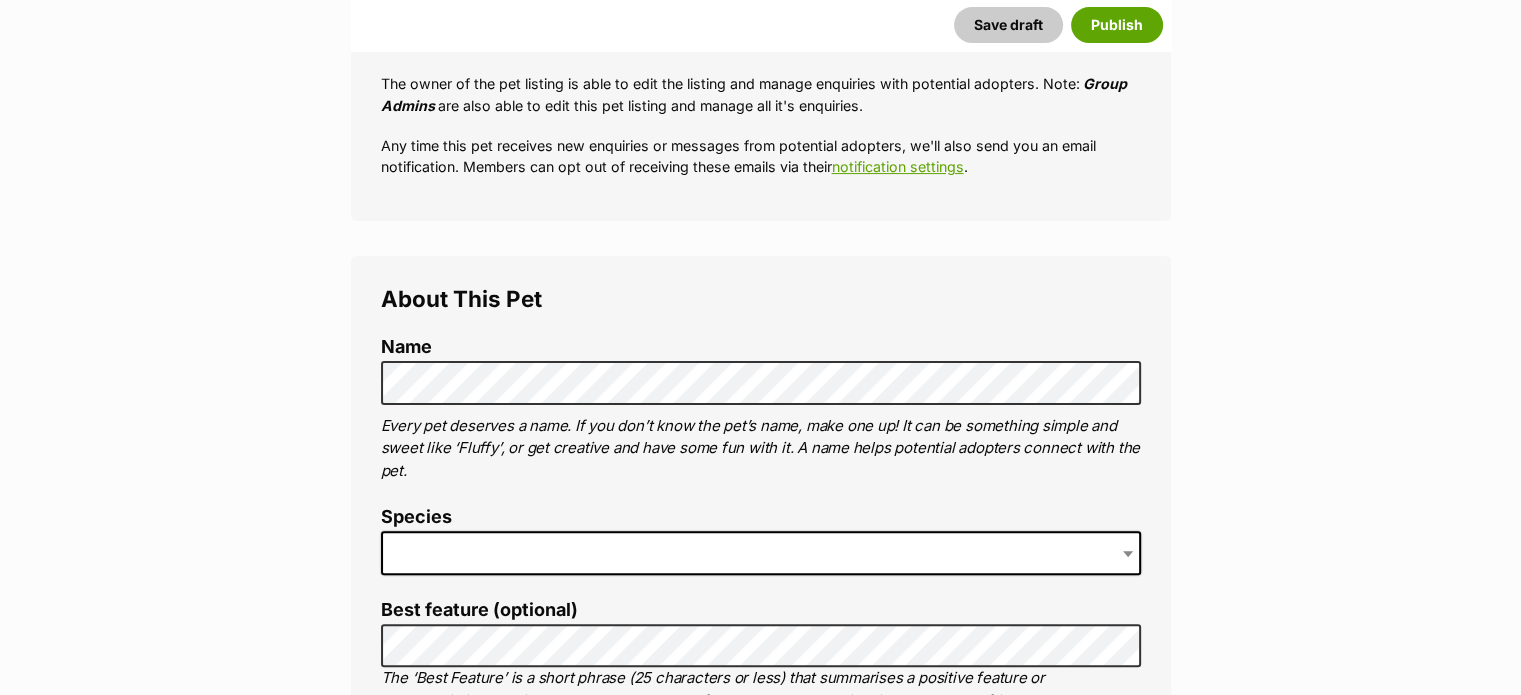 click at bounding box center (761, 553) 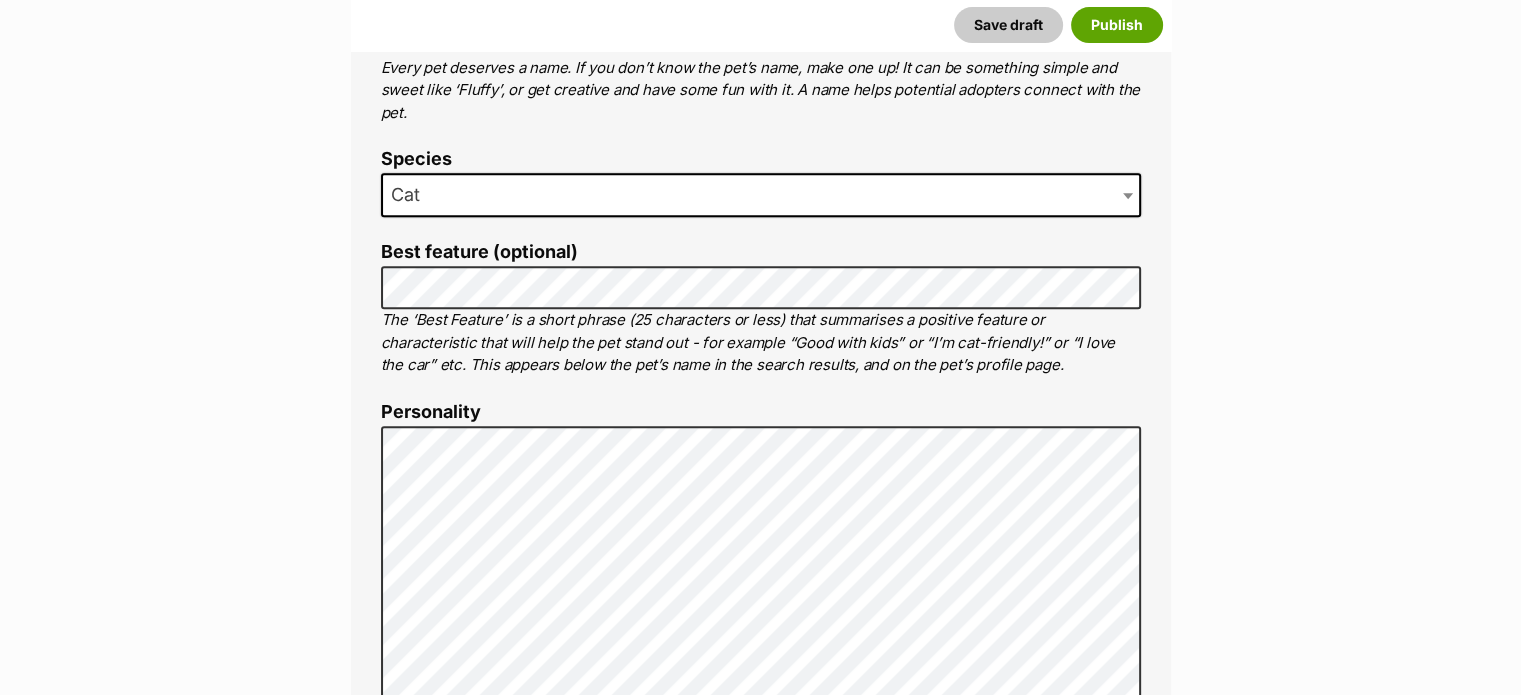 scroll, scrollTop: 1100, scrollLeft: 0, axis: vertical 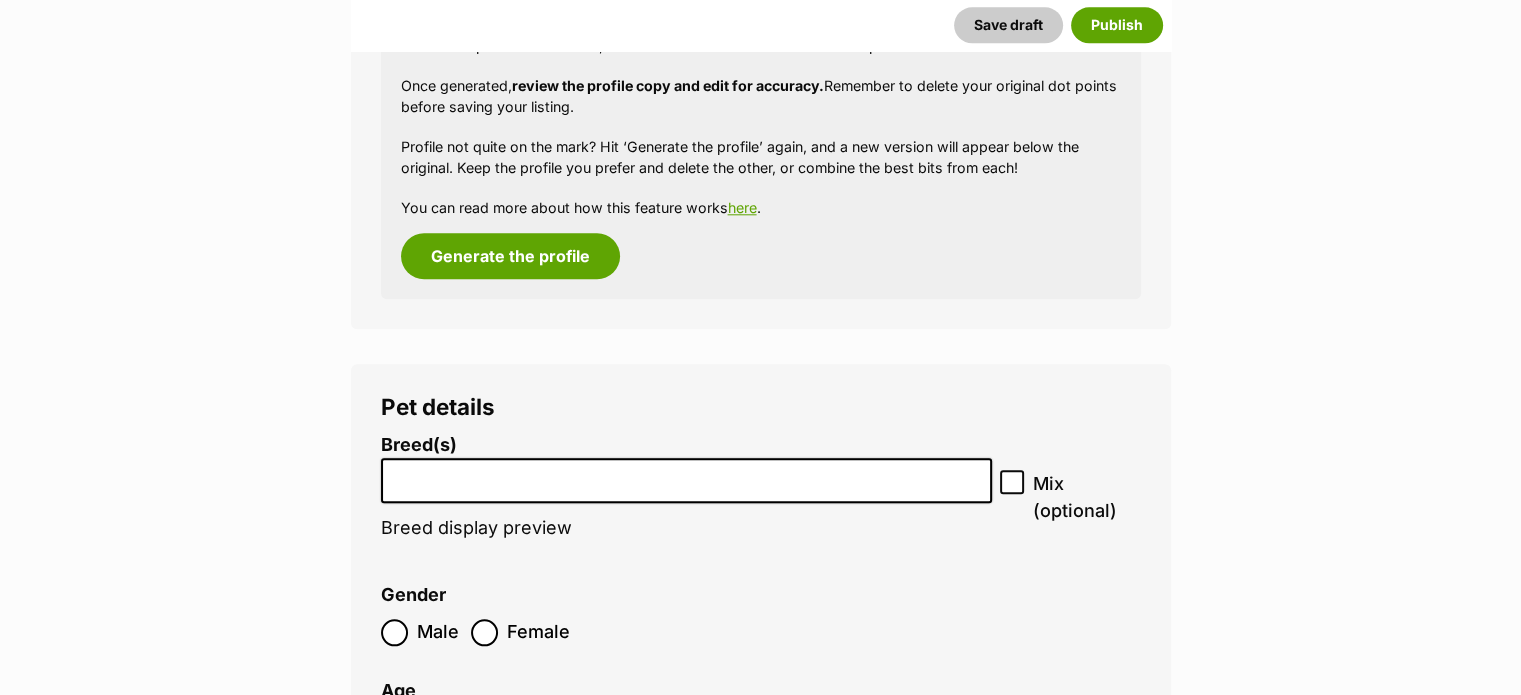click at bounding box center [687, 475] 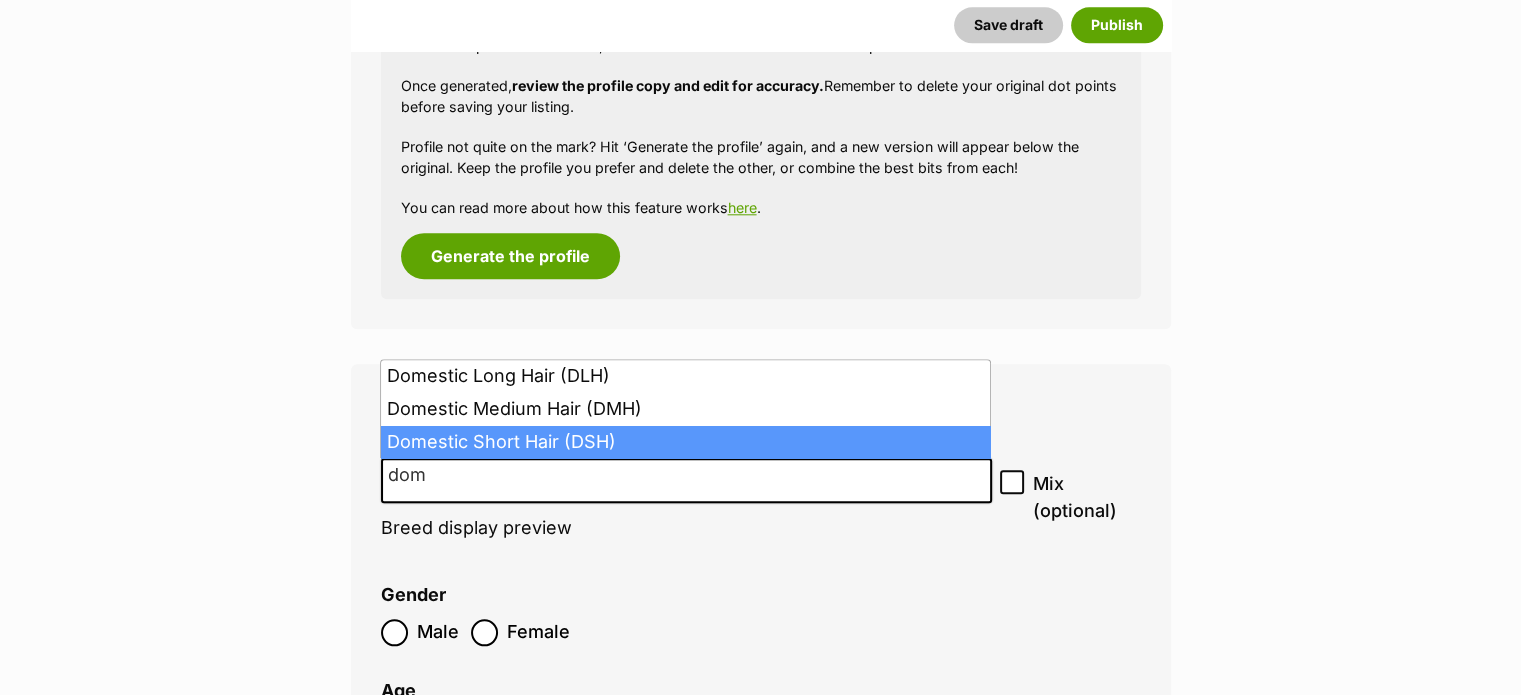type on "dom" 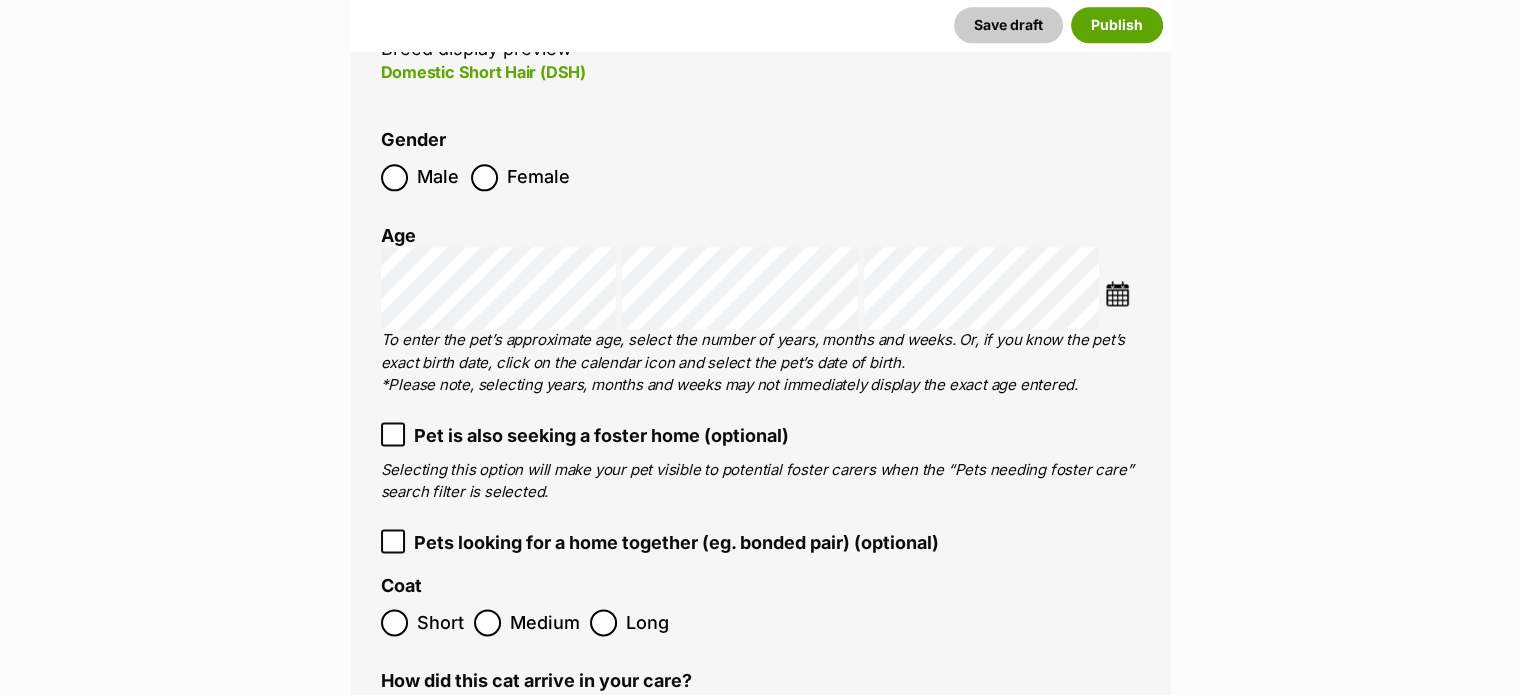 scroll, scrollTop: 2600, scrollLeft: 0, axis: vertical 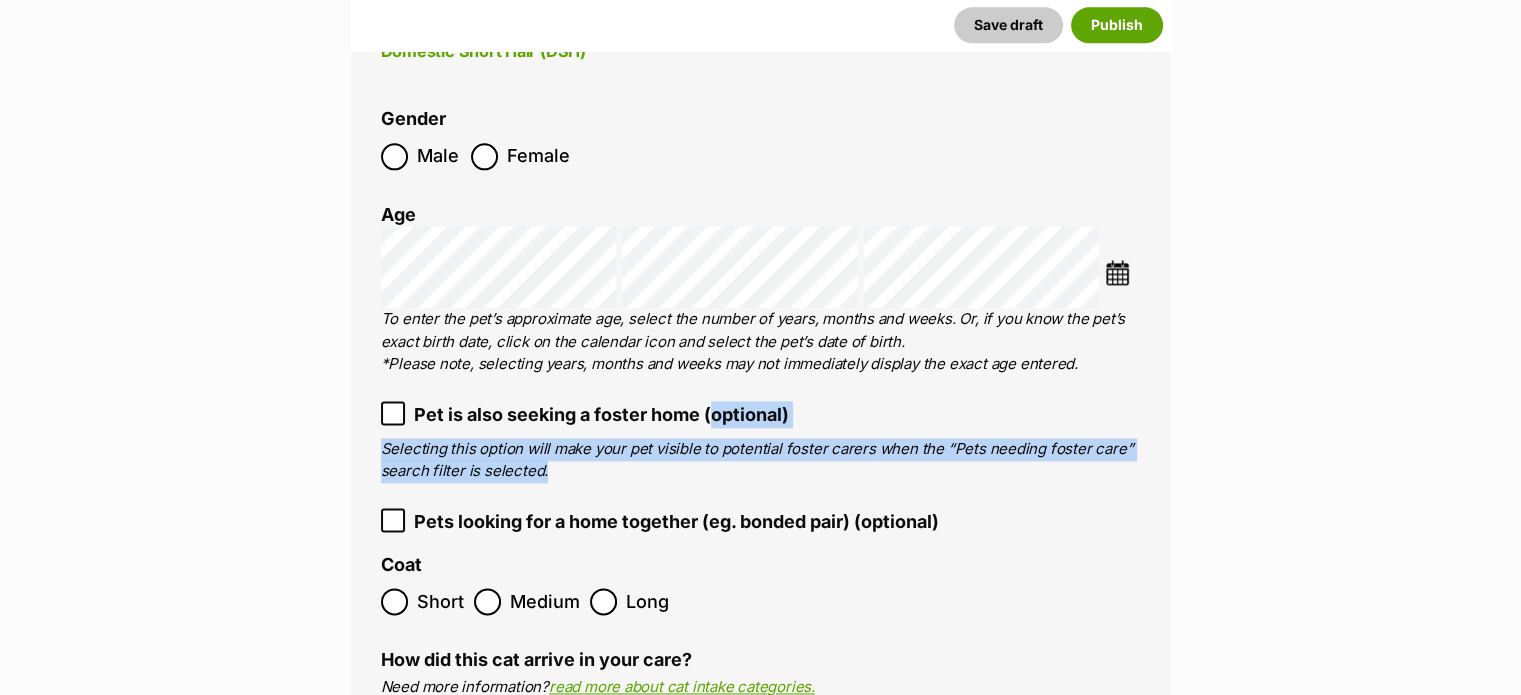 drag, startPoint x: 715, startPoint y: 439, endPoint x: 699, endPoint y: 480, distance: 44.011364 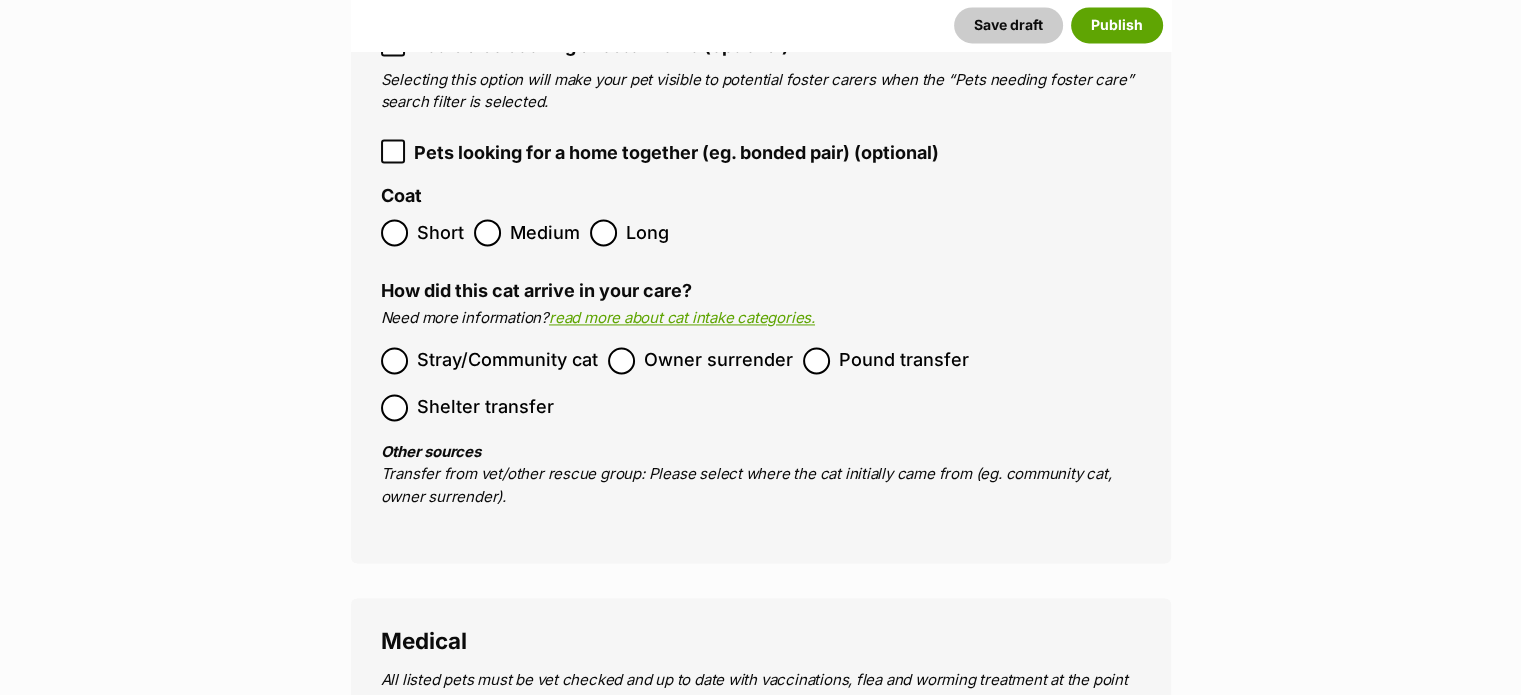 scroll, scrollTop: 3000, scrollLeft: 0, axis: vertical 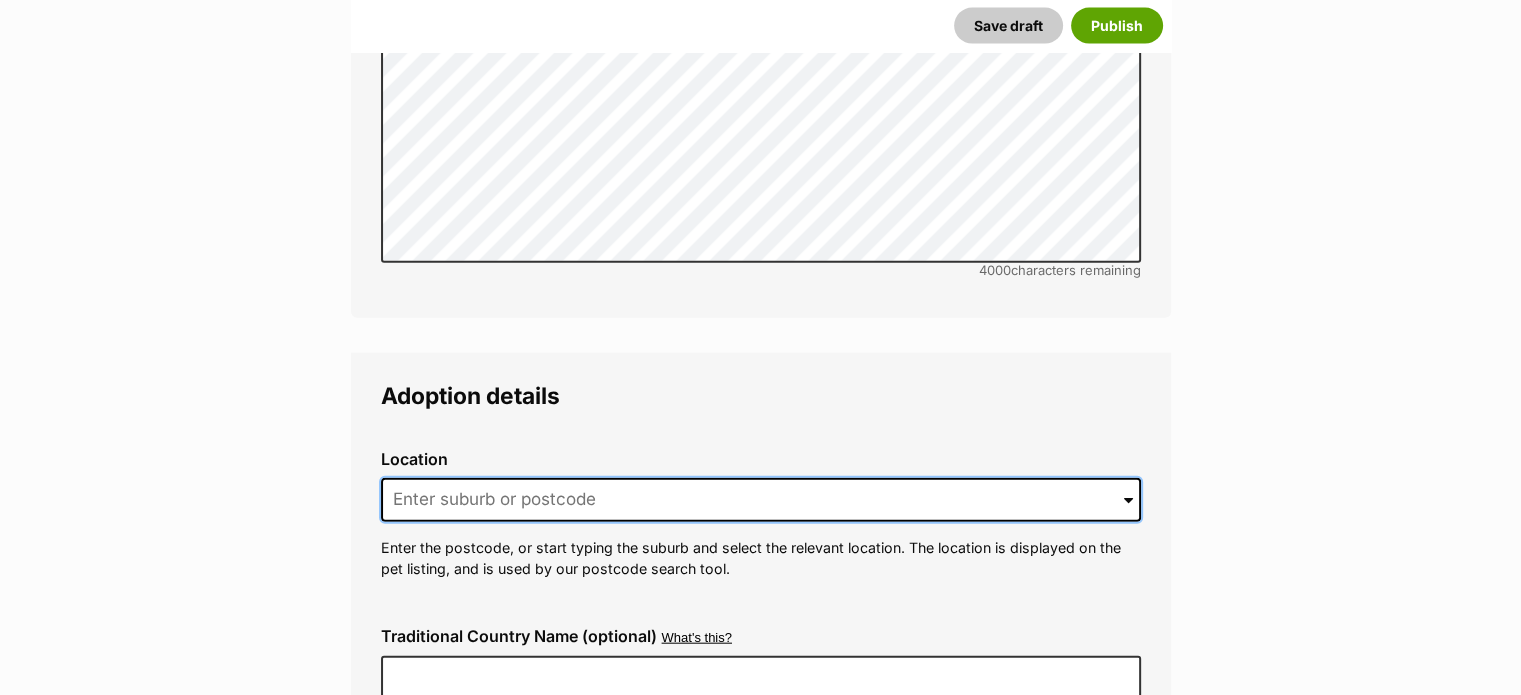 click at bounding box center (761, 500) 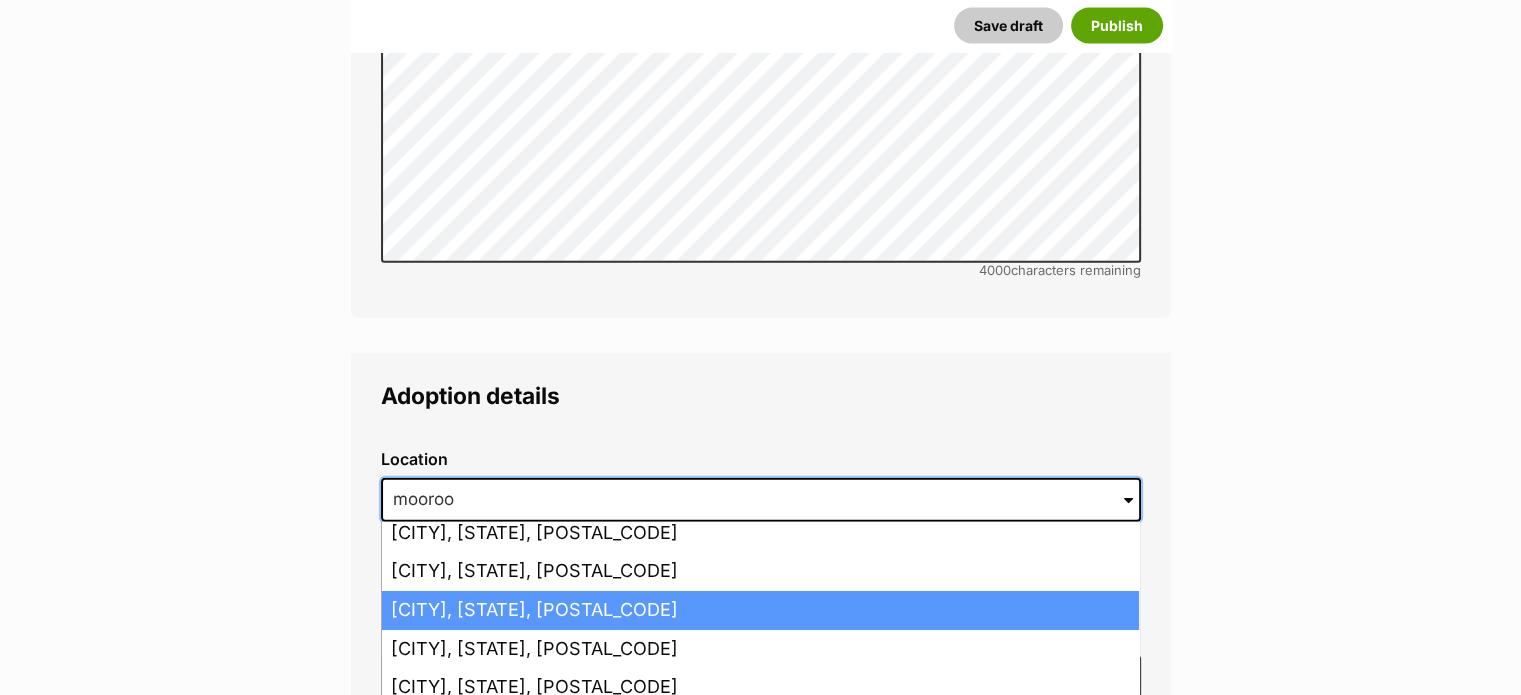 scroll, scrollTop: 49, scrollLeft: 0, axis: vertical 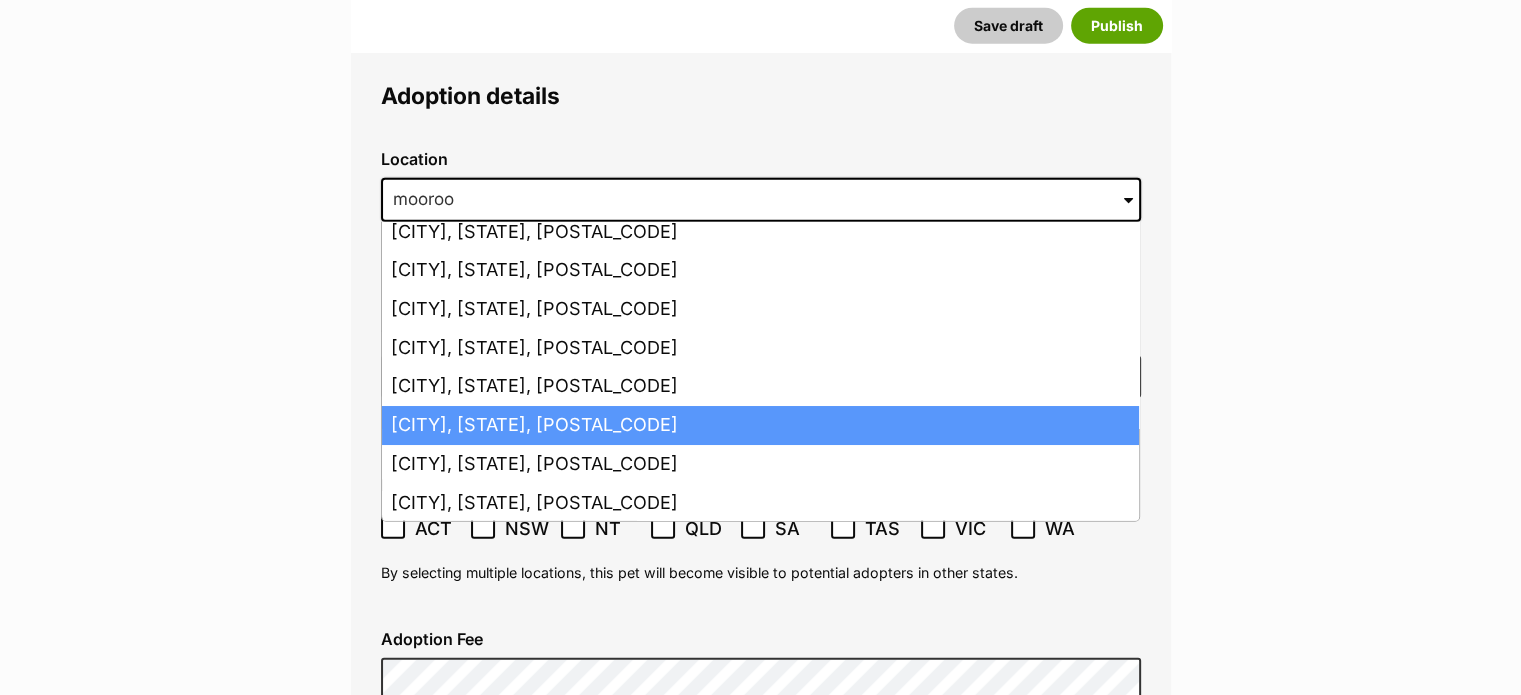 click on "Mooroopna, Victoria, 3629" at bounding box center [760, 425] 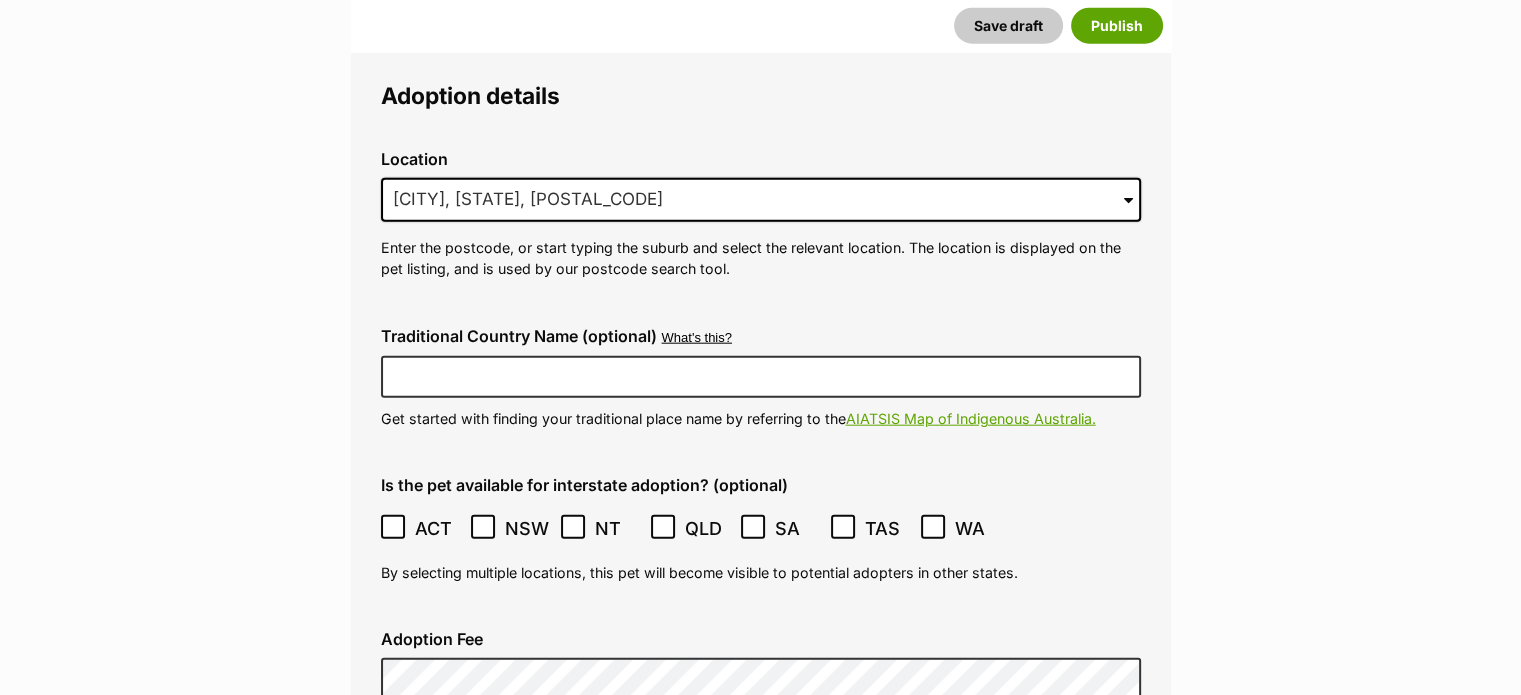 click 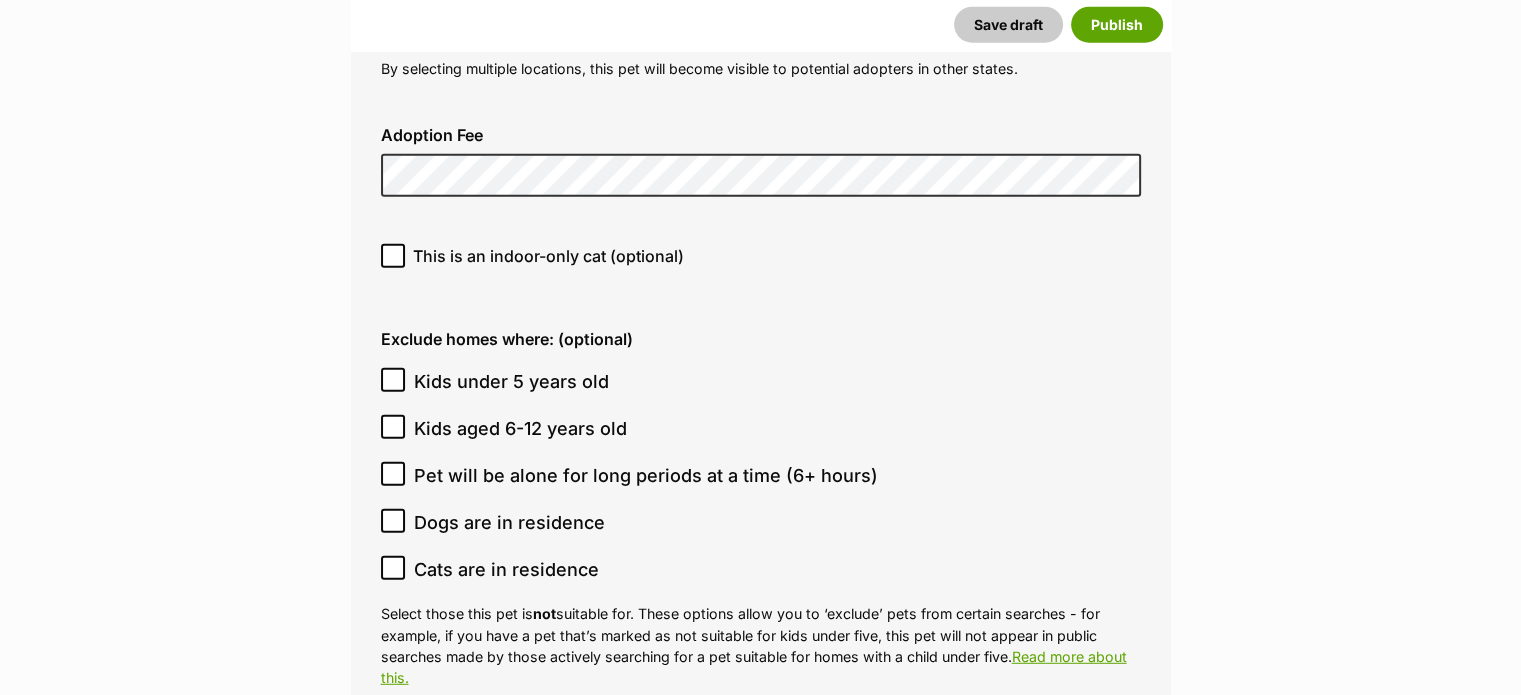 scroll, scrollTop: 5300, scrollLeft: 0, axis: vertical 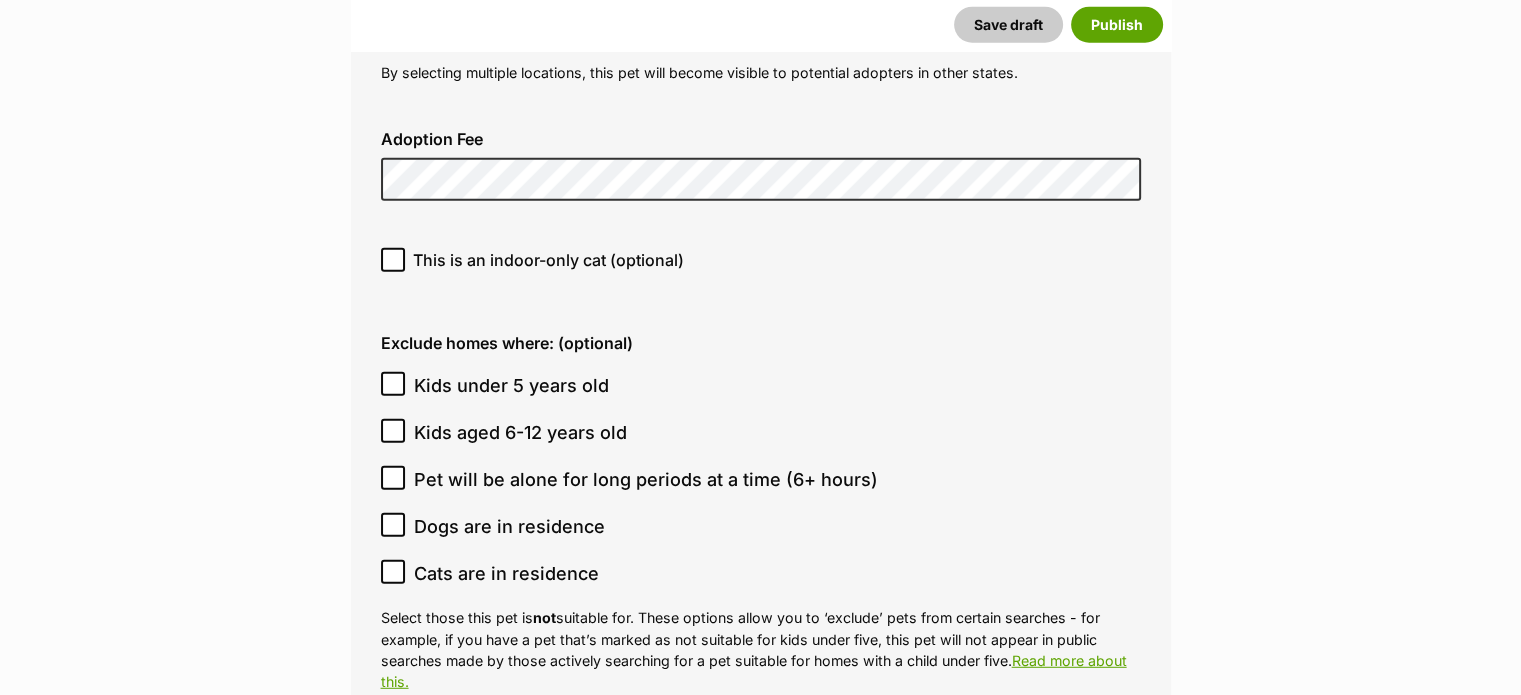 click 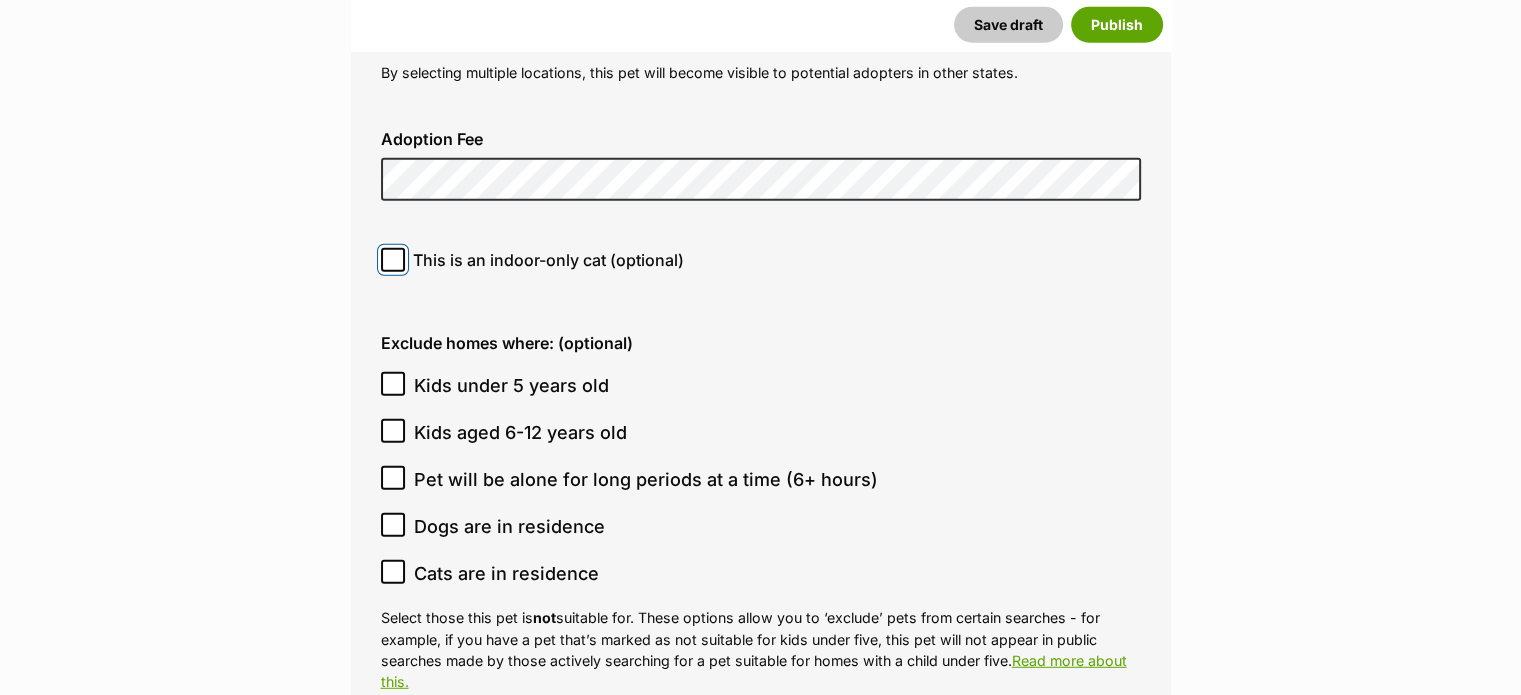 click on "This is an indoor-only cat (optional)" at bounding box center (393, 260) 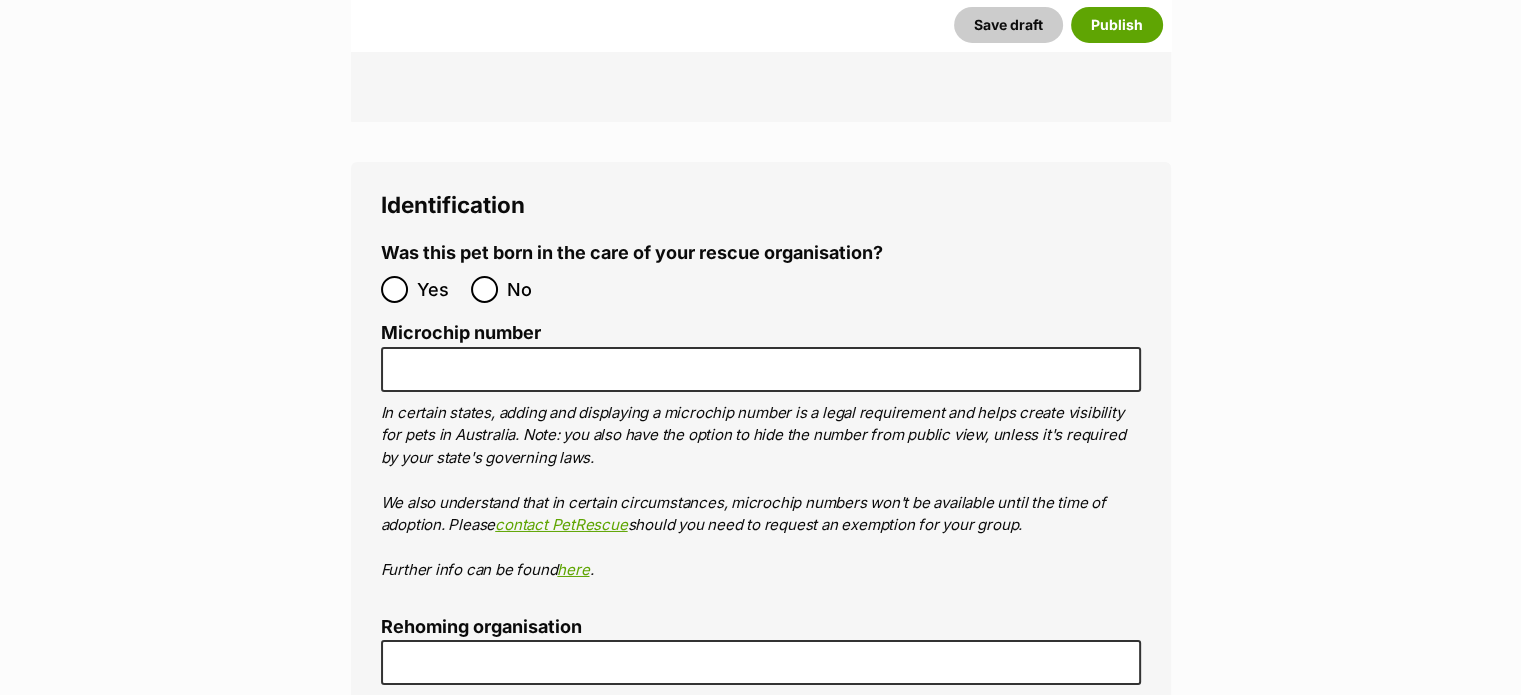 scroll, scrollTop: 6800, scrollLeft: 0, axis: vertical 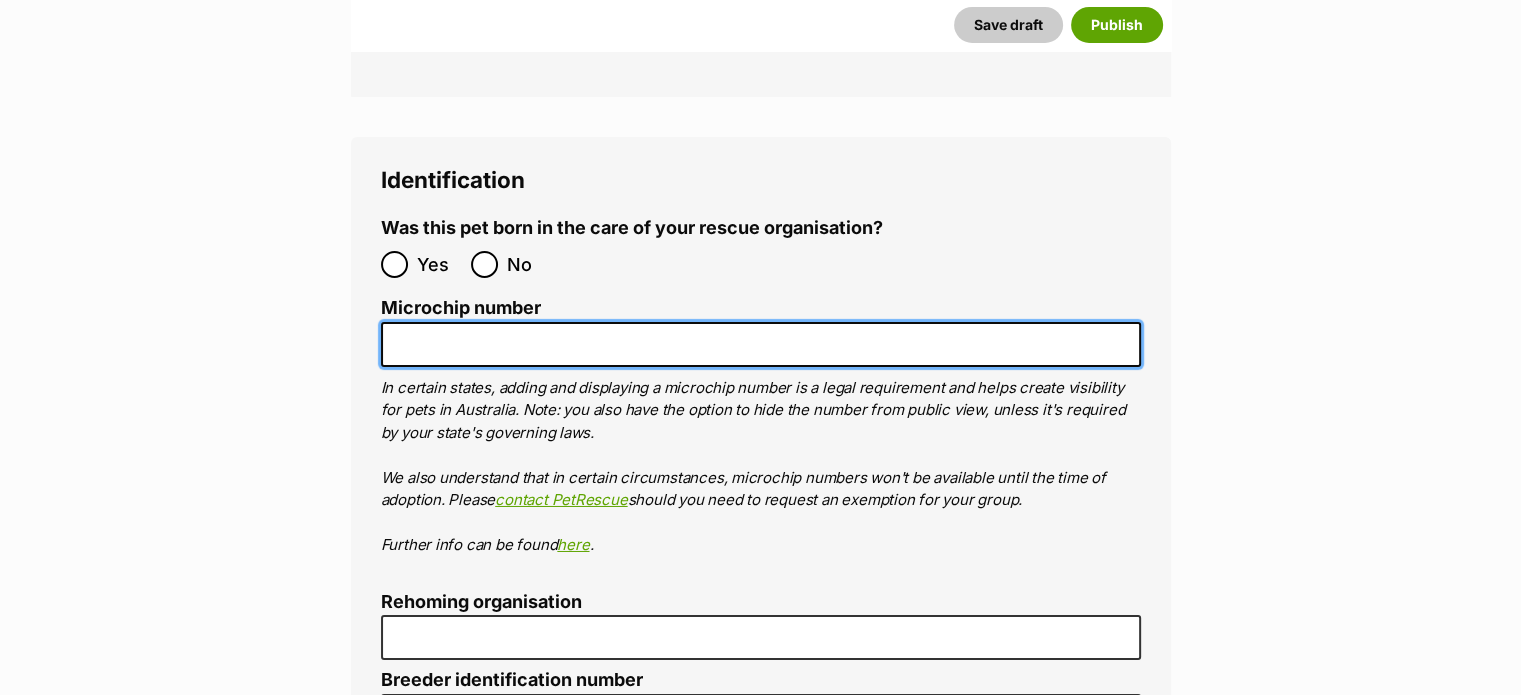 click on "Microchip number" at bounding box center (761, 344) 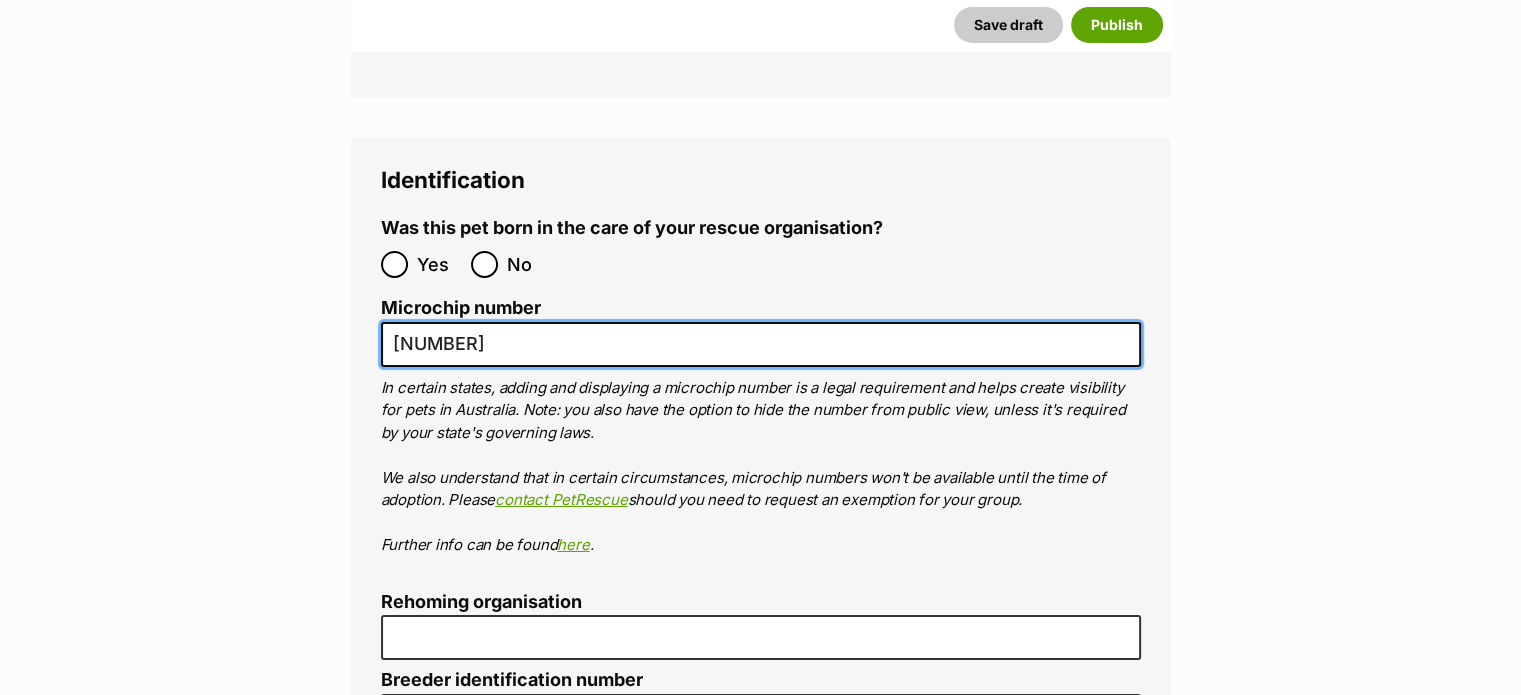 type on "956000018431084" 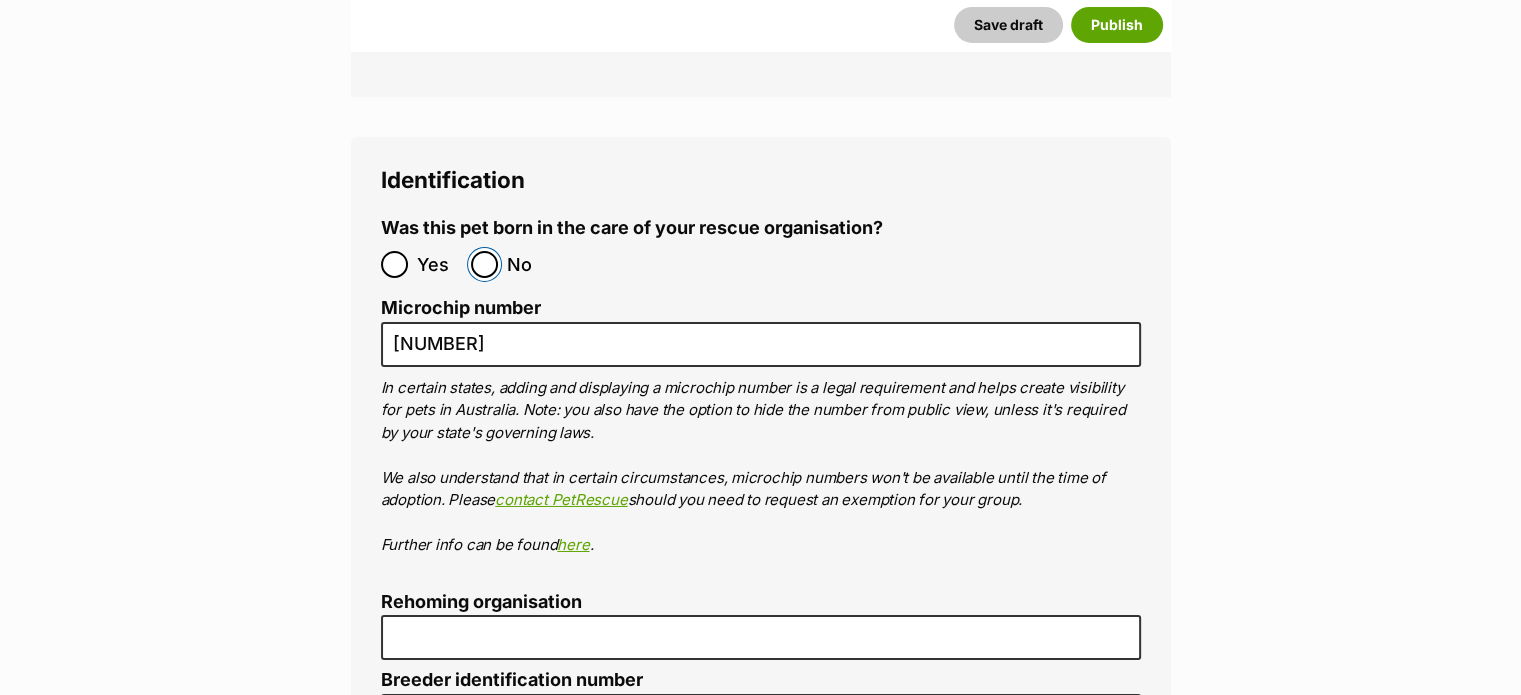 click on "No" at bounding box center [484, 264] 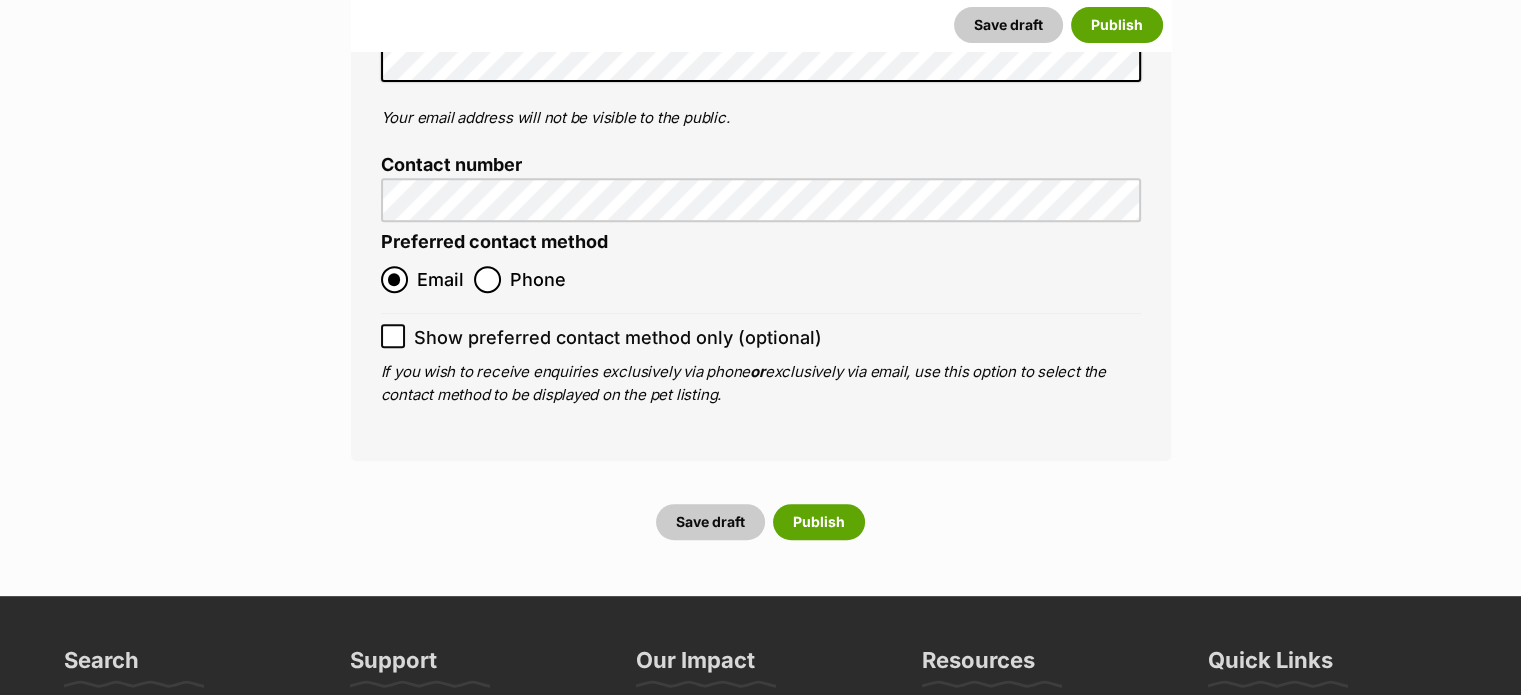 scroll, scrollTop: 8400, scrollLeft: 0, axis: vertical 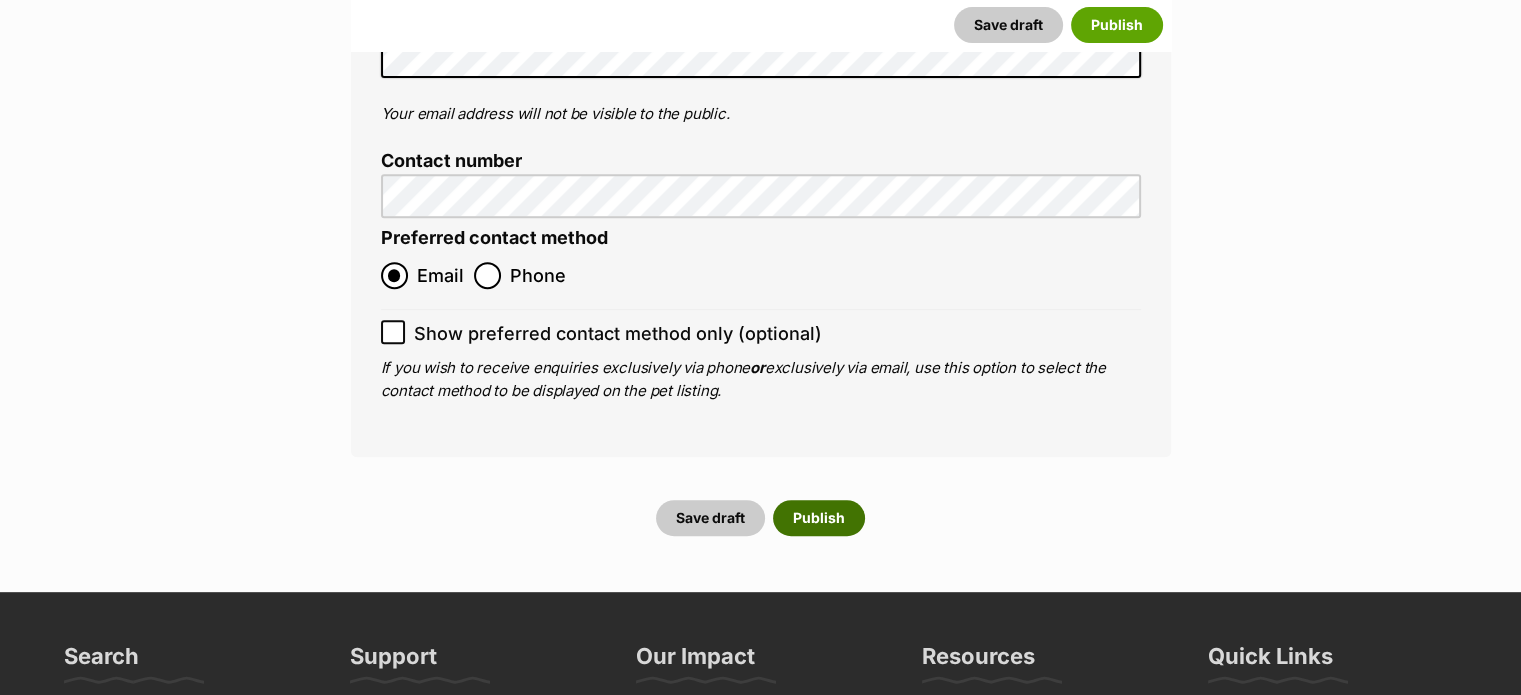 click on "Publish" at bounding box center (819, 518) 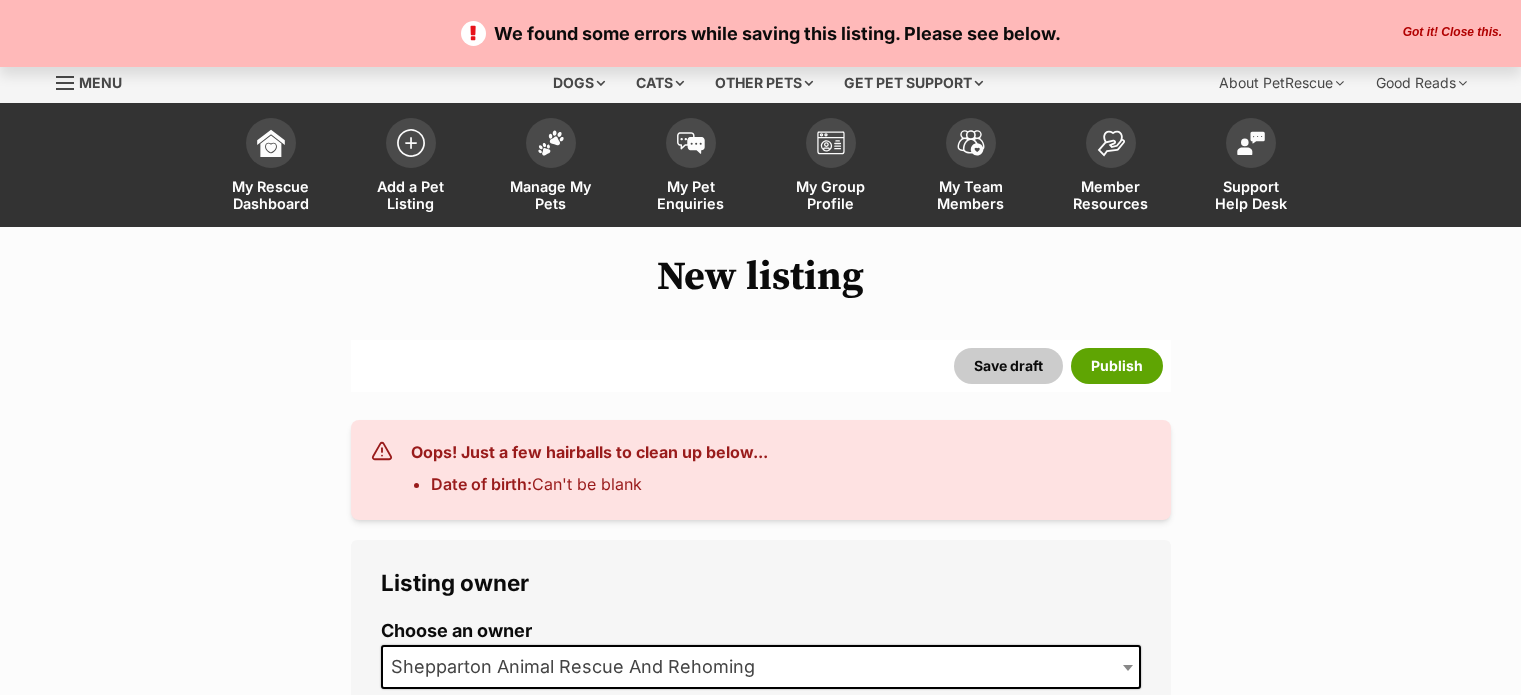 scroll, scrollTop: 0, scrollLeft: 0, axis: both 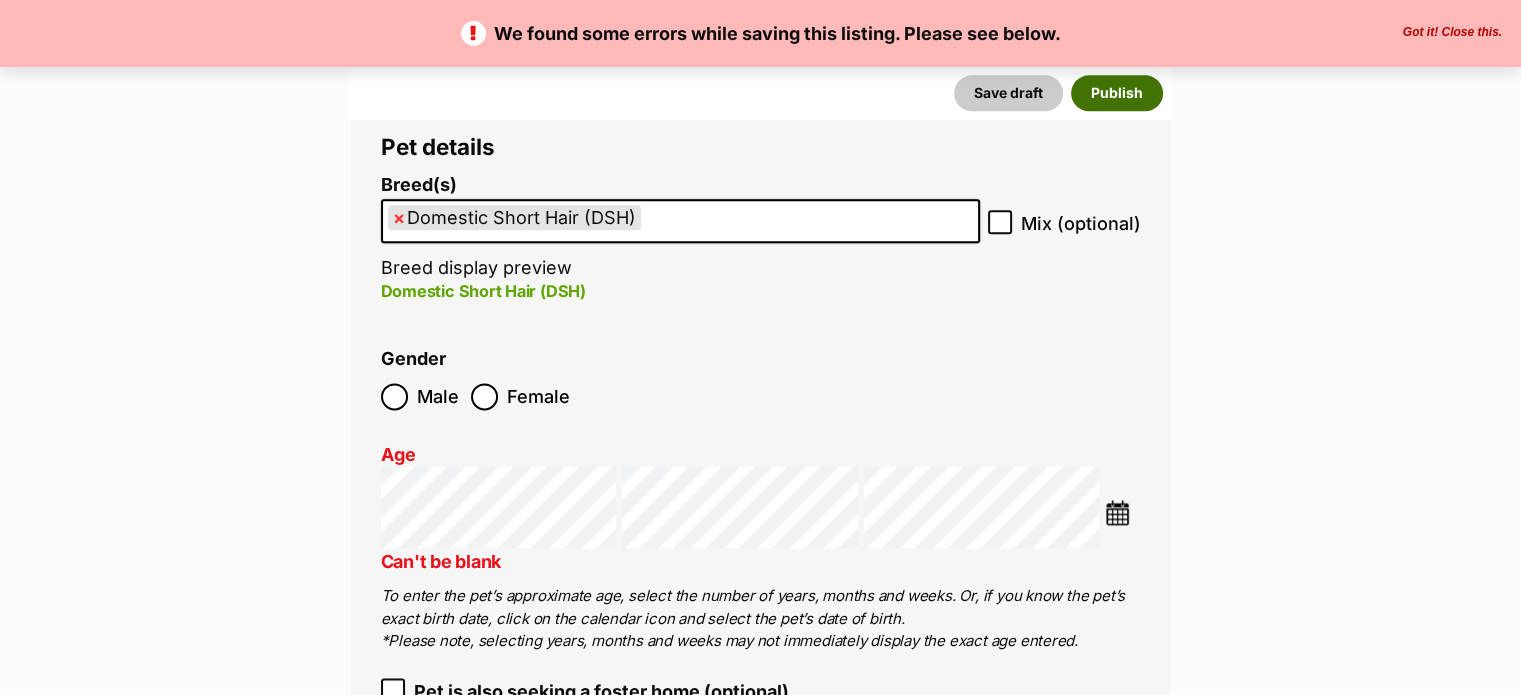 click on "Publish" at bounding box center [1117, 93] 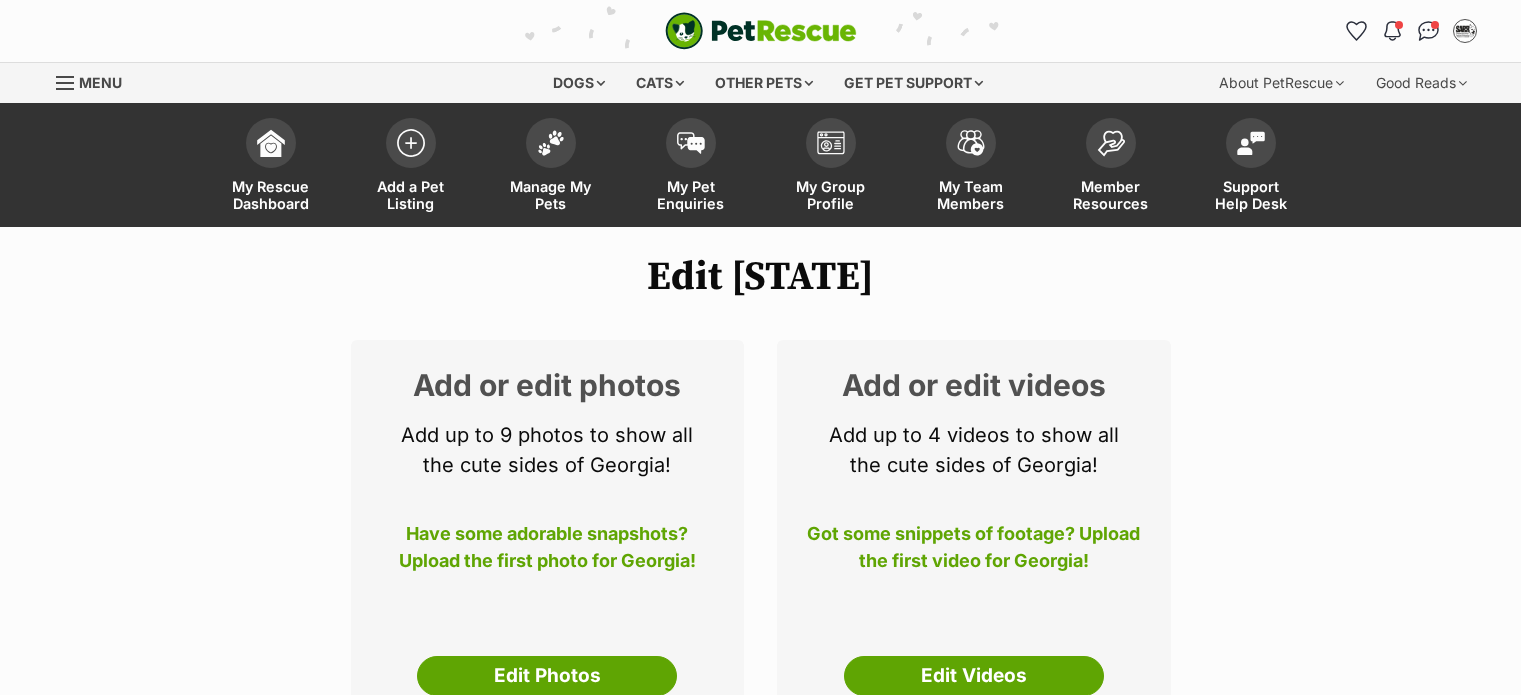 scroll, scrollTop: 0, scrollLeft: 0, axis: both 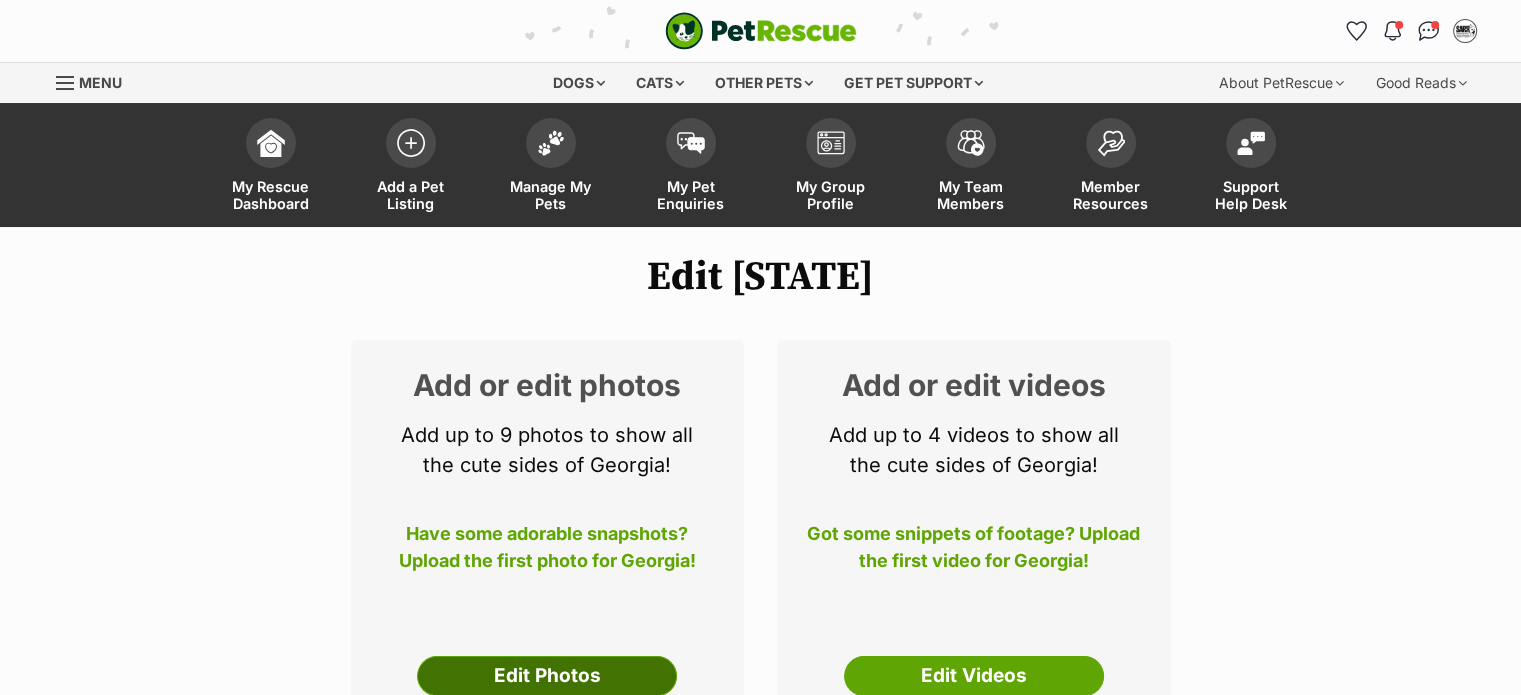 click on "Edit Photos" at bounding box center (547, 676) 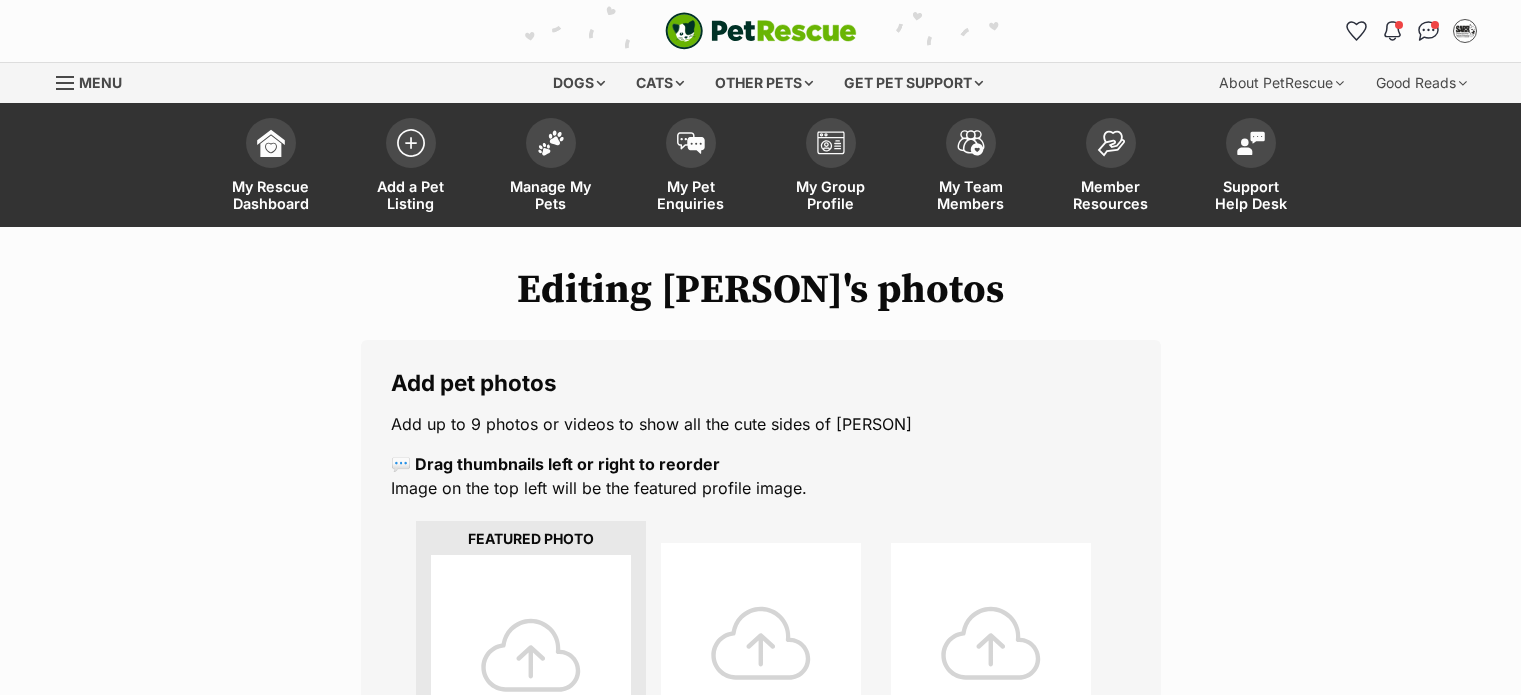 scroll, scrollTop: 0, scrollLeft: 0, axis: both 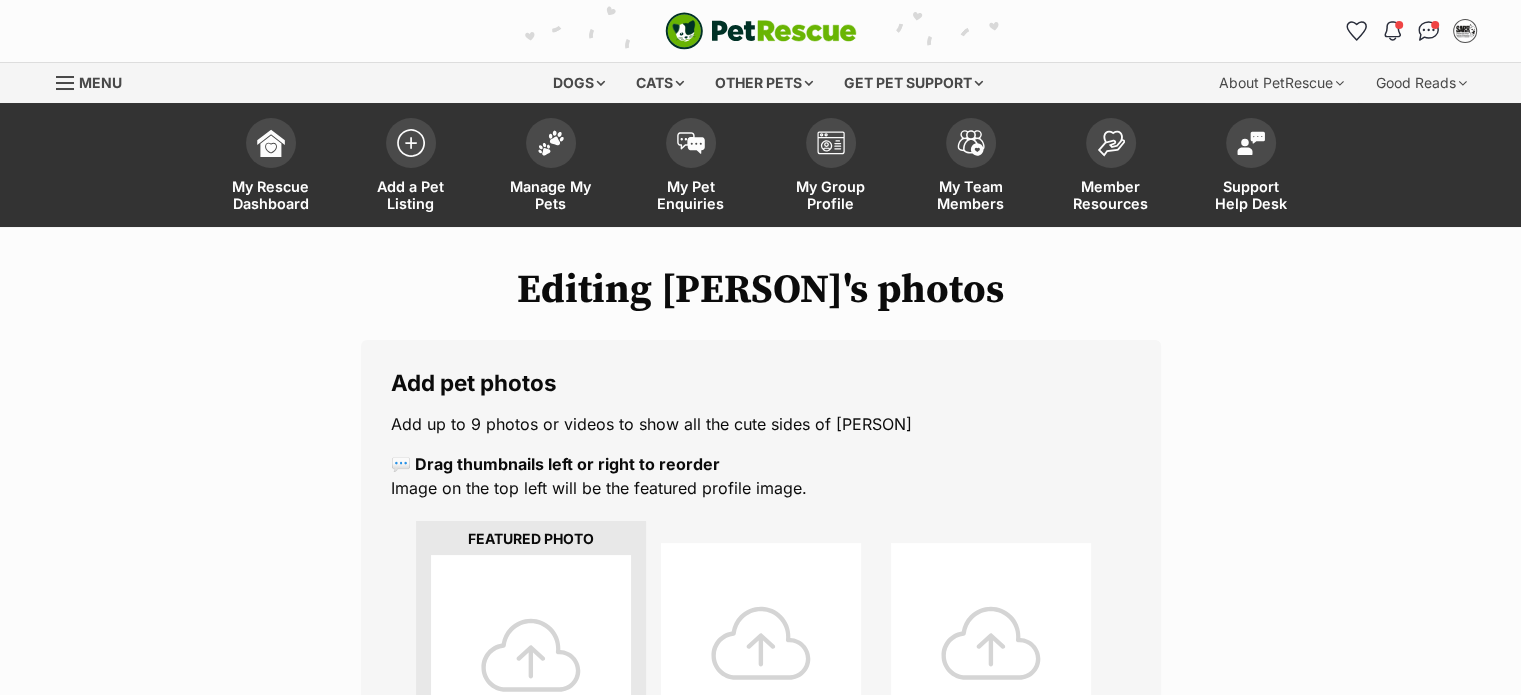 click at bounding box center (531, 655) 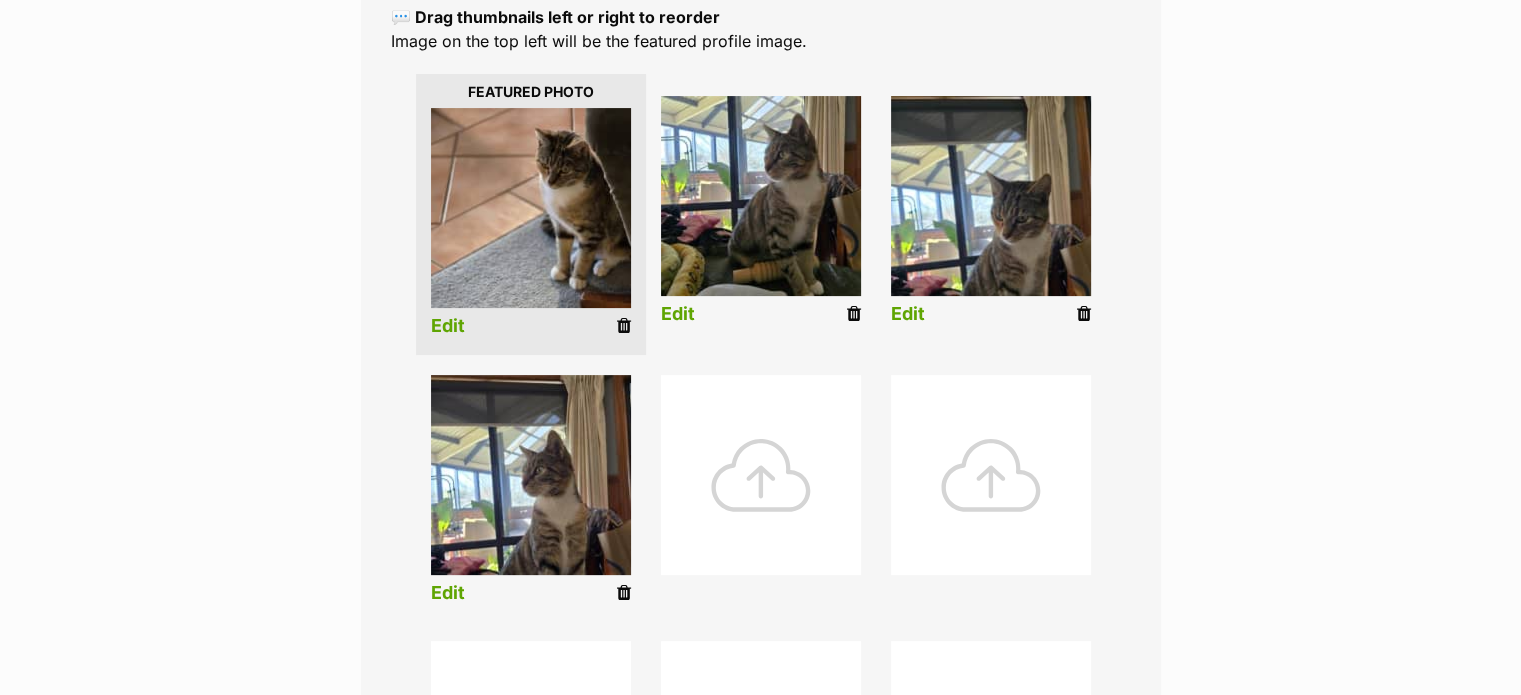 scroll, scrollTop: 400, scrollLeft: 0, axis: vertical 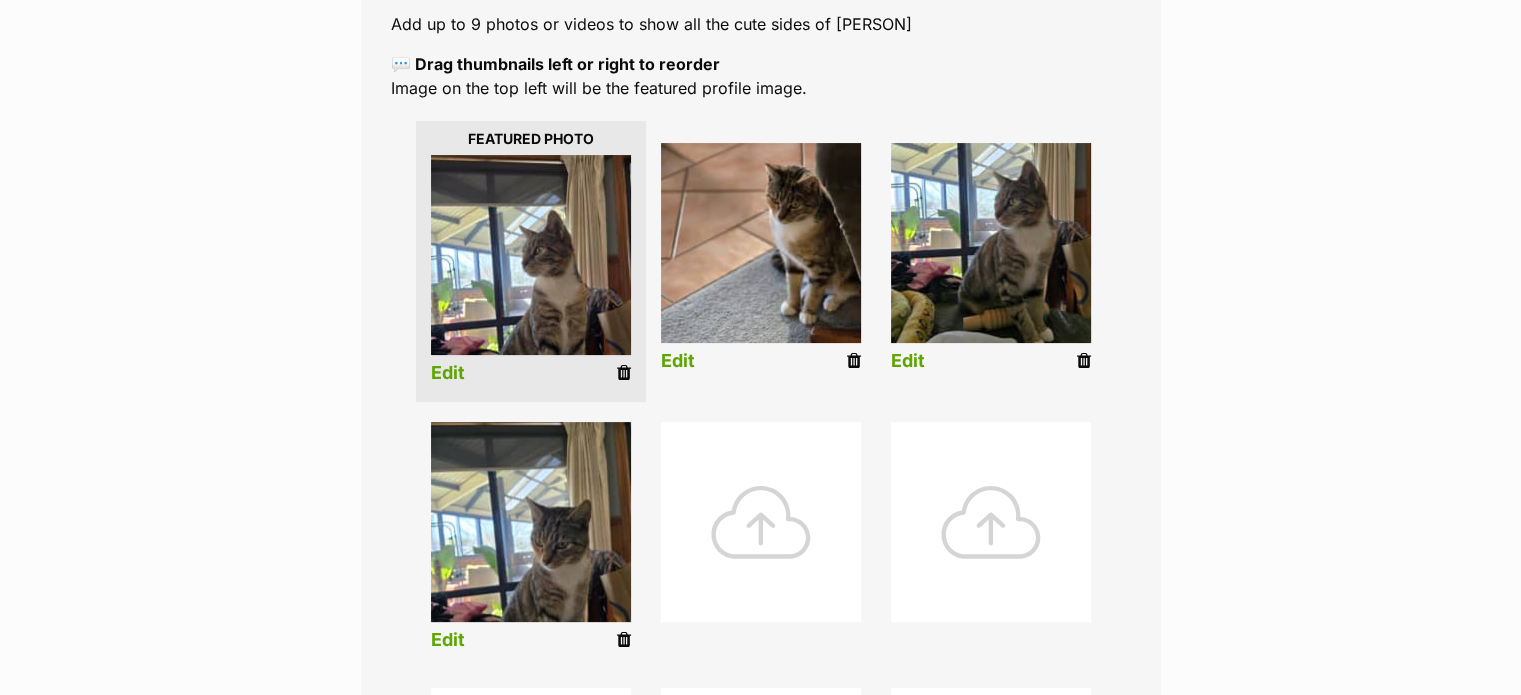 click on "Edit" at bounding box center (448, 373) 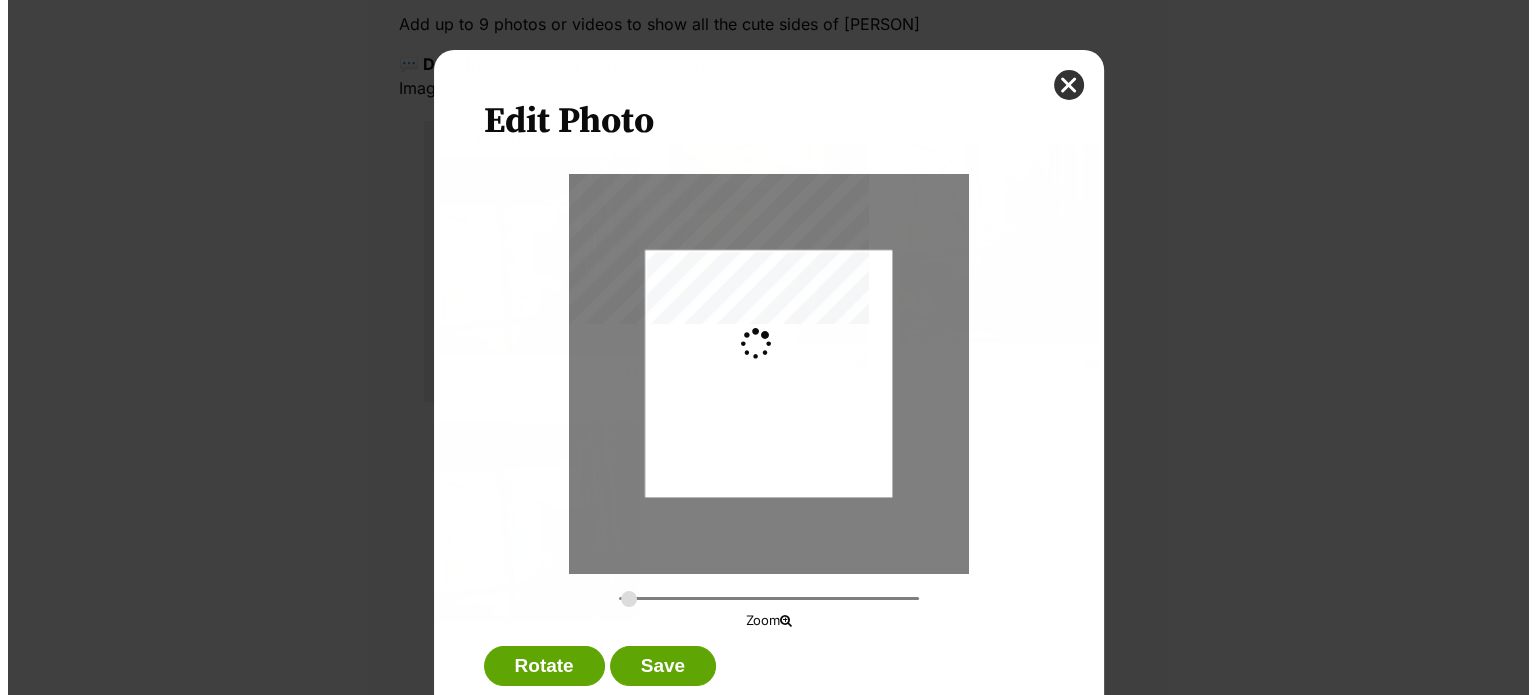 scroll, scrollTop: 0, scrollLeft: 0, axis: both 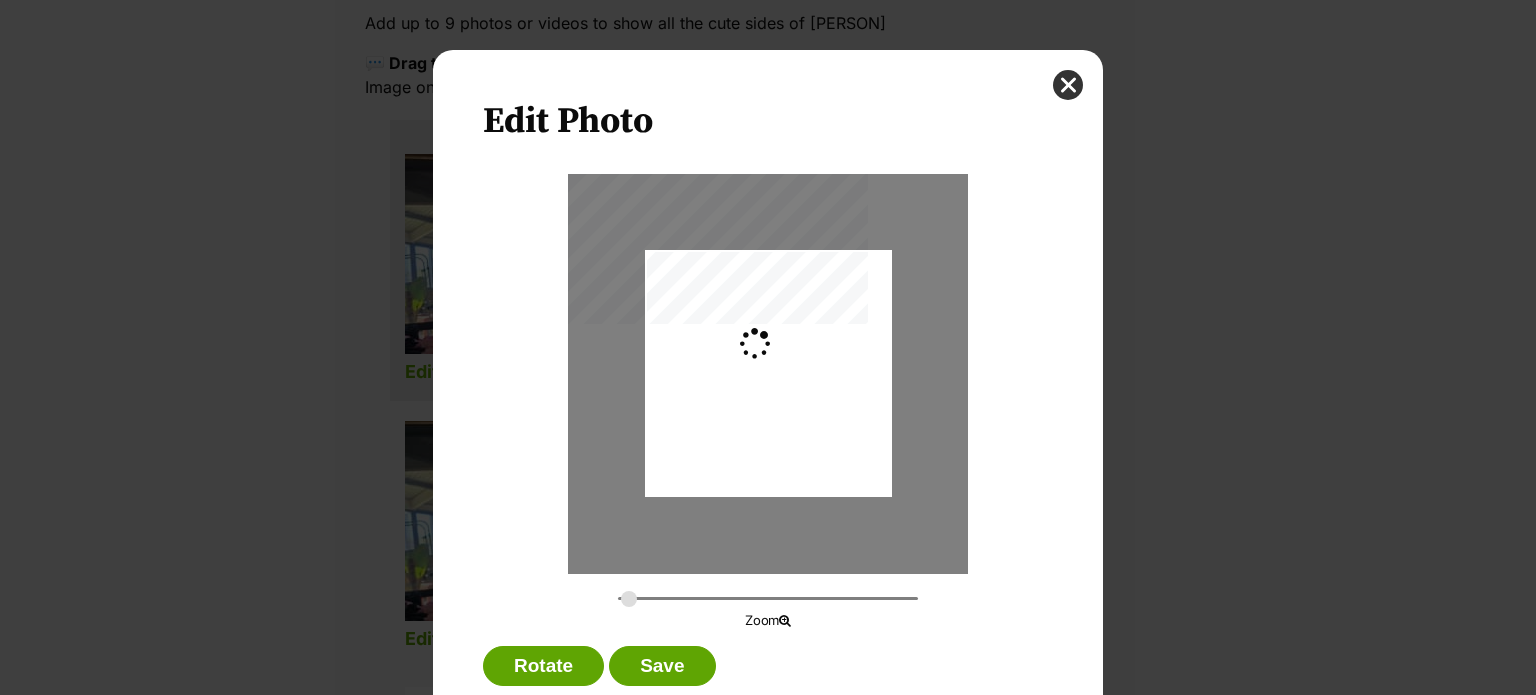 type on "0.2744" 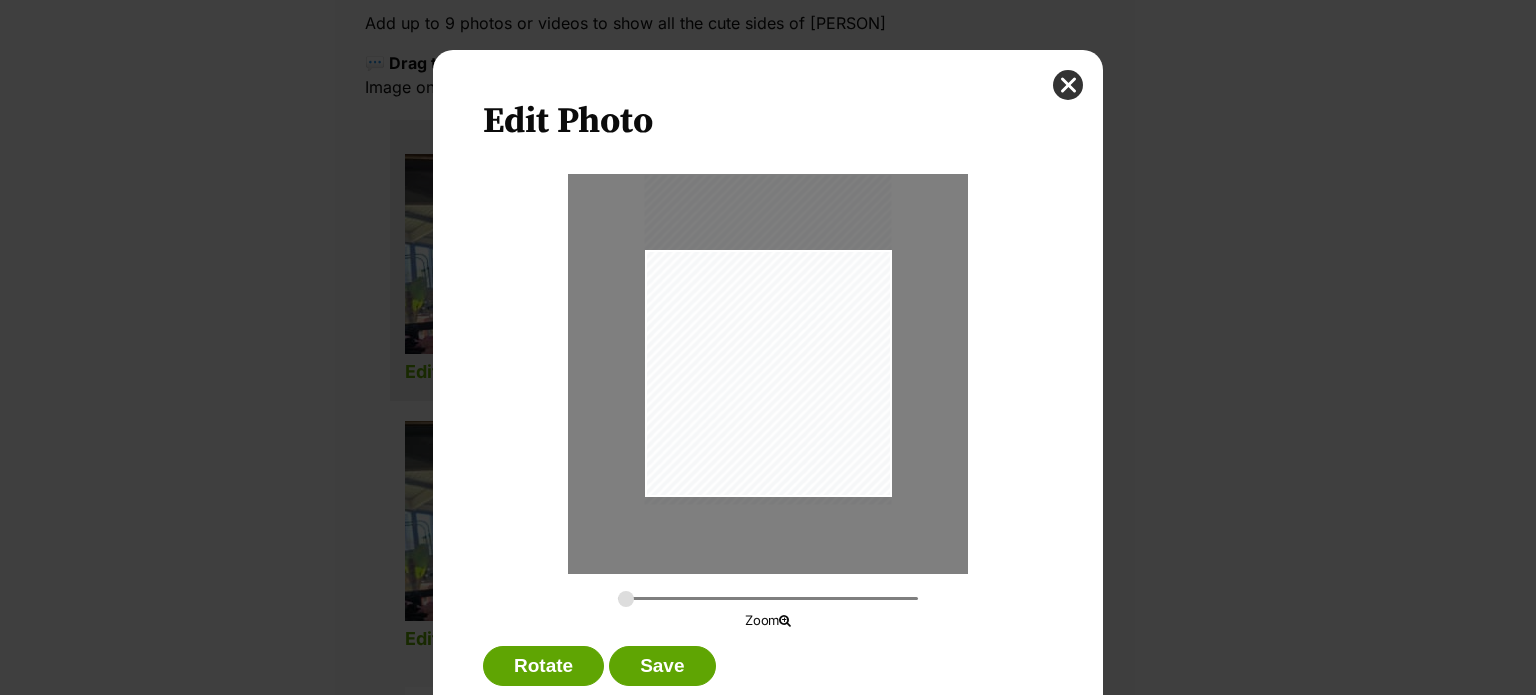 drag, startPoint x: 818, startPoint y: 442, endPoint x: 813, endPoint y: 408, distance: 34.36568 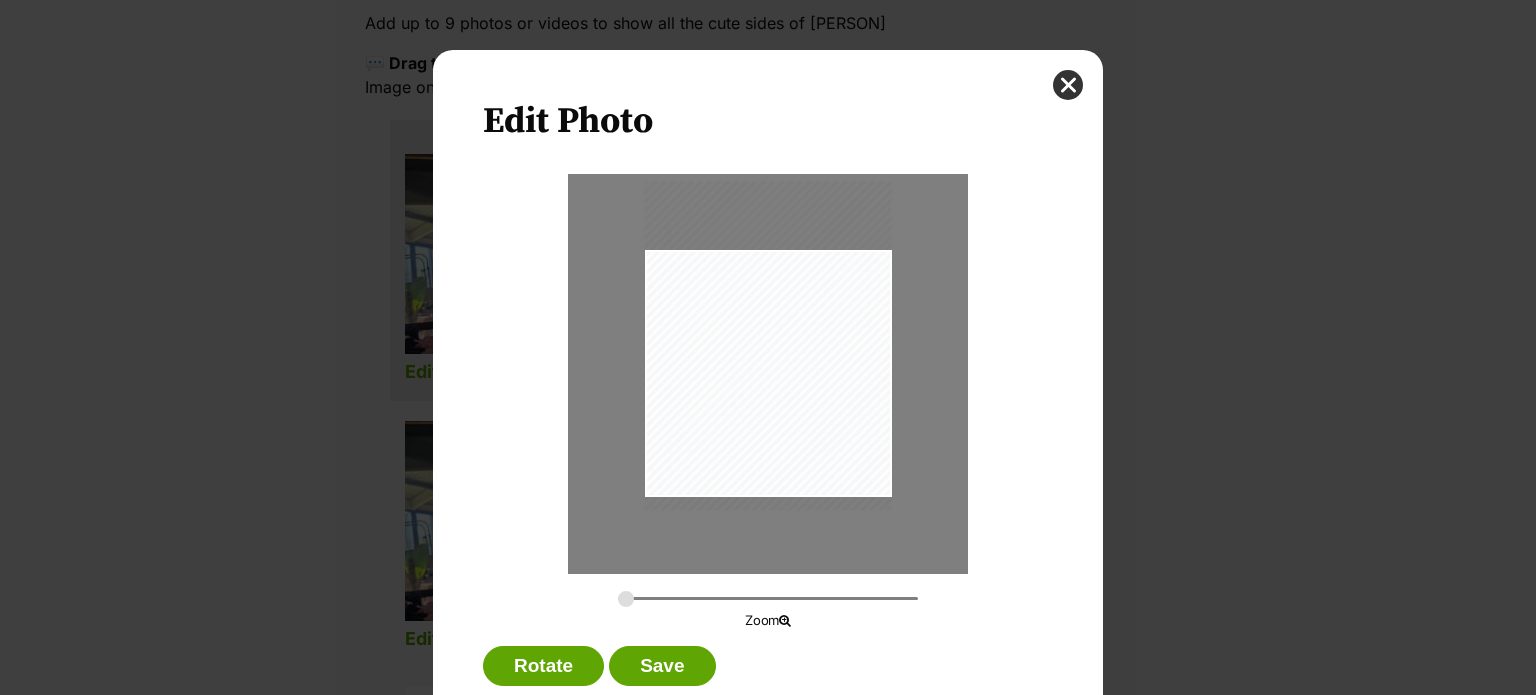 click at bounding box center [767, 345] 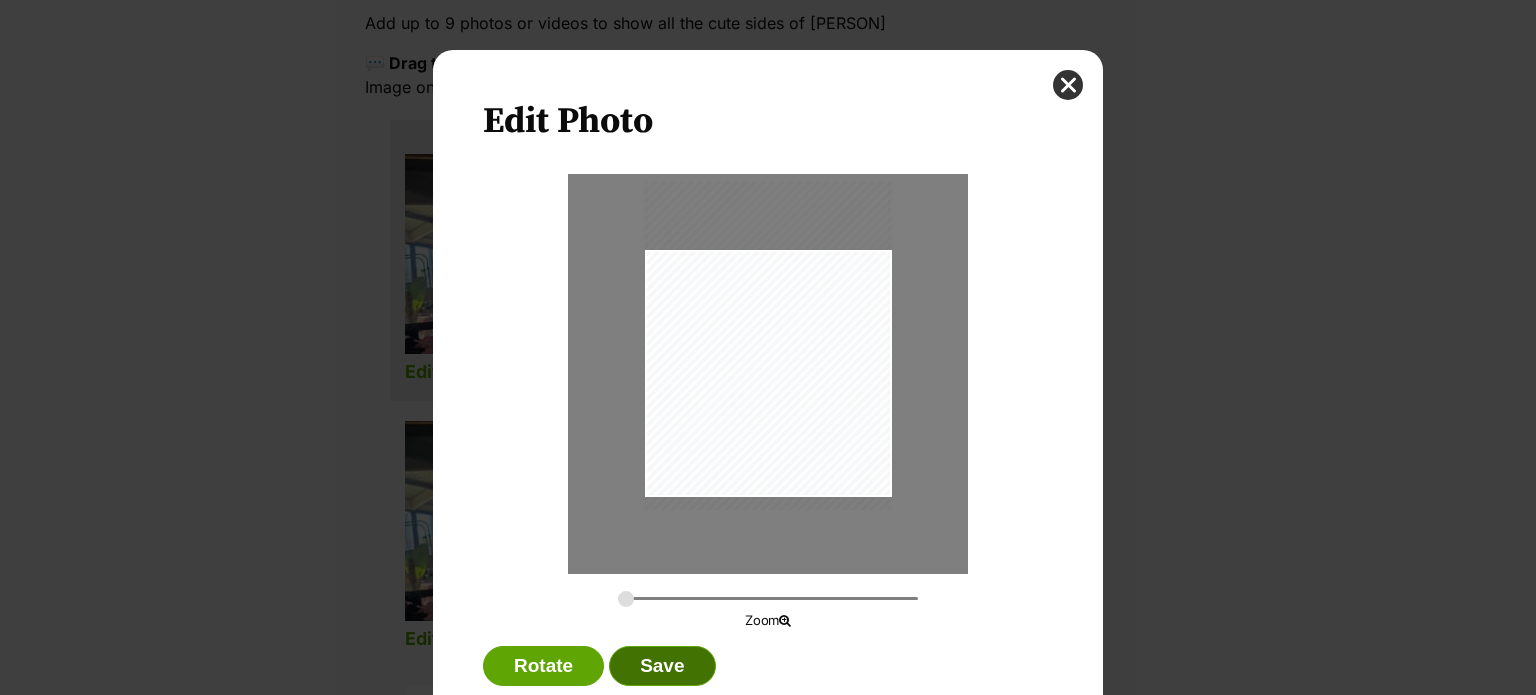click on "Save" at bounding box center [662, 666] 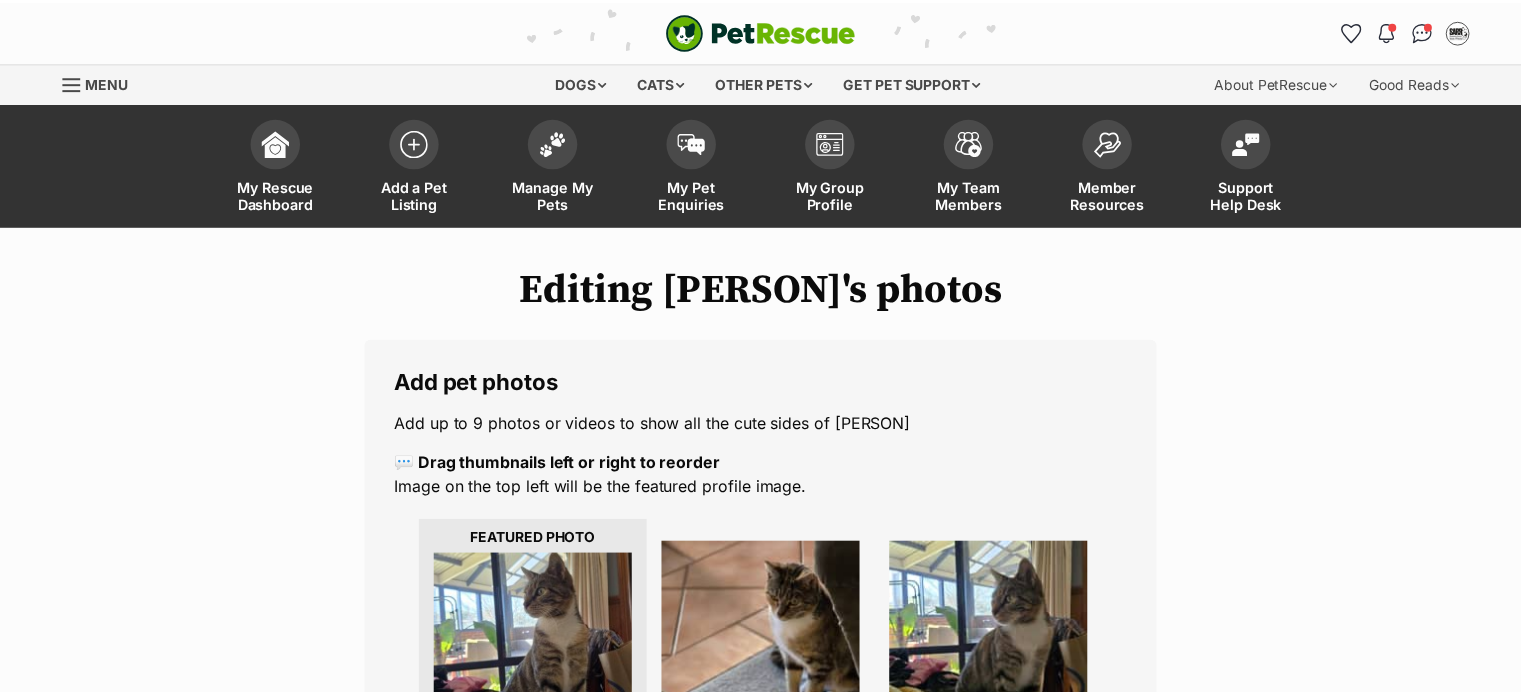 scroll, scrollTop: 400, scrollLeft: 0, axis: vertical 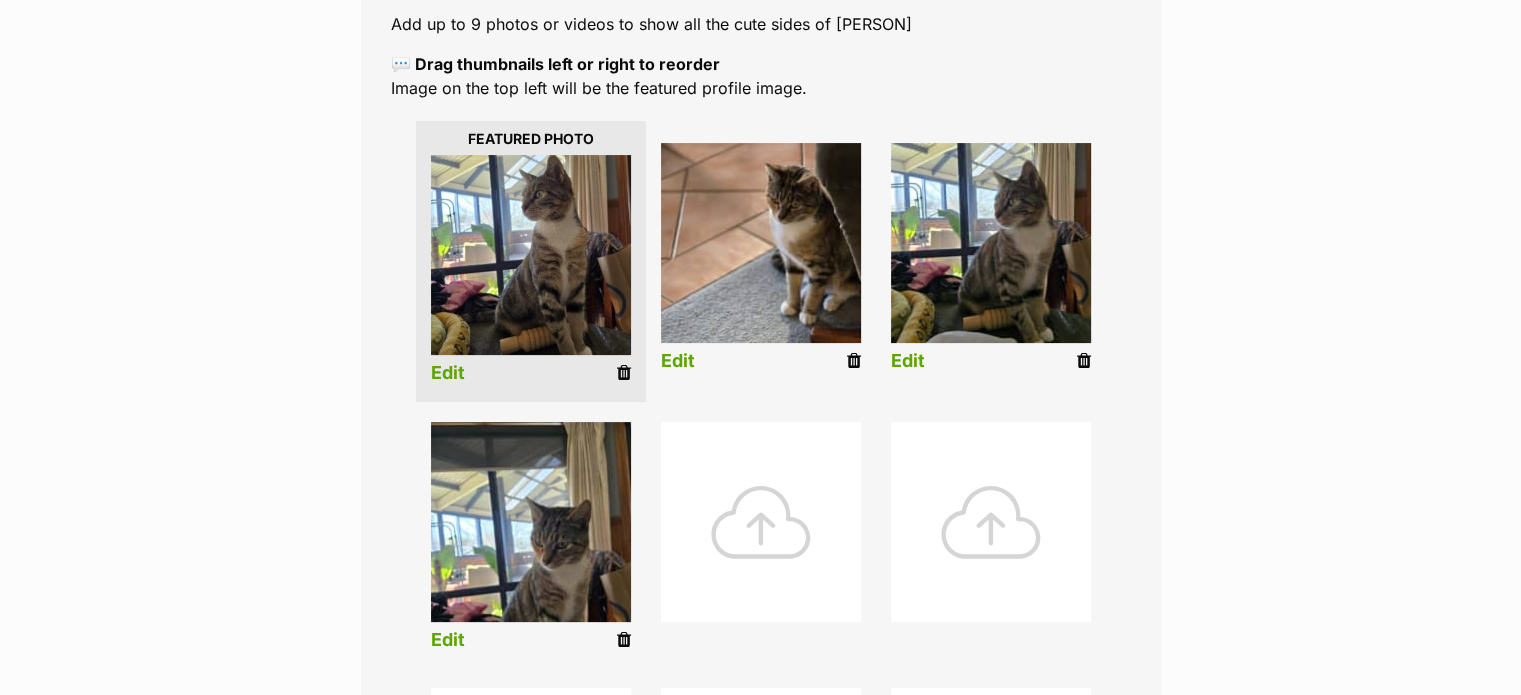 click on "Edit" at bounding box center [678, 361] 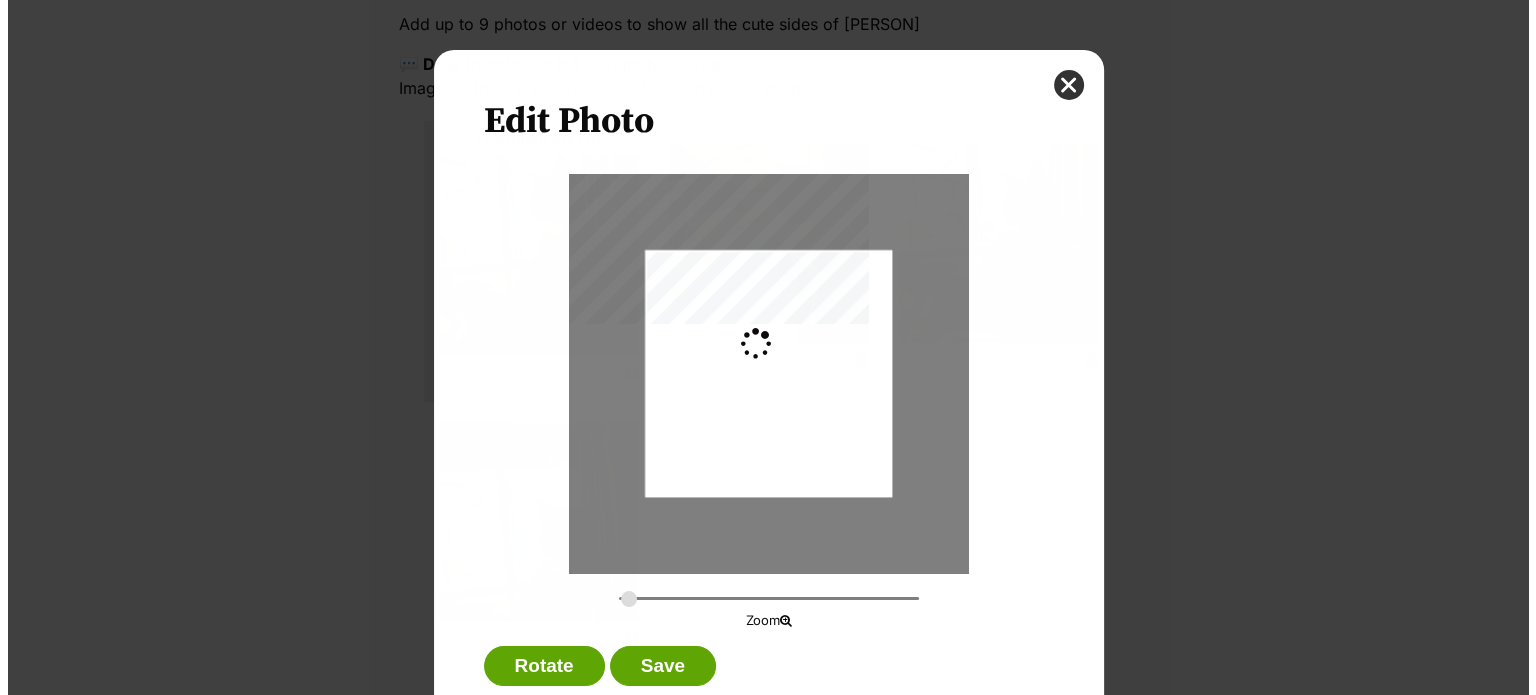 scroll, scrollTop: 0, scrollLeft: 0, axis: both 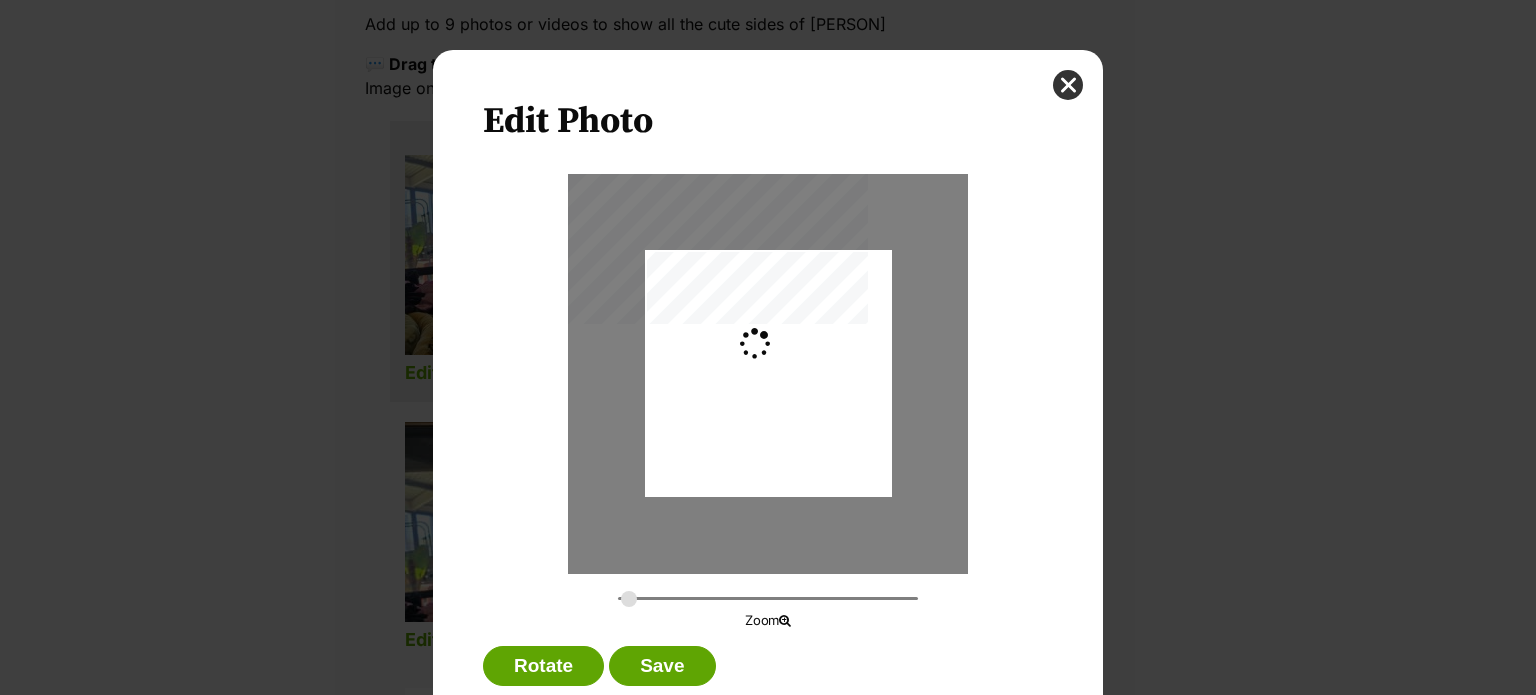 type on "0.2744" 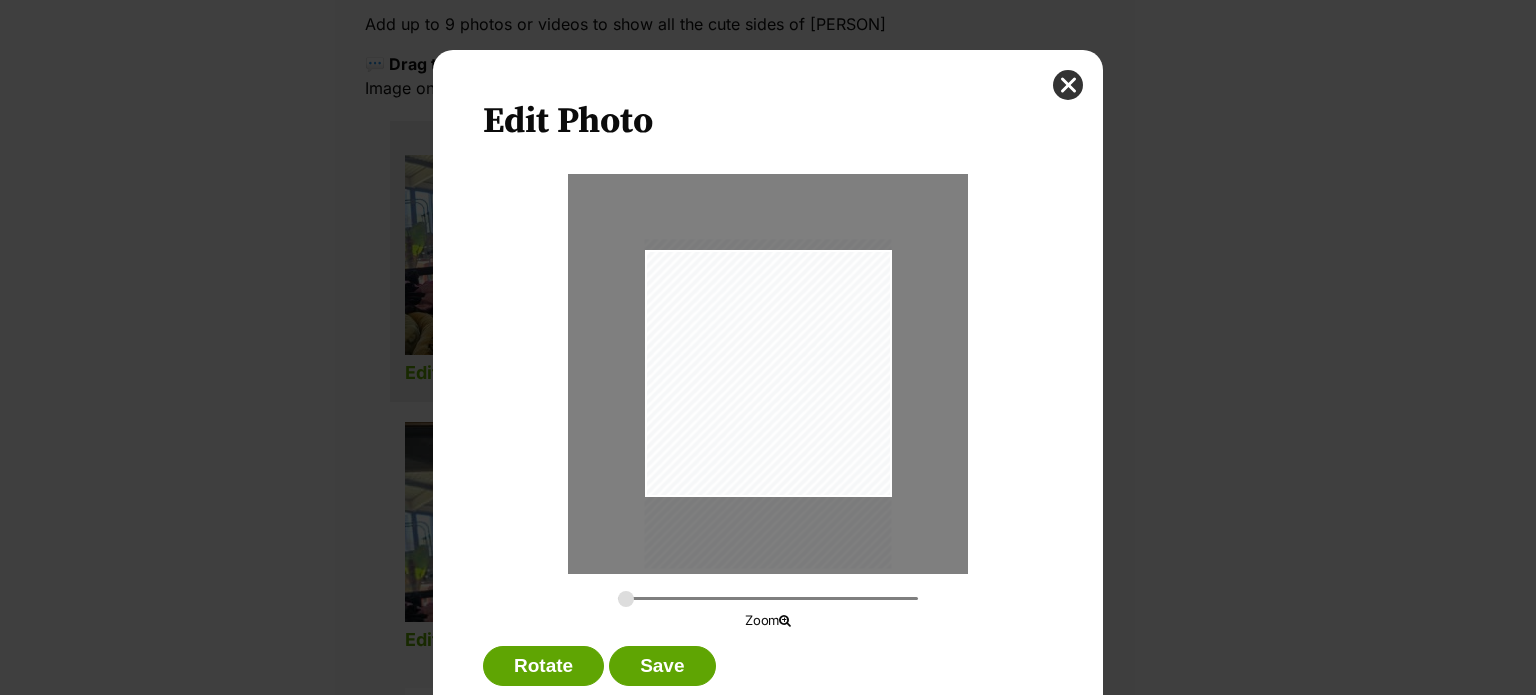 drag, startPoint x: 841, startPoint y: 410, endPoint x: 834, endPoint y: 440, distance: 30.805843 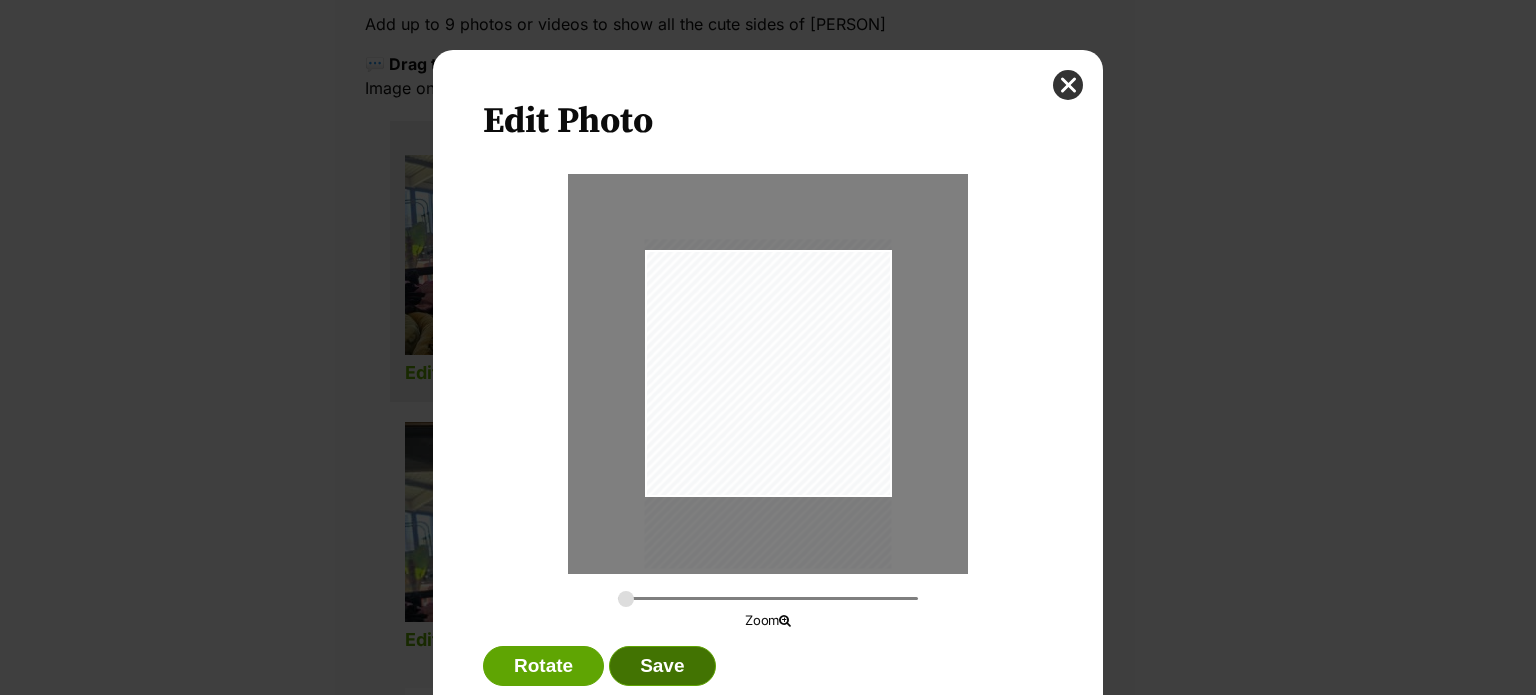 click on "Save" at bounding box center [662, 666] 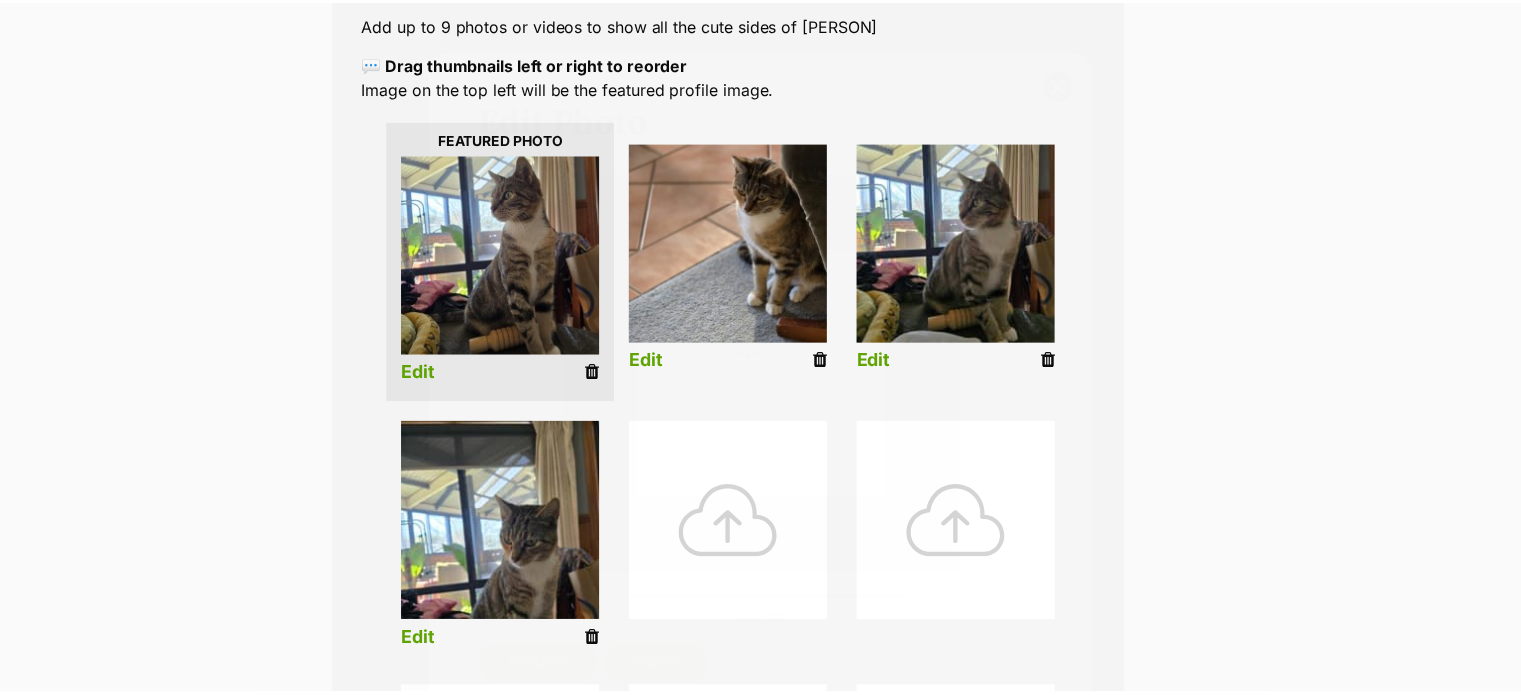scroll, scrollTop: 400, scrollLeft: 0, axis: vertical 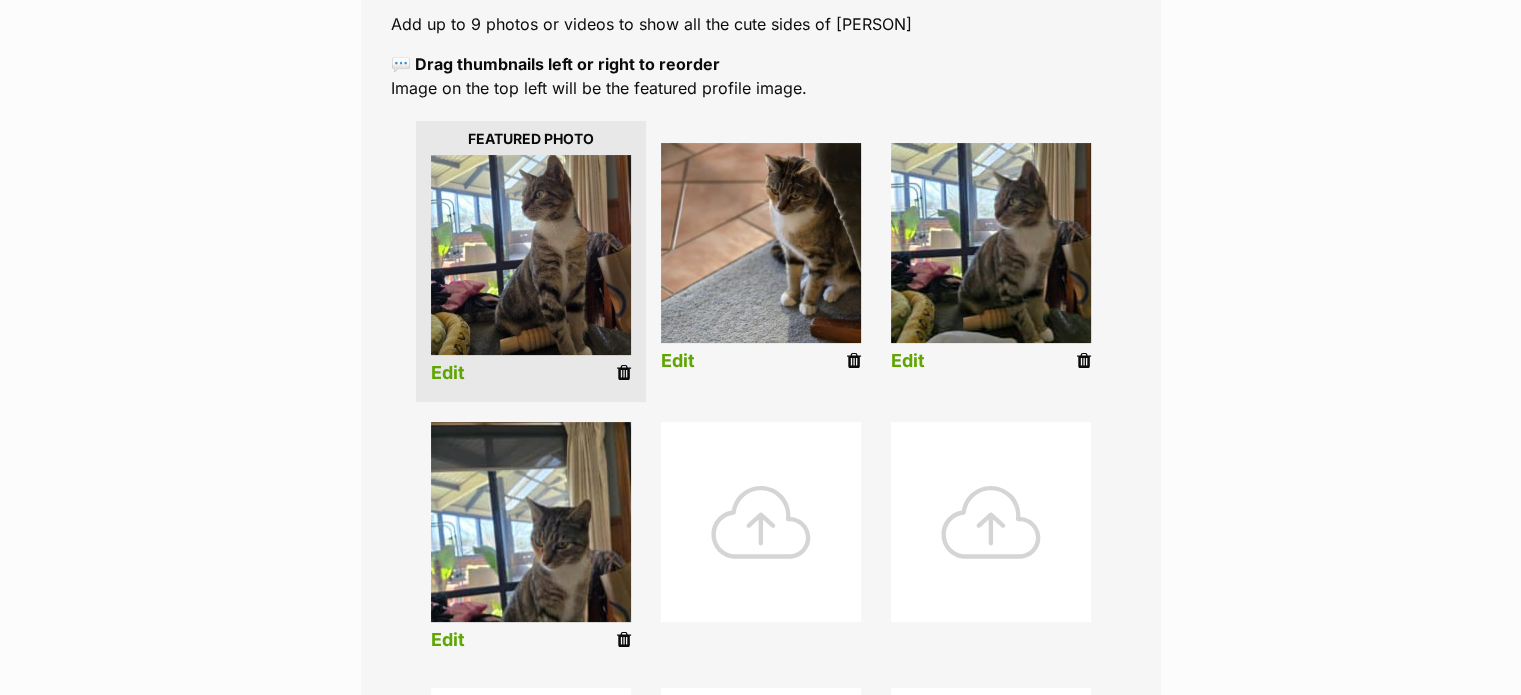 click on "Edit" at bounding box center (908, 361) 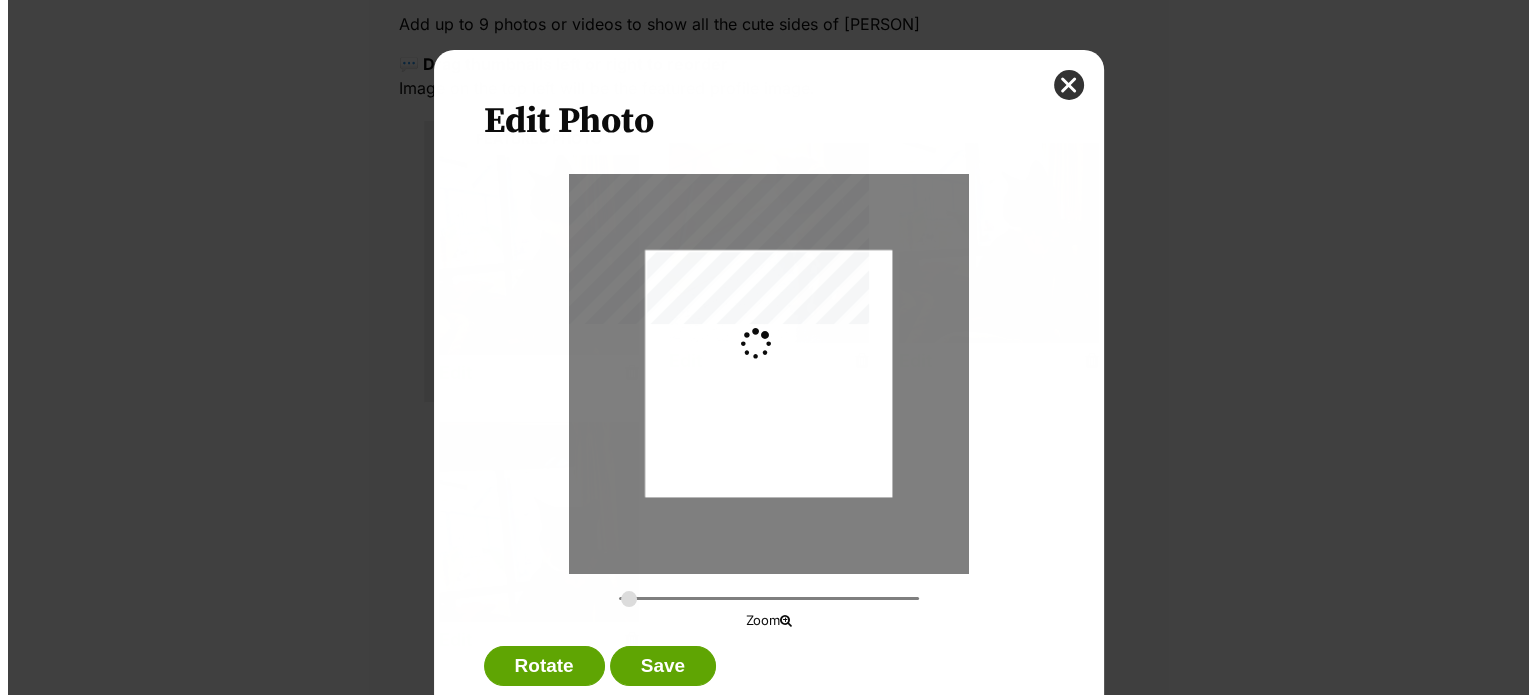 scroll, scrollTop: 0, scrollLeft: 0, axis: both 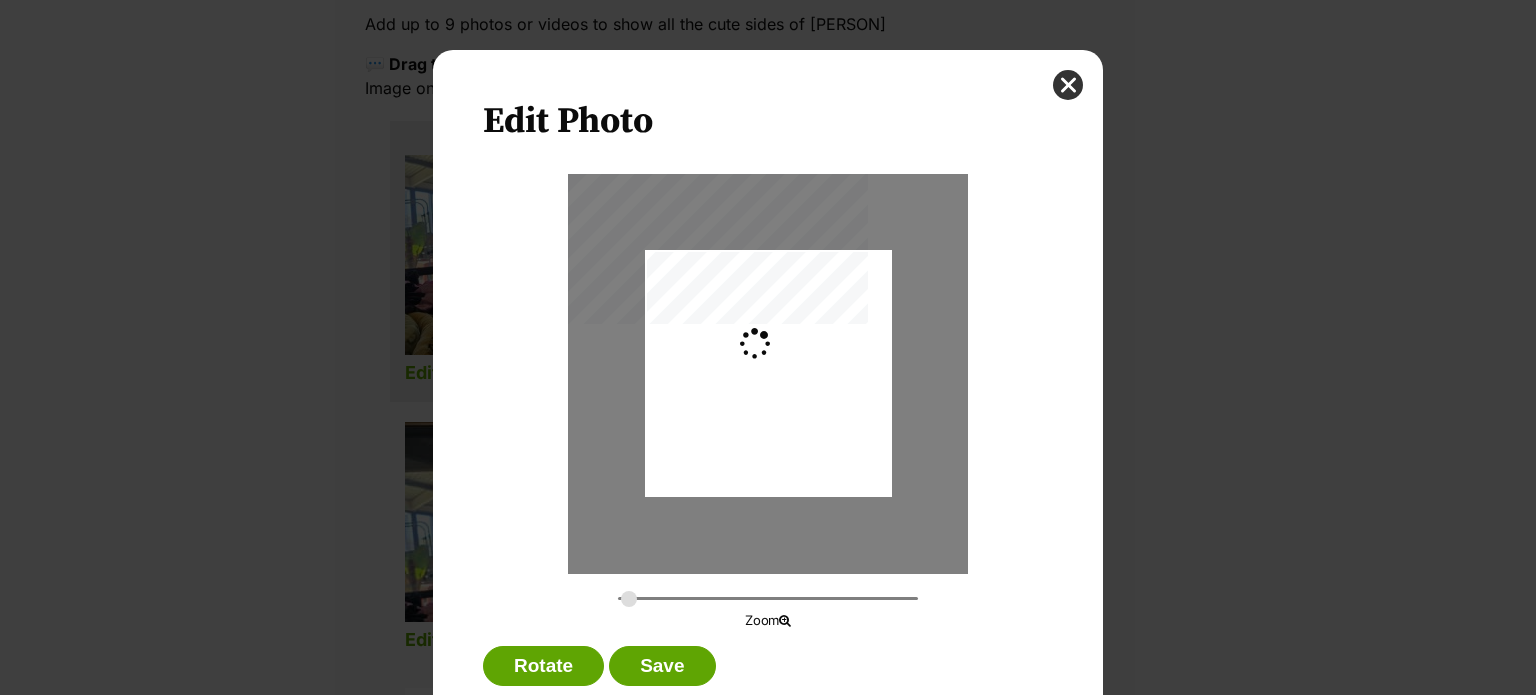 type on "0.2744" 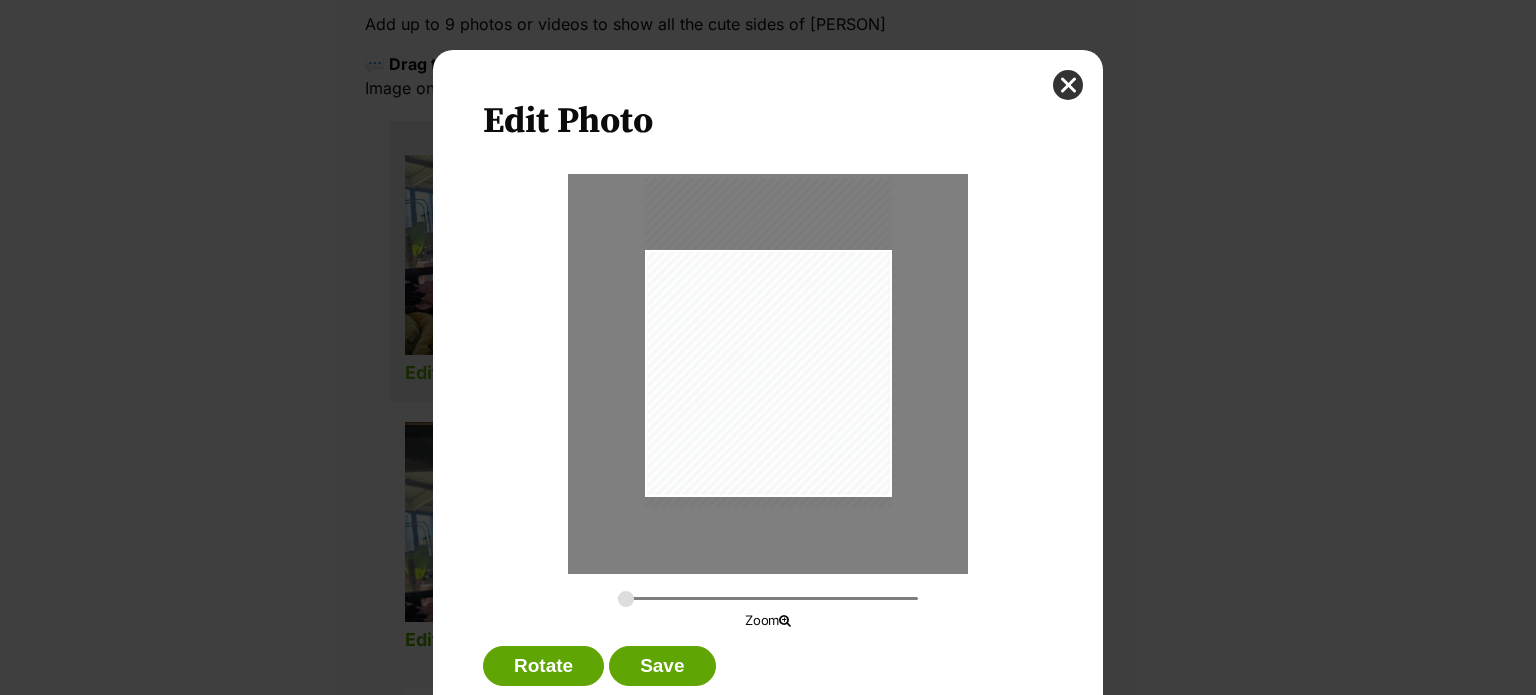 drag, startPoint x: 790, startPoint y: 458, endPoint x: 792, endPoint y: 427, distance: 31.06445 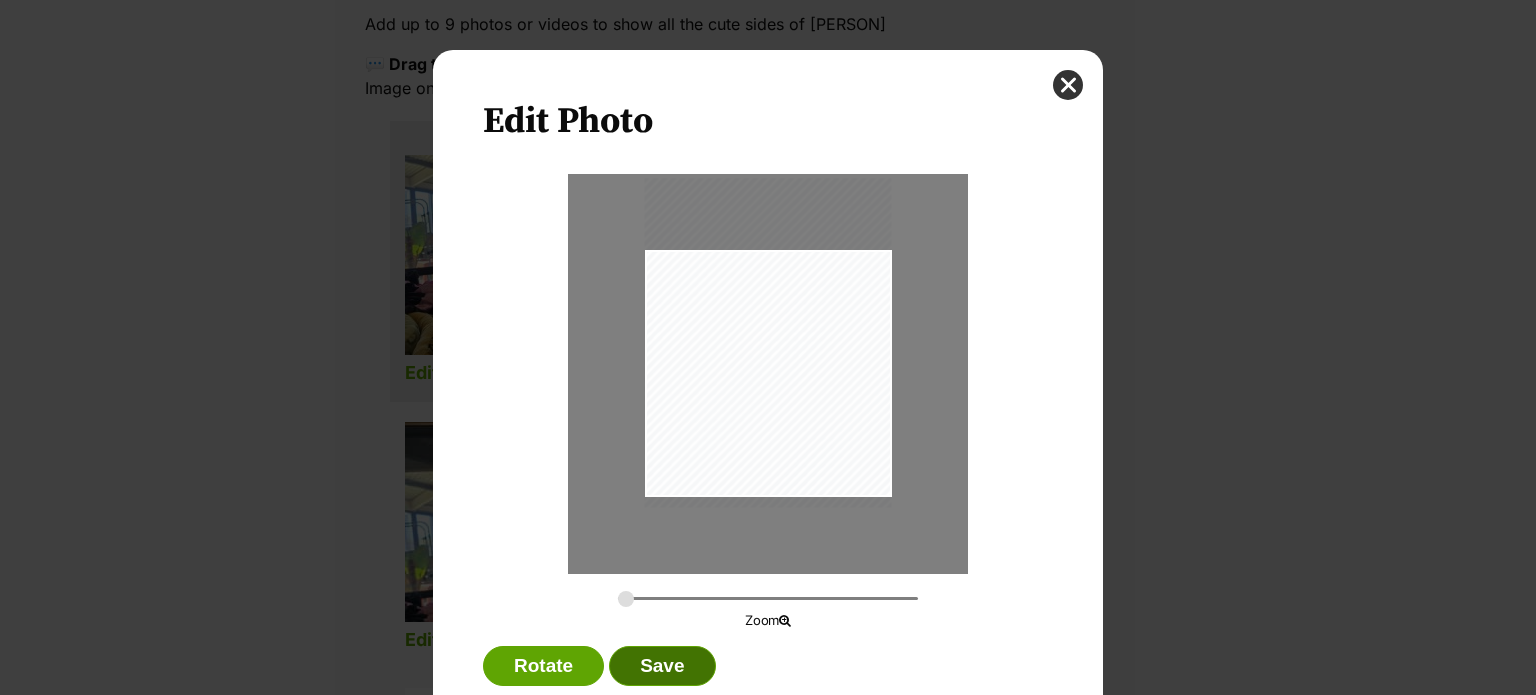 click on "Save" at bounding box center [662, 666] 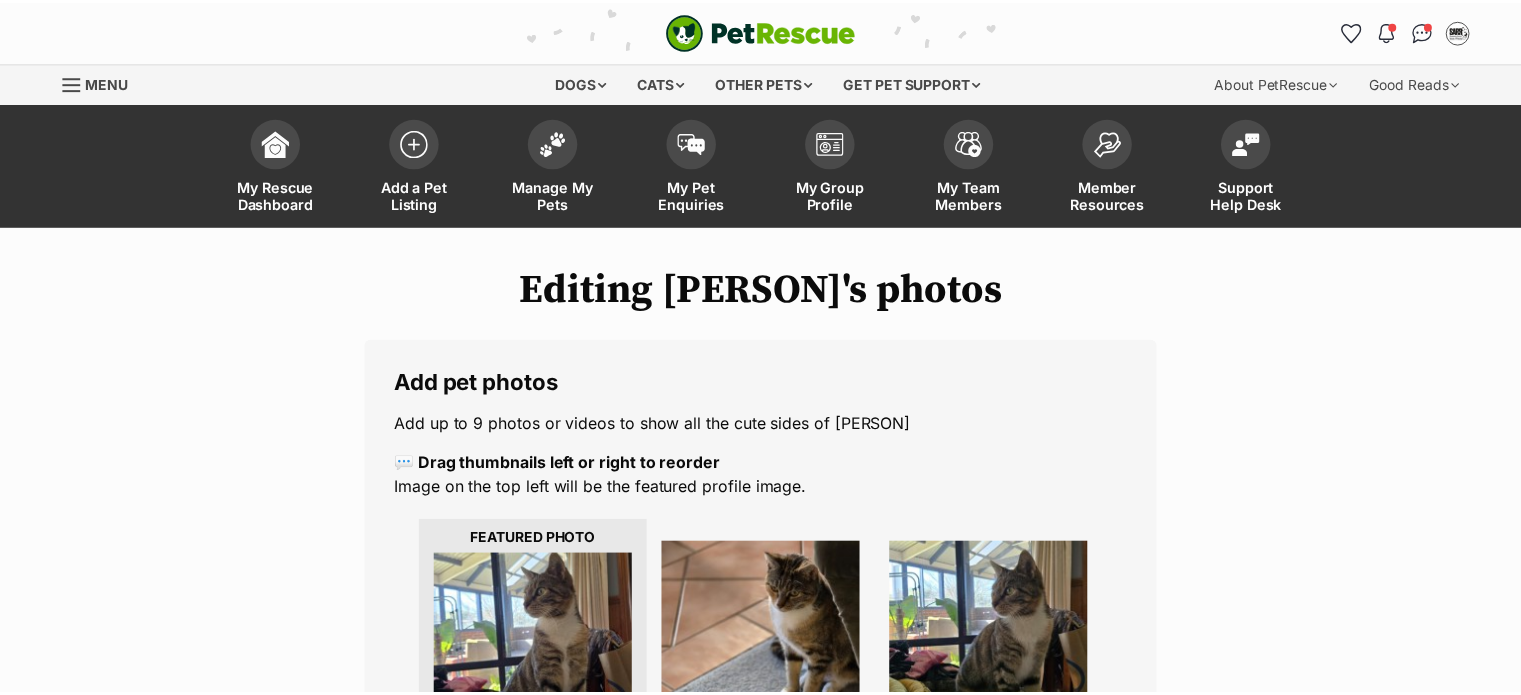 scroll, scrollTop: 400, scrollLeft: 0, axis: vertical 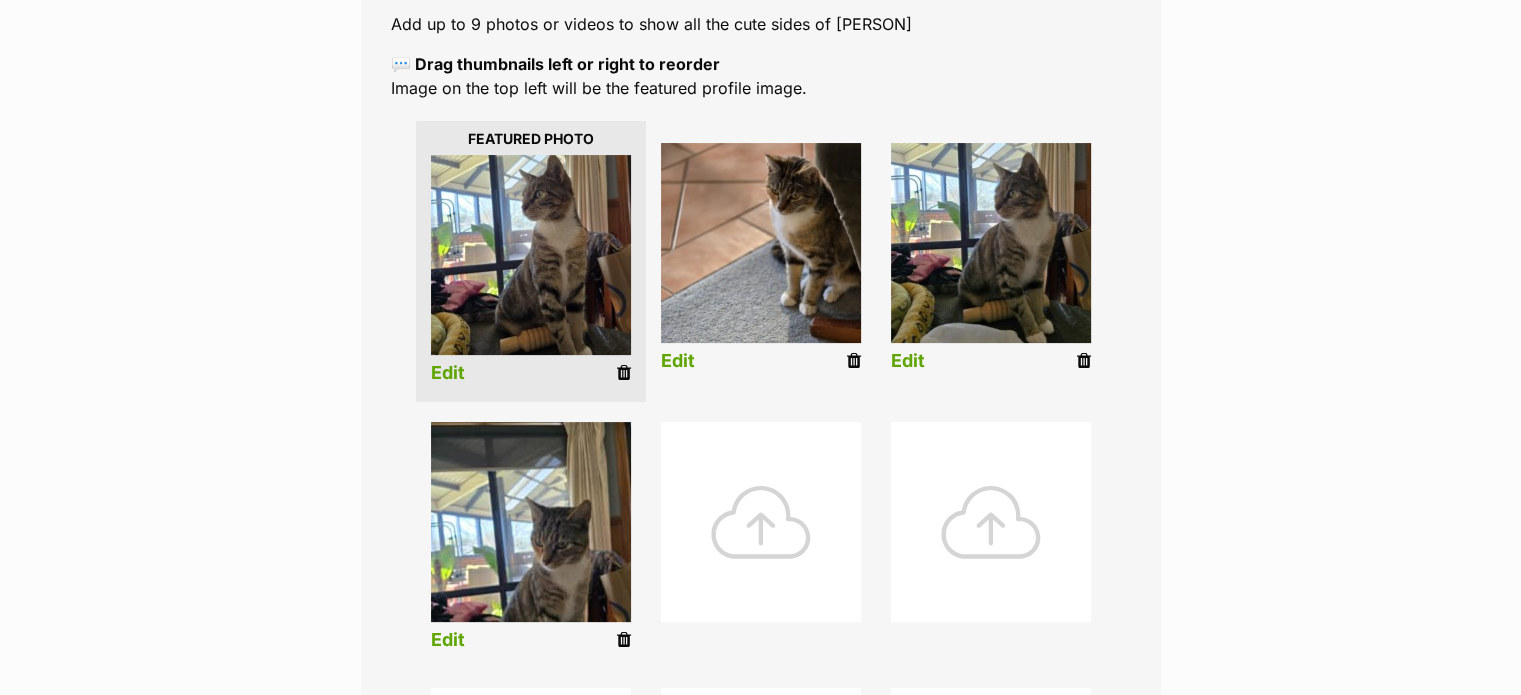 click on "Edit" at bounding box center [448, 640] 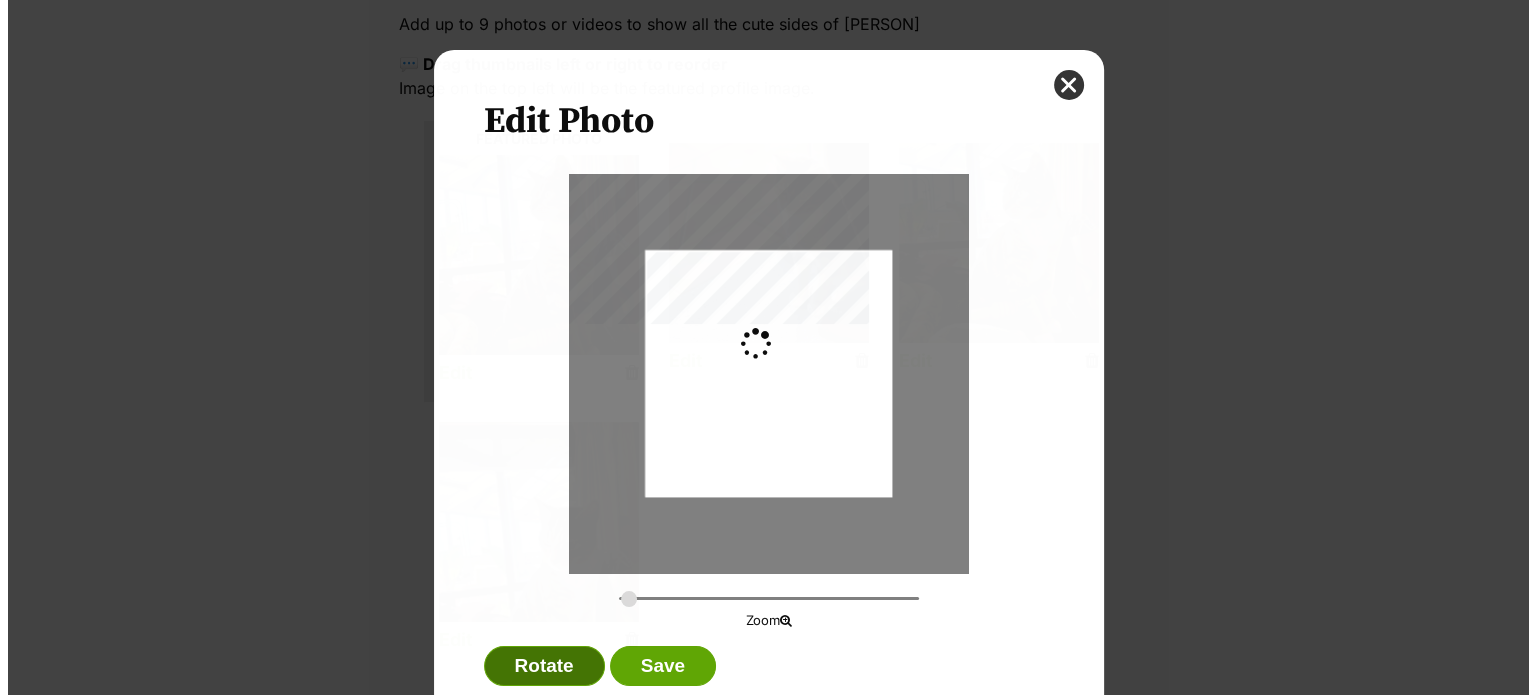 scroll, scrollTop: 0, scrollLeft: 0, axis: both 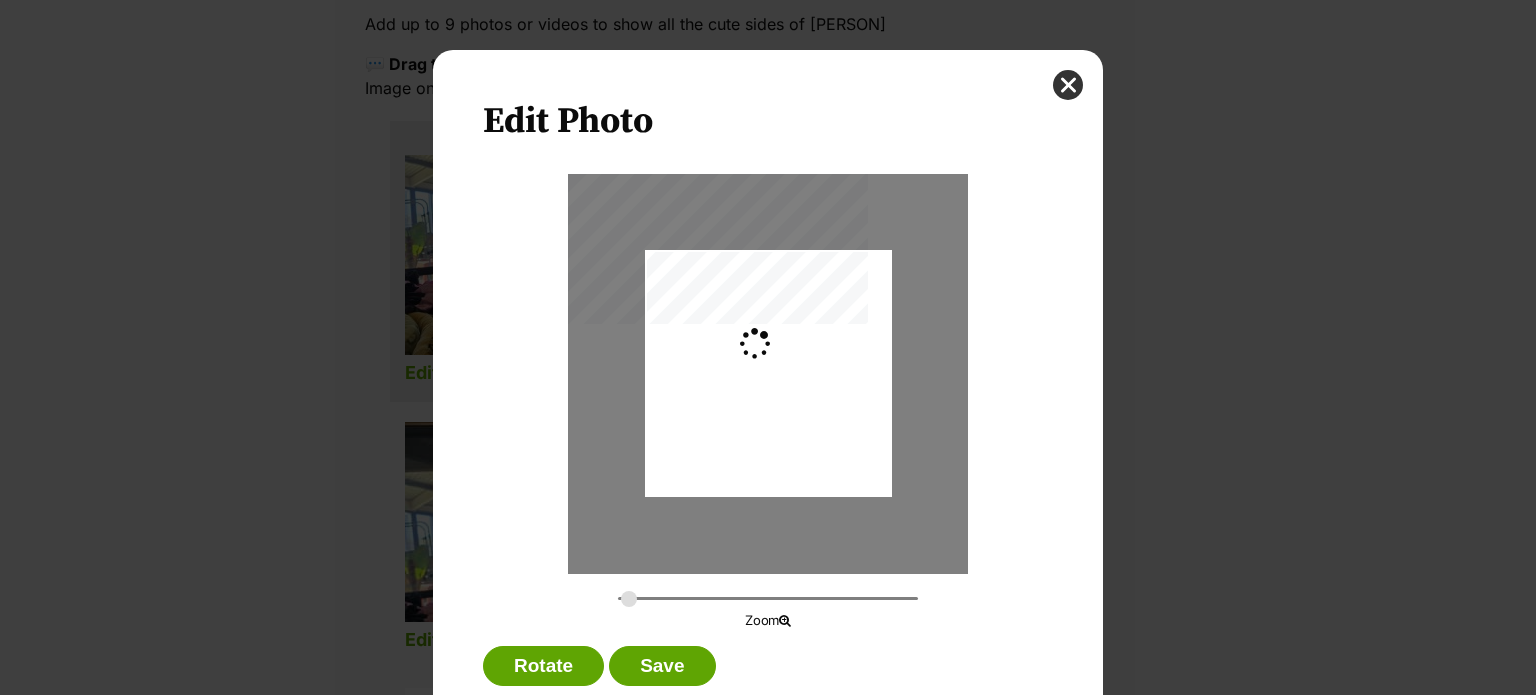 type on "0.2744" 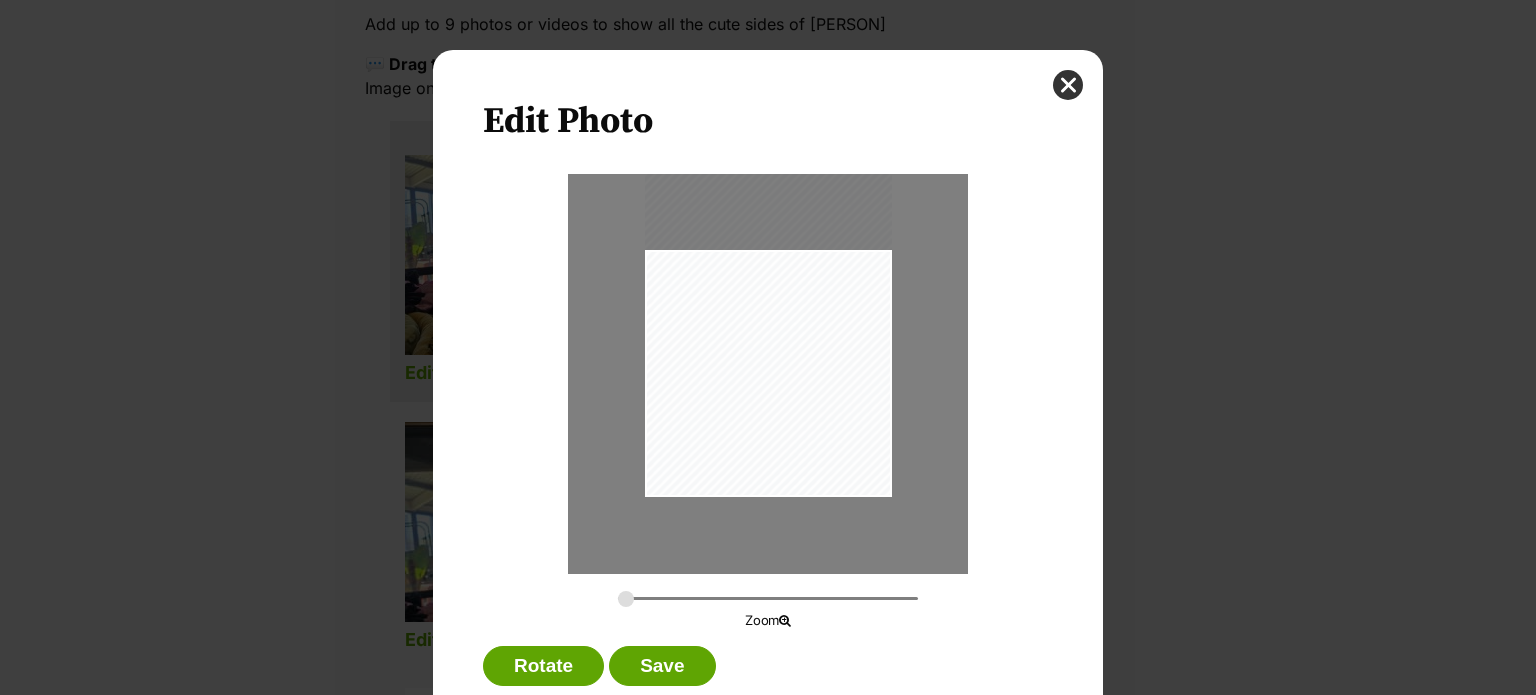 drag, startPoint x: 821, startPoint y: 455, endPoint x: 796, endPoint y: 391, distance: 68.70953 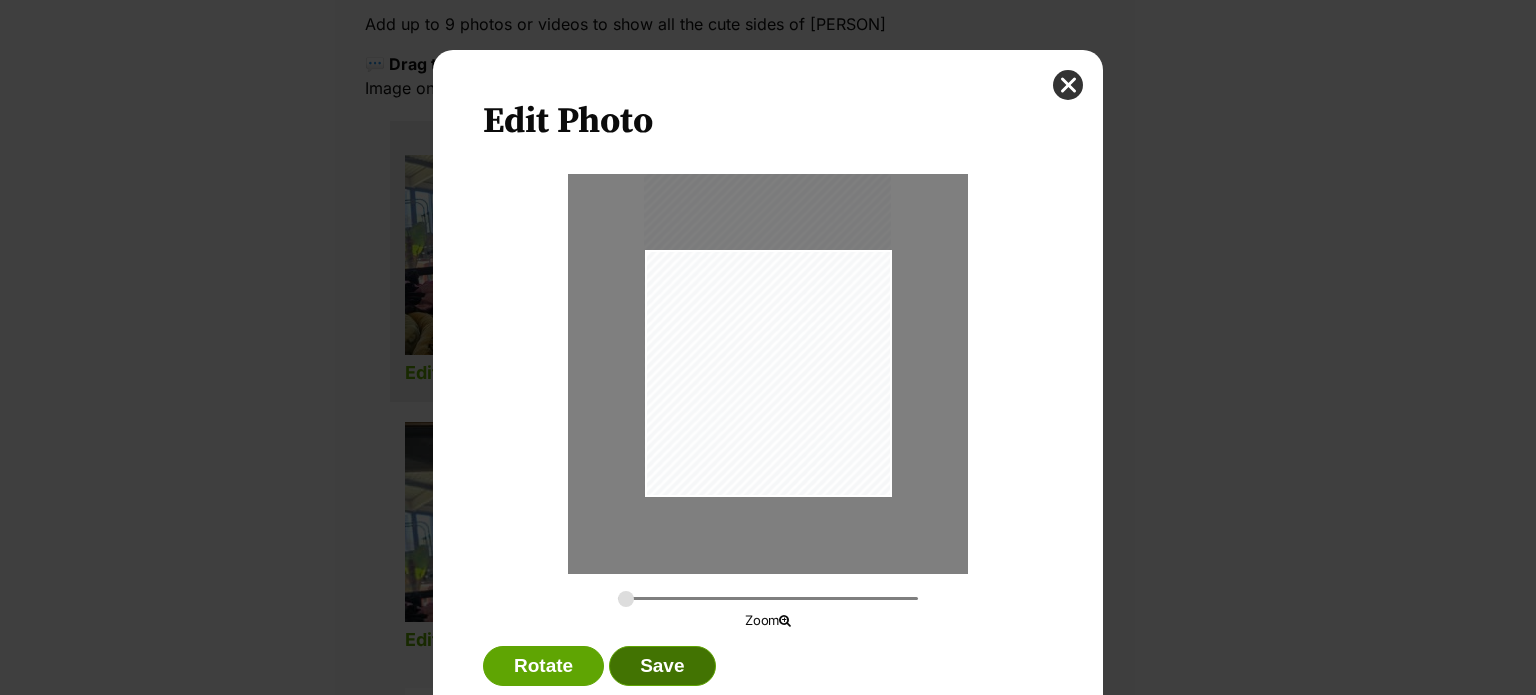 click on "Save" at bounding box center (662, 666) 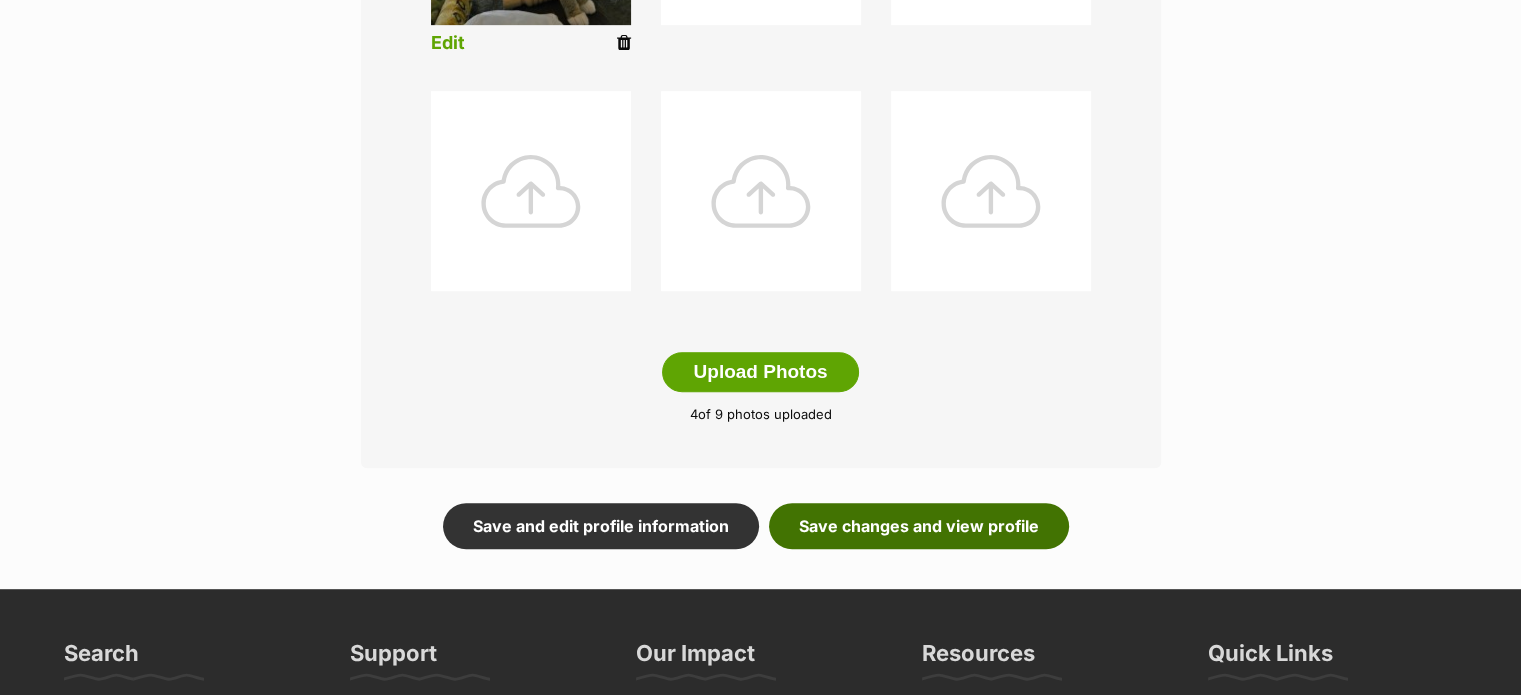 scroll, scrollTop: 1000, scrollLeft: 0, axis: vertical 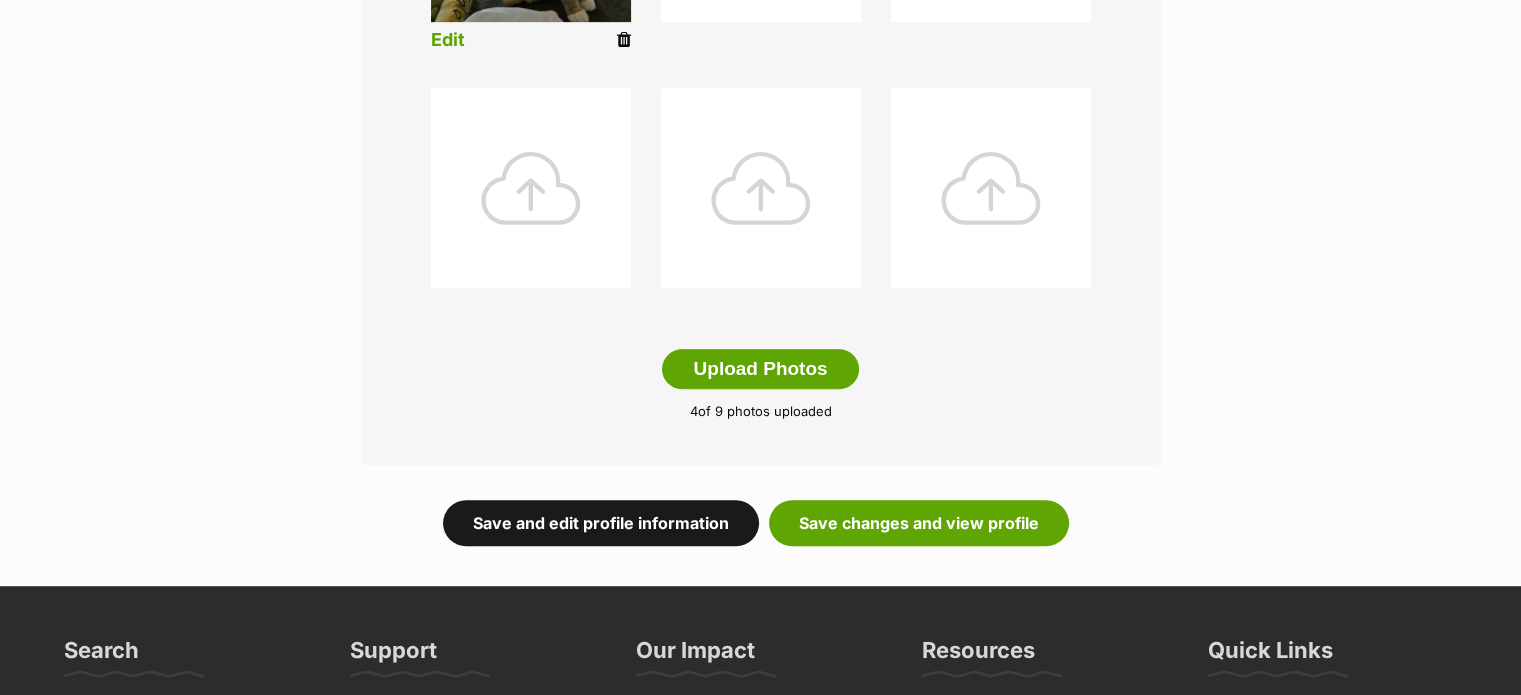 click on "Save and edit profile information" at bounding box center [601, 523] 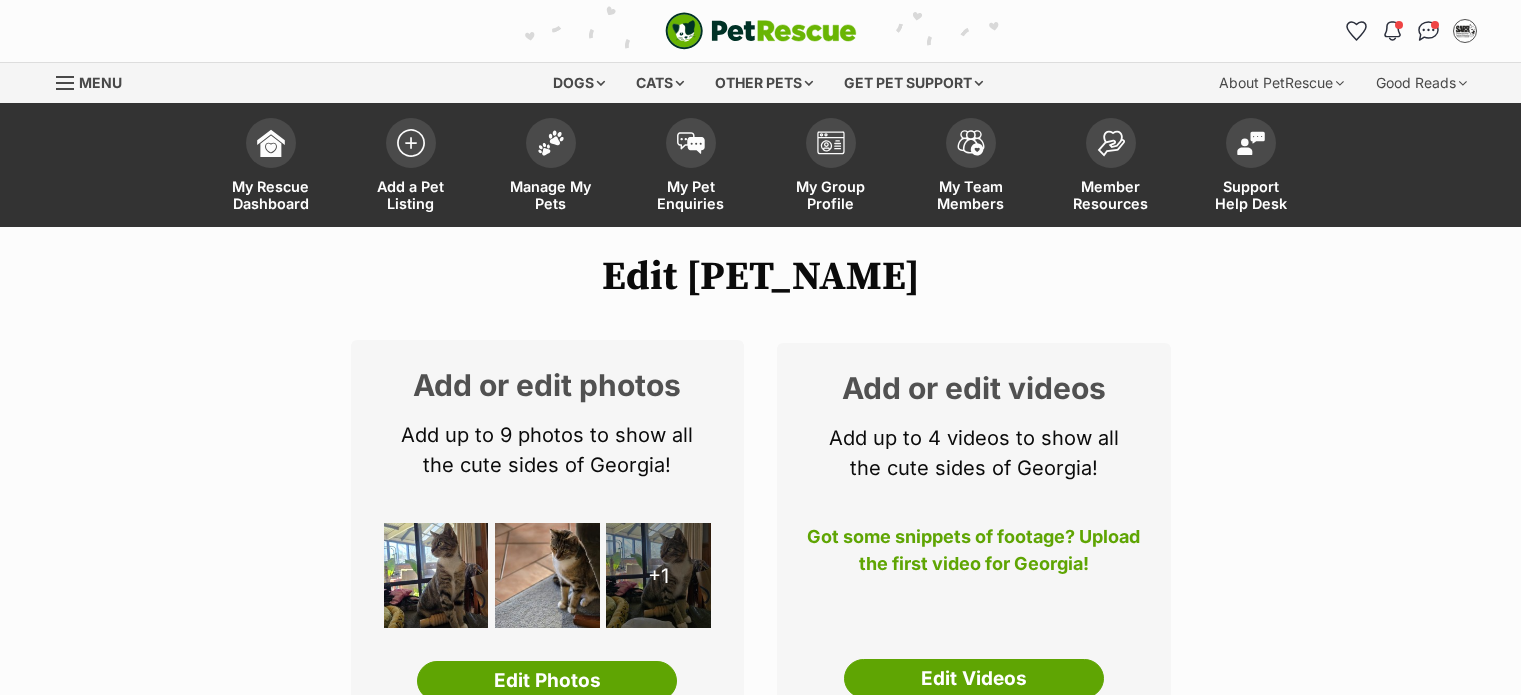 scroll, scrollTop: 0, scrollLeft: 0, axis: both 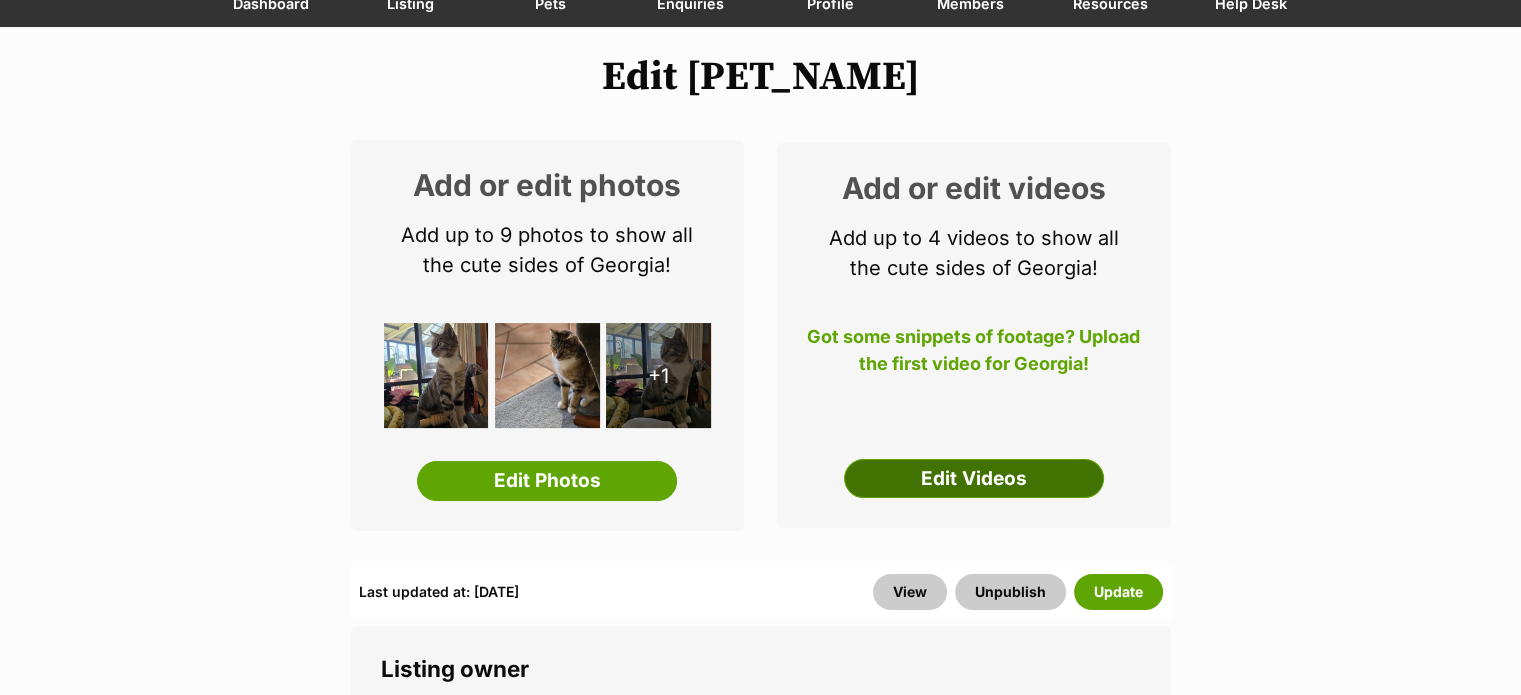click on "Edit Videos" at bounding box center (974, 479) 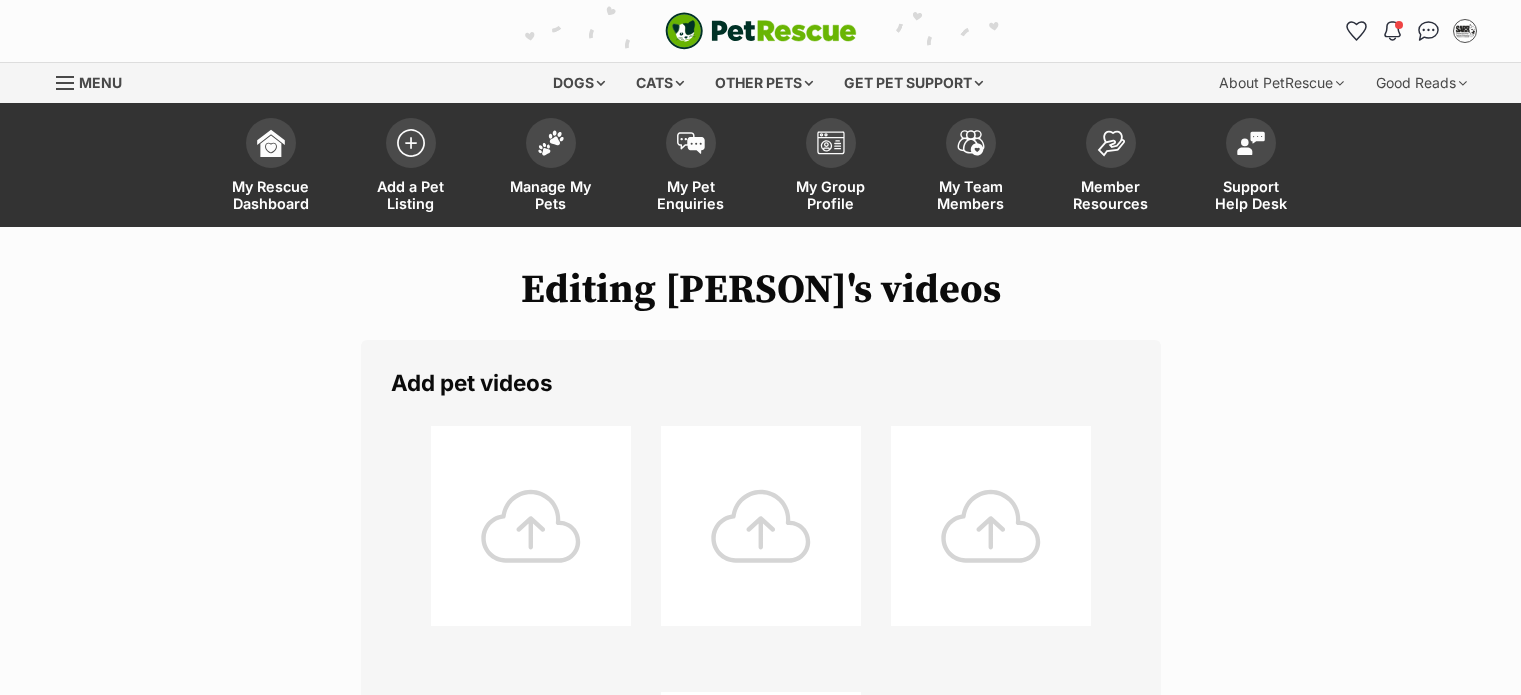 scroll, scrollTop: 0, scrollLeft: 0, axis: both 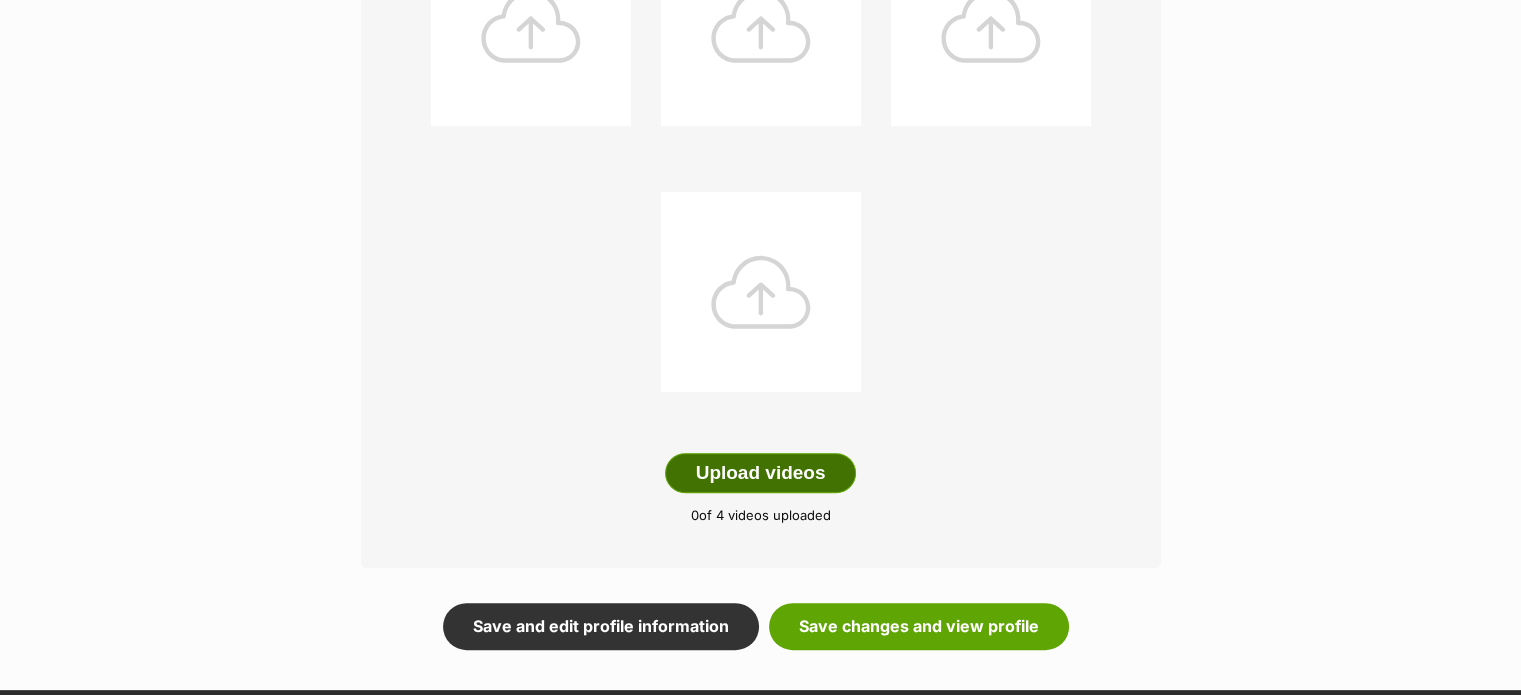 click on "Upload videos" at bounding box center (761, 473) 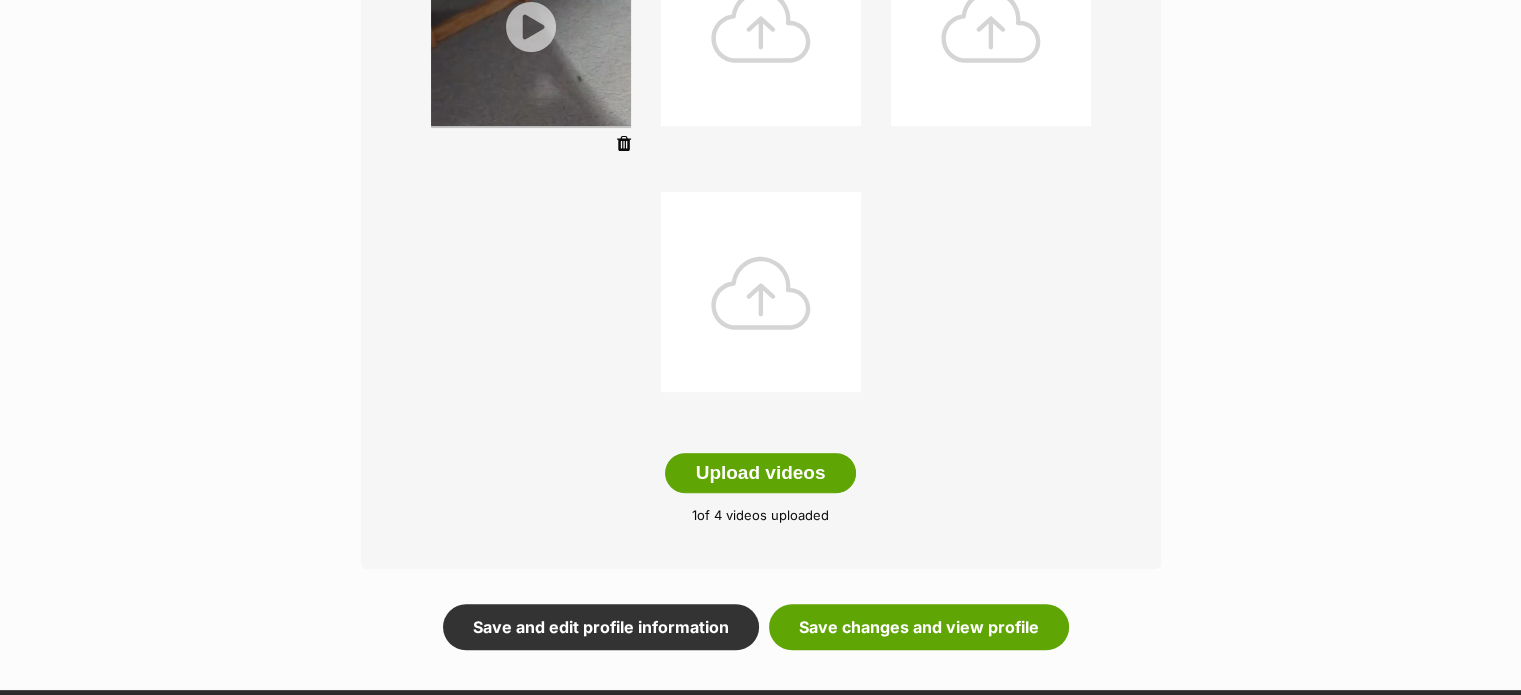 scroll, scrollTop: 500, scrollLeft: 0, axis: vertical 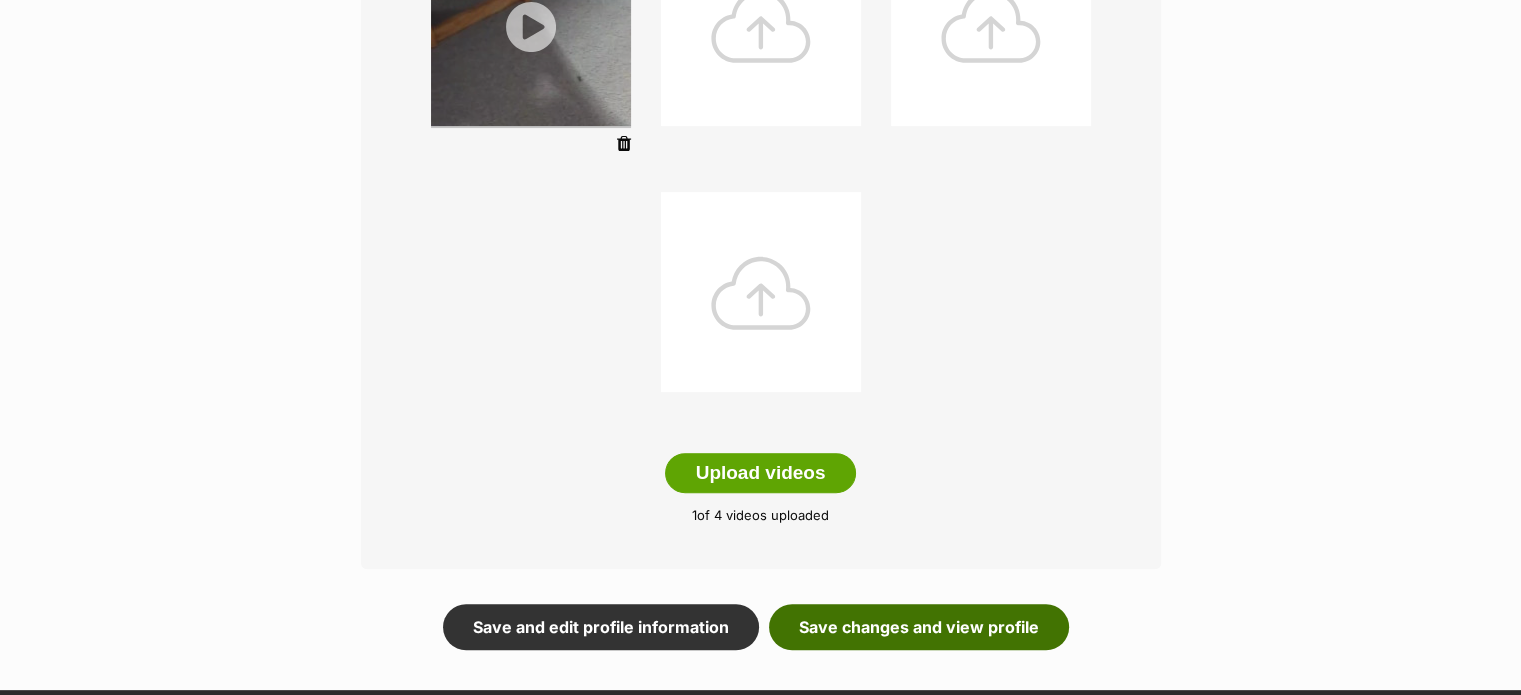 click on "Save changes and view profile" at bounding box center (919, 627) 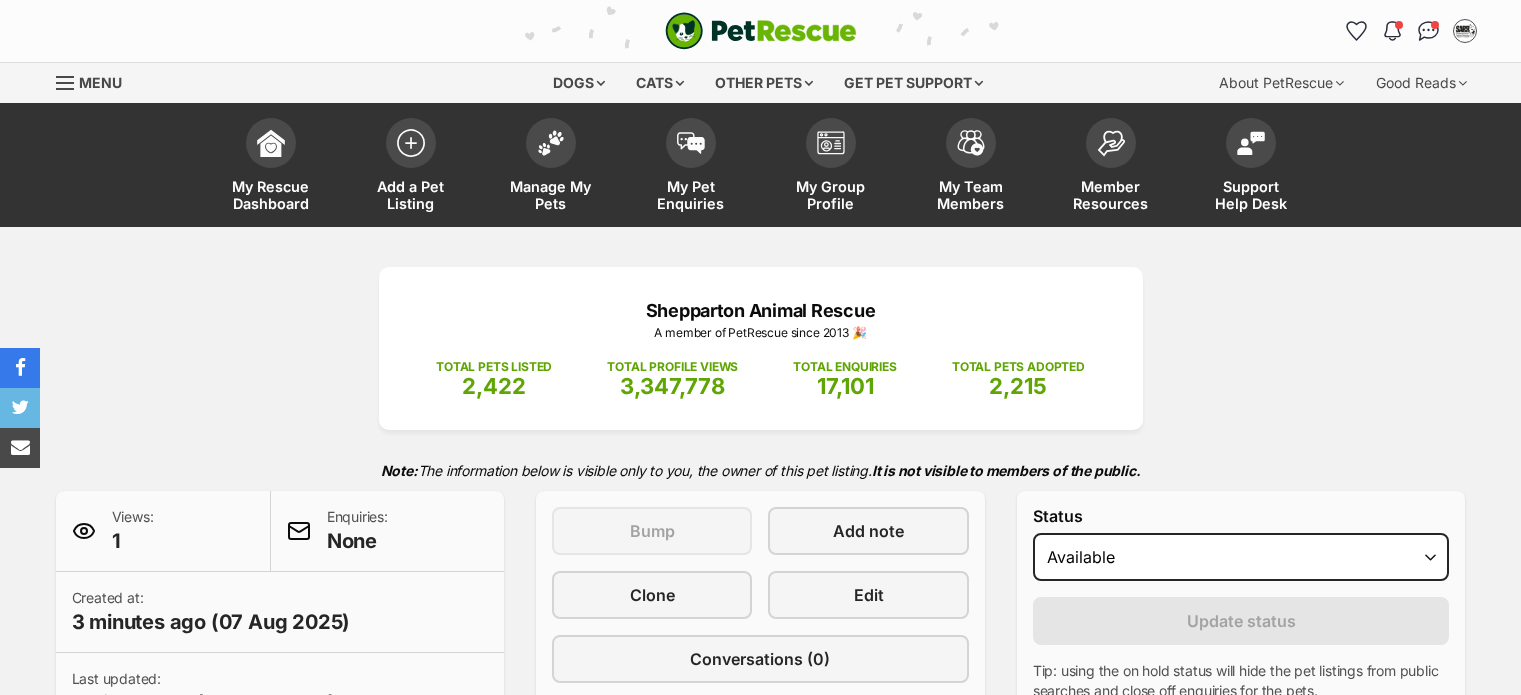 scroll, scrollTop: 0, scrollLeft: 0, axis: both 